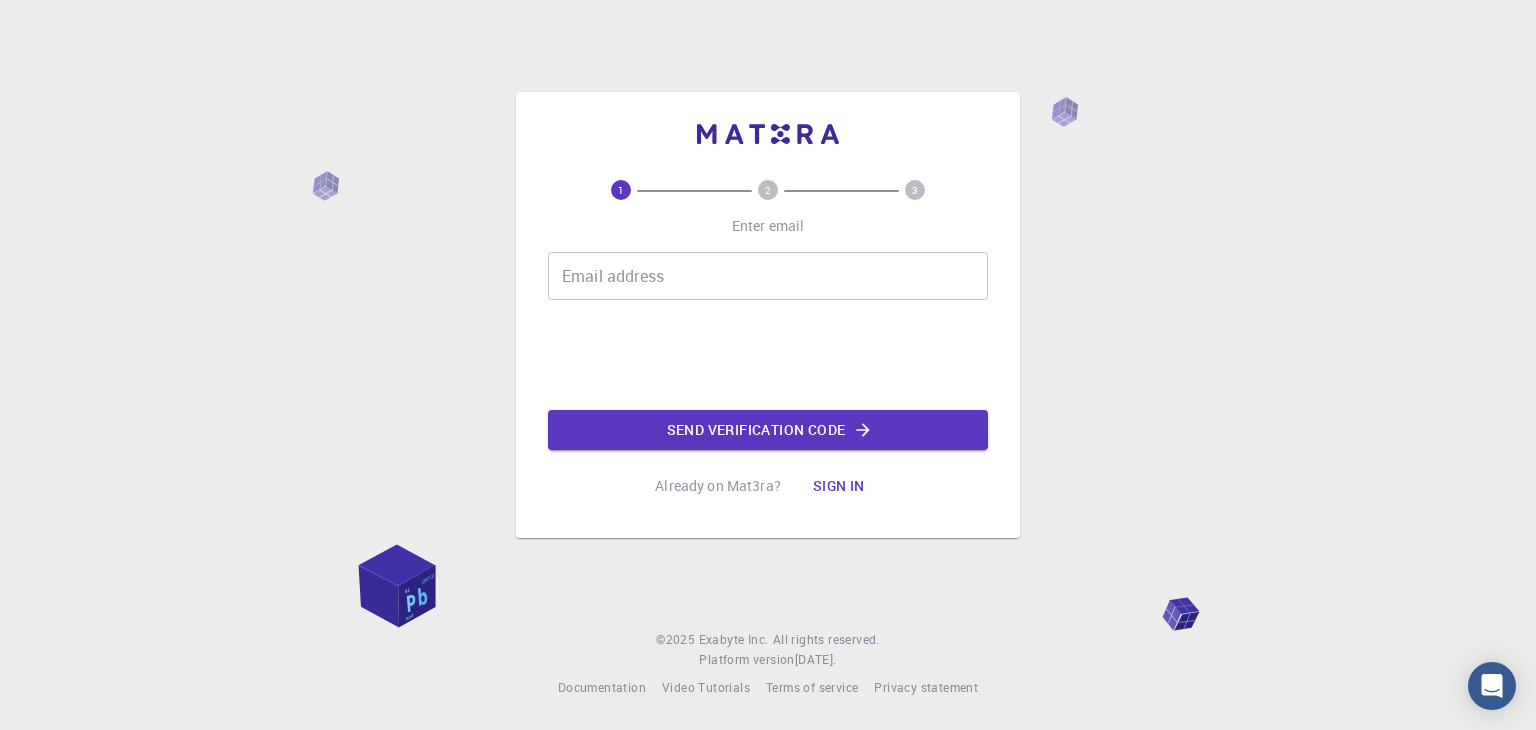 scroll, scrollTop: 0, scrollLeft: 0, axis: both 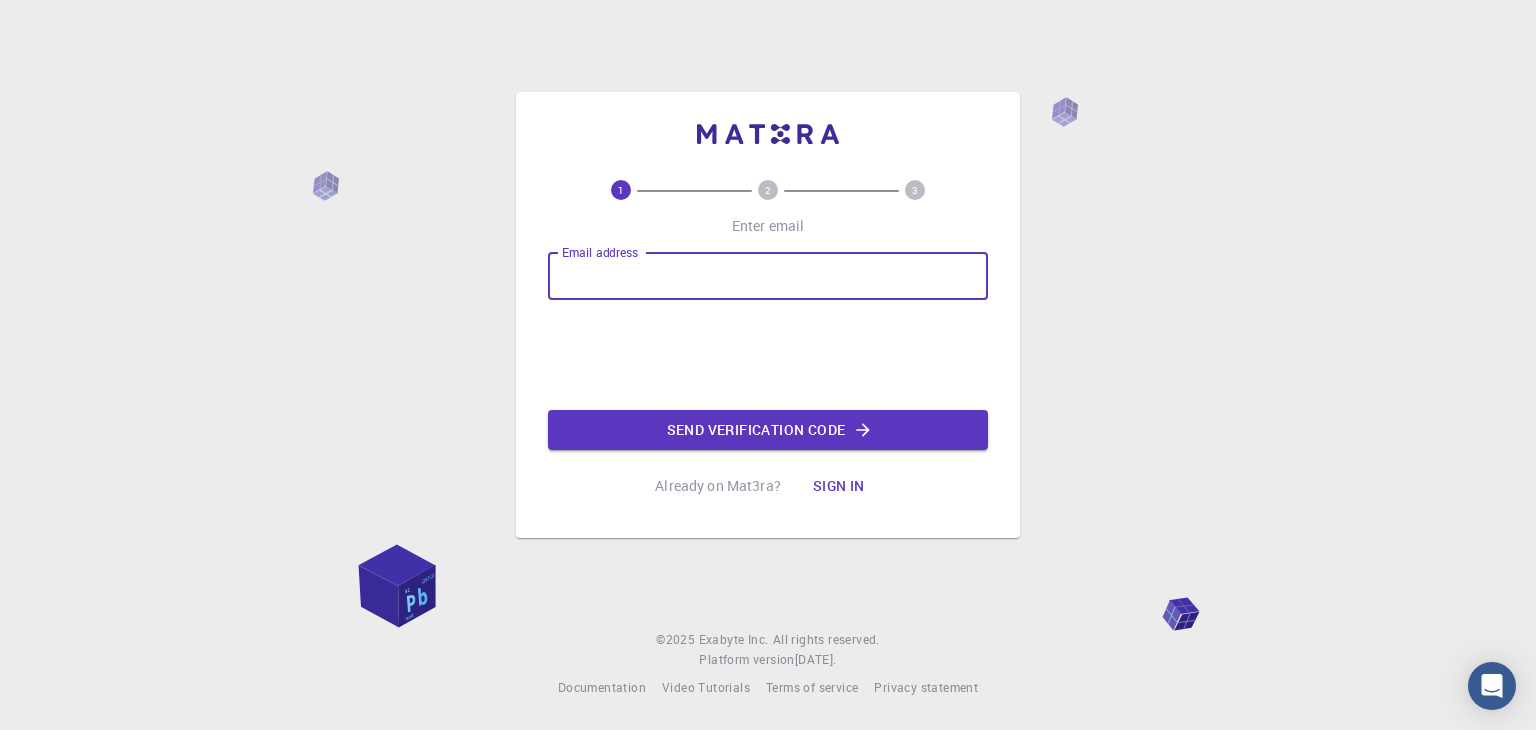 type on "[EMAIL_ADDRESS][DOMAIN_NAME]" 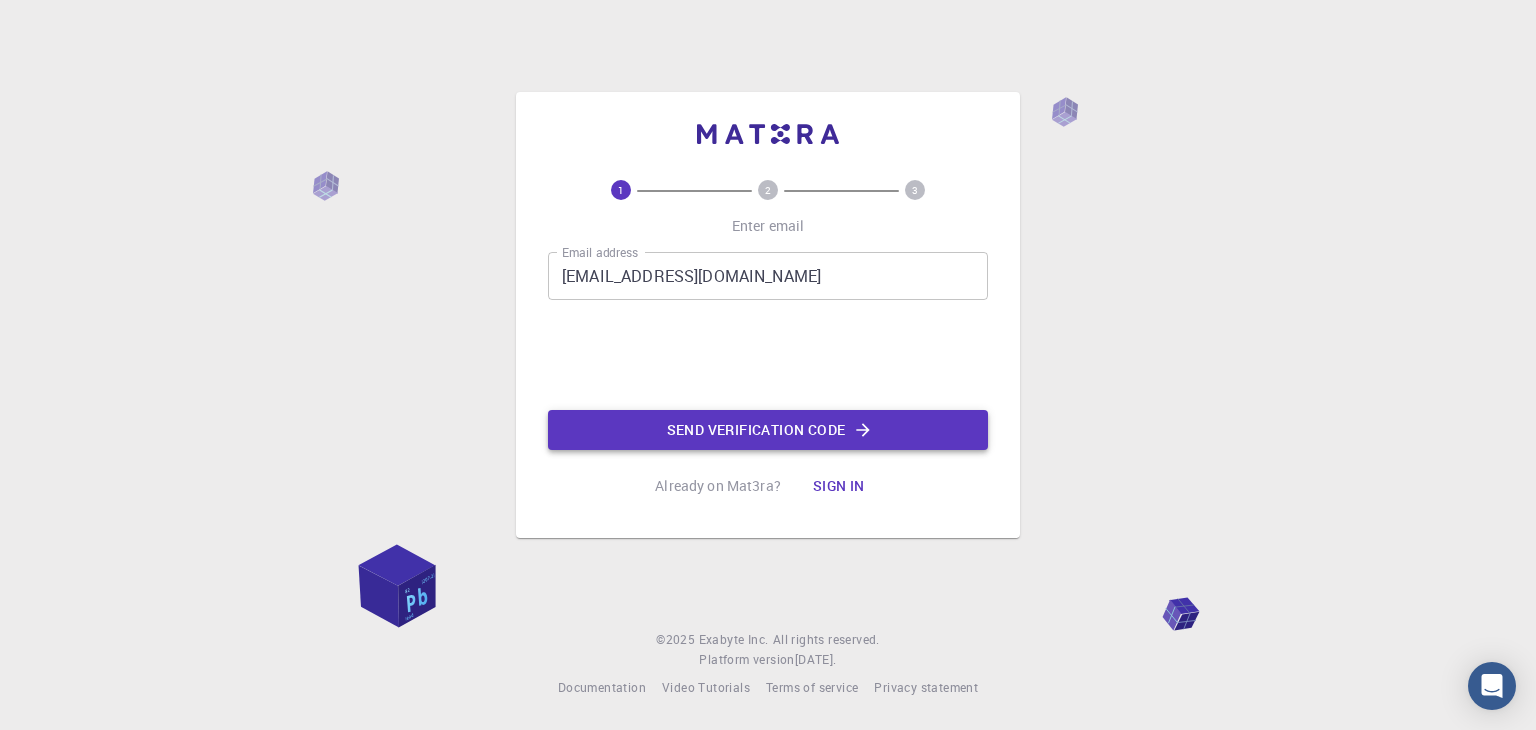 click on "Send verification code" 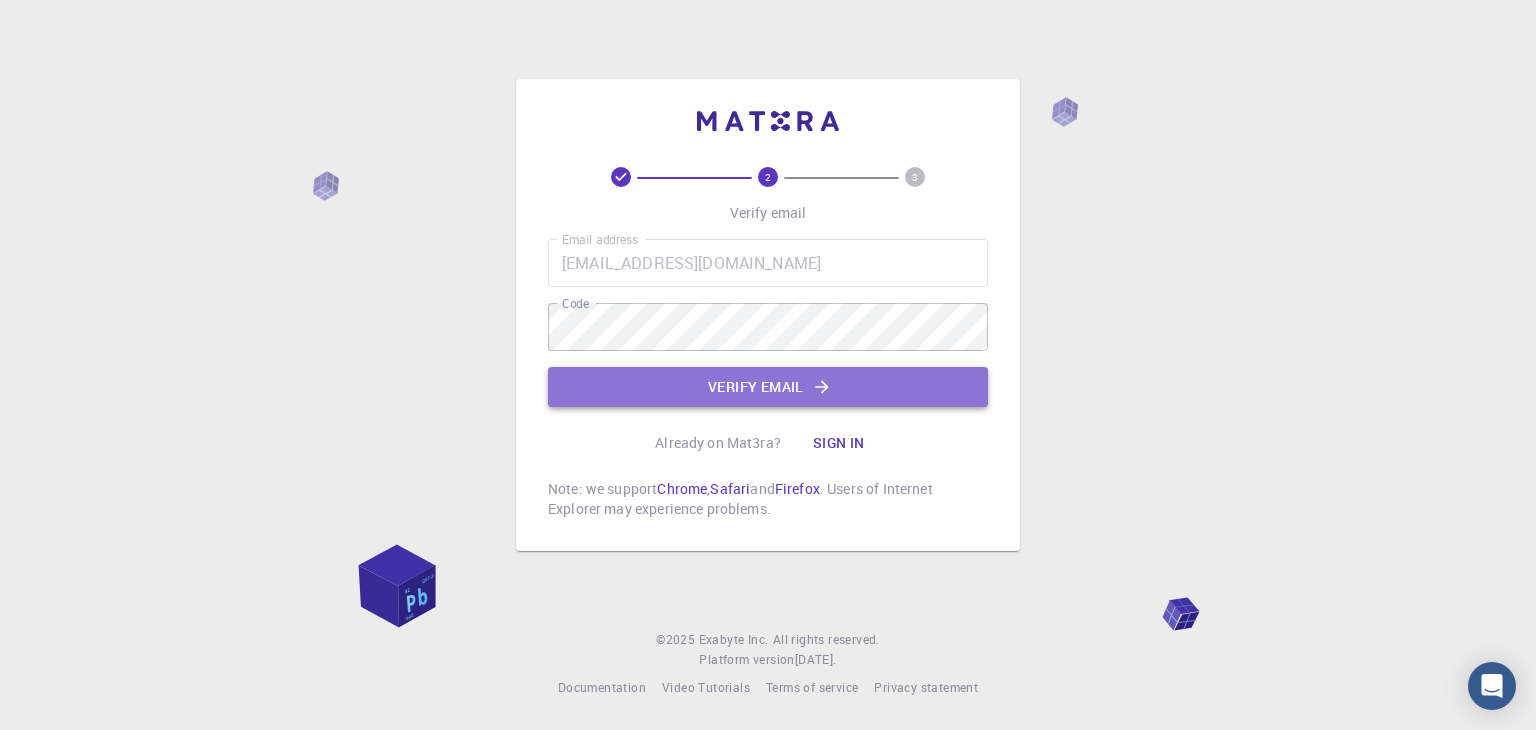 click on "Verify email" 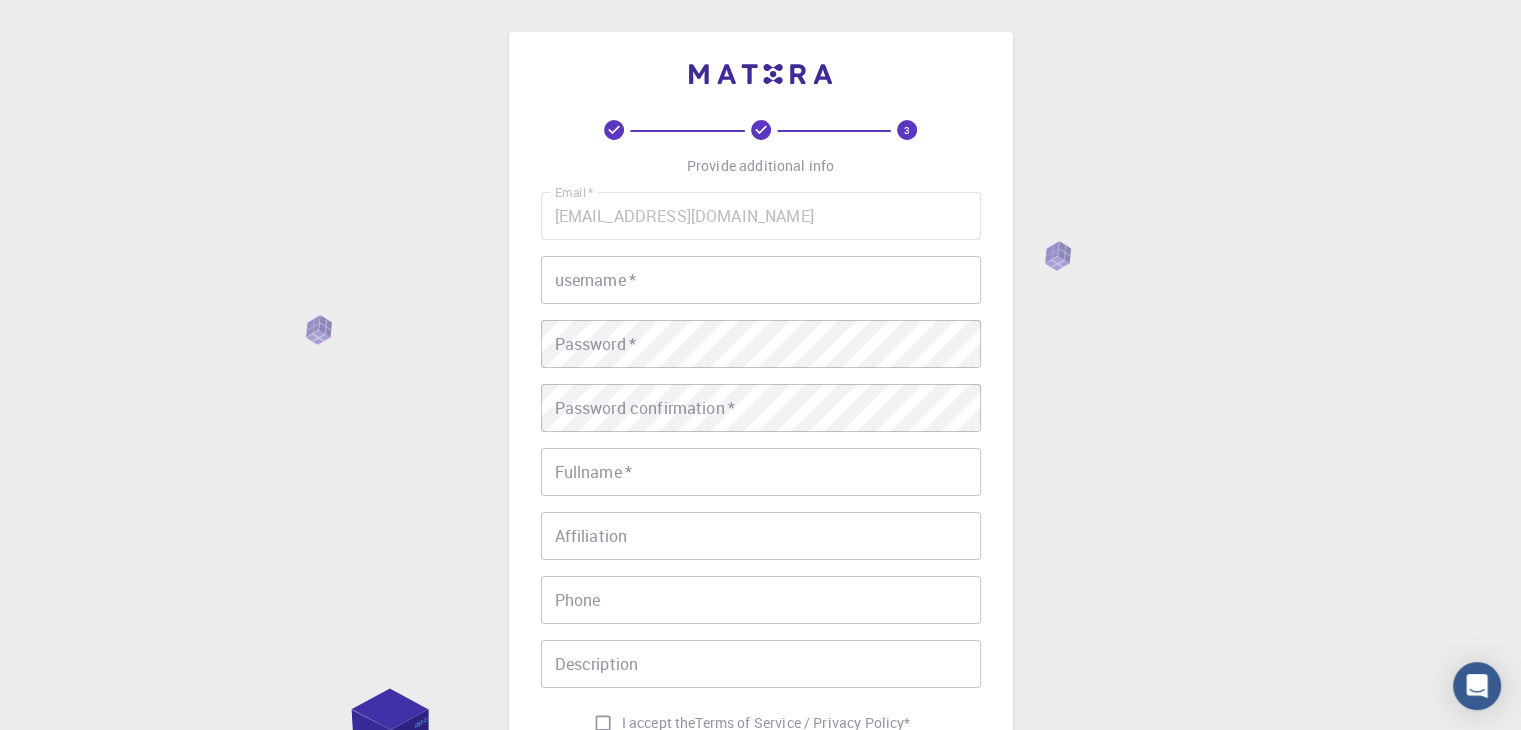 click on "username   *" at bounding box center (761, 280) 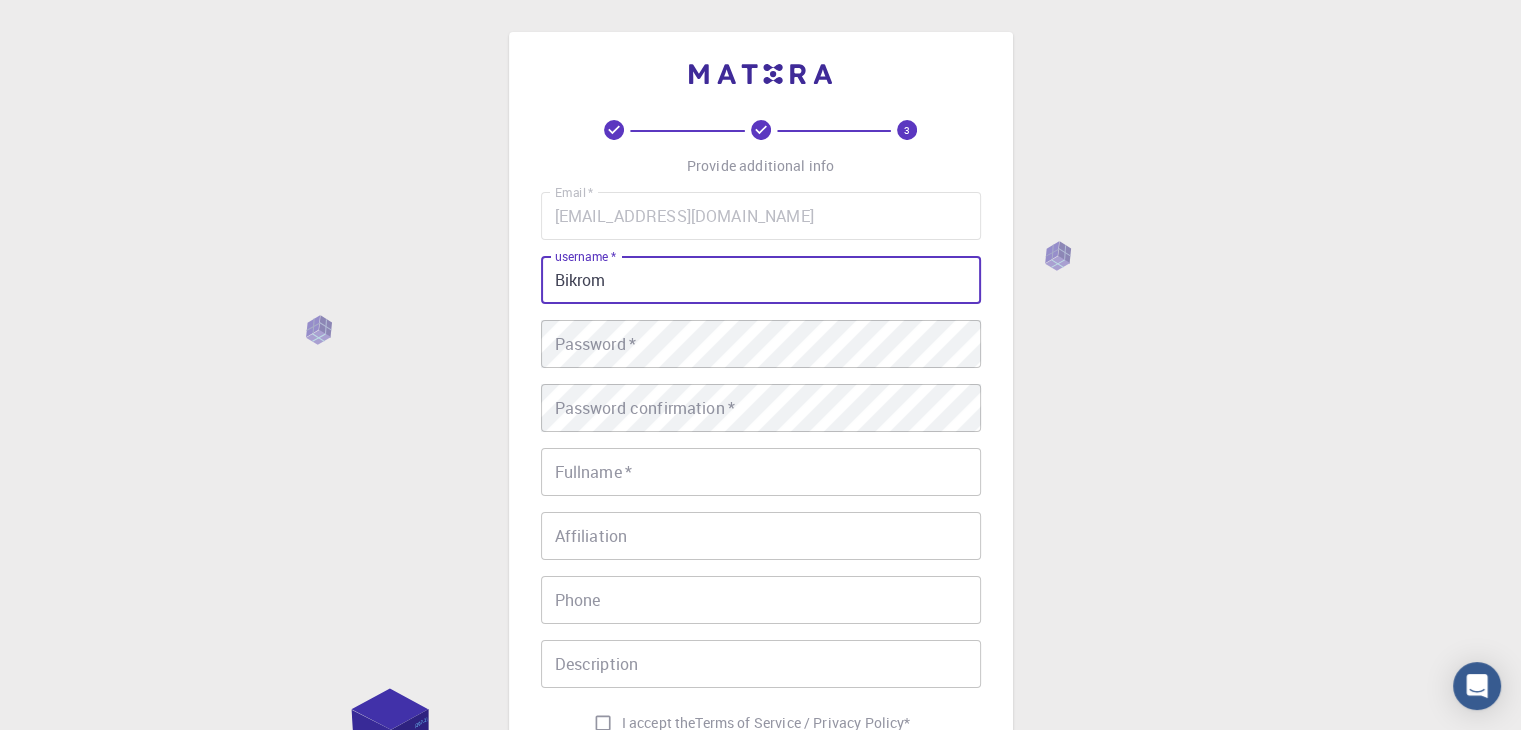 type on "Bikrom" 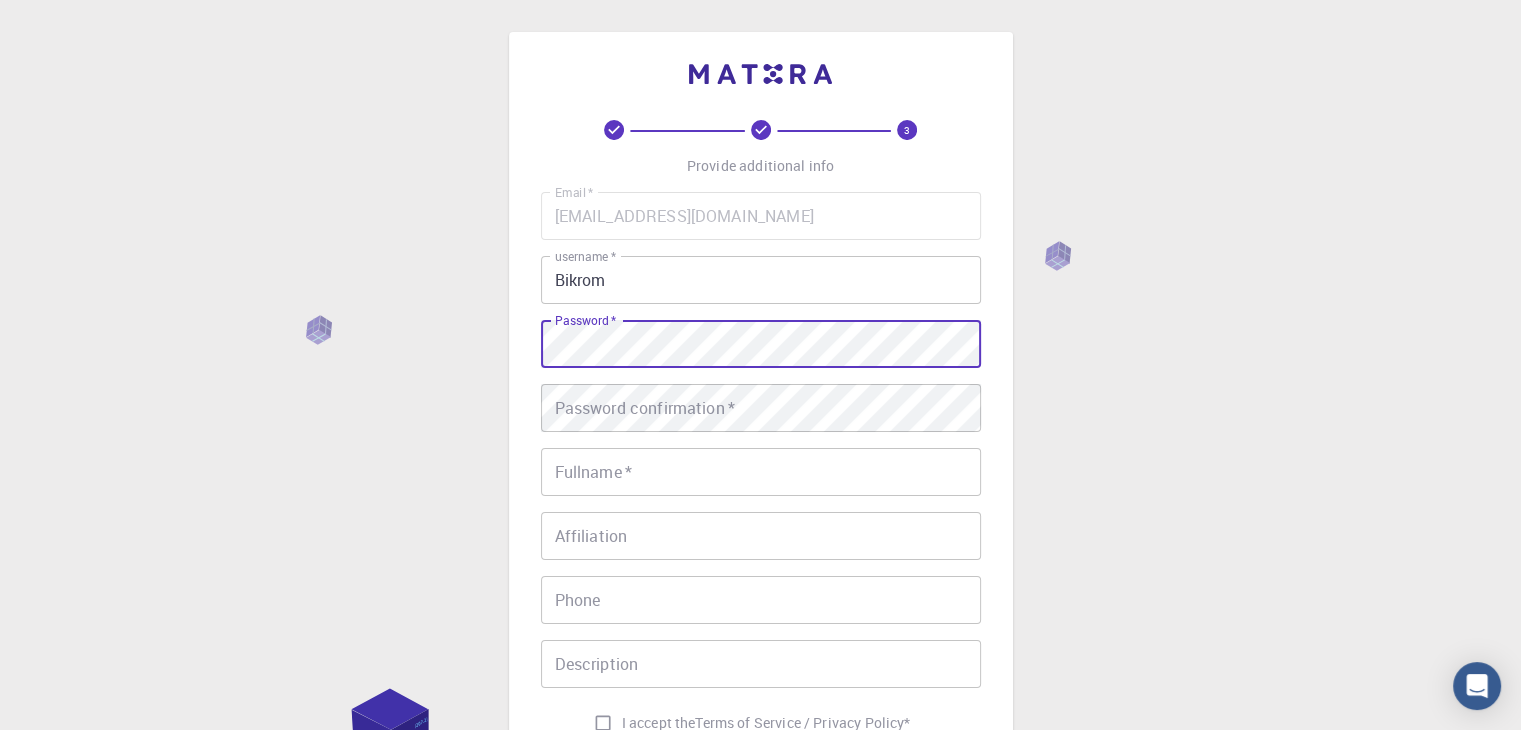 click on "Email   * [EMAIL_ADDRESS][DOMAIN_NAME] Email   * username   * Bikrom username   * Password   * Password   * Password confirmation   * Password confirmation   * Fullname   * Fullname   * Affiliation Affiliation Phone Phone Description Description I accept the  Terms of Service / Privacy Policy  *" at bounding box center [761, 467] 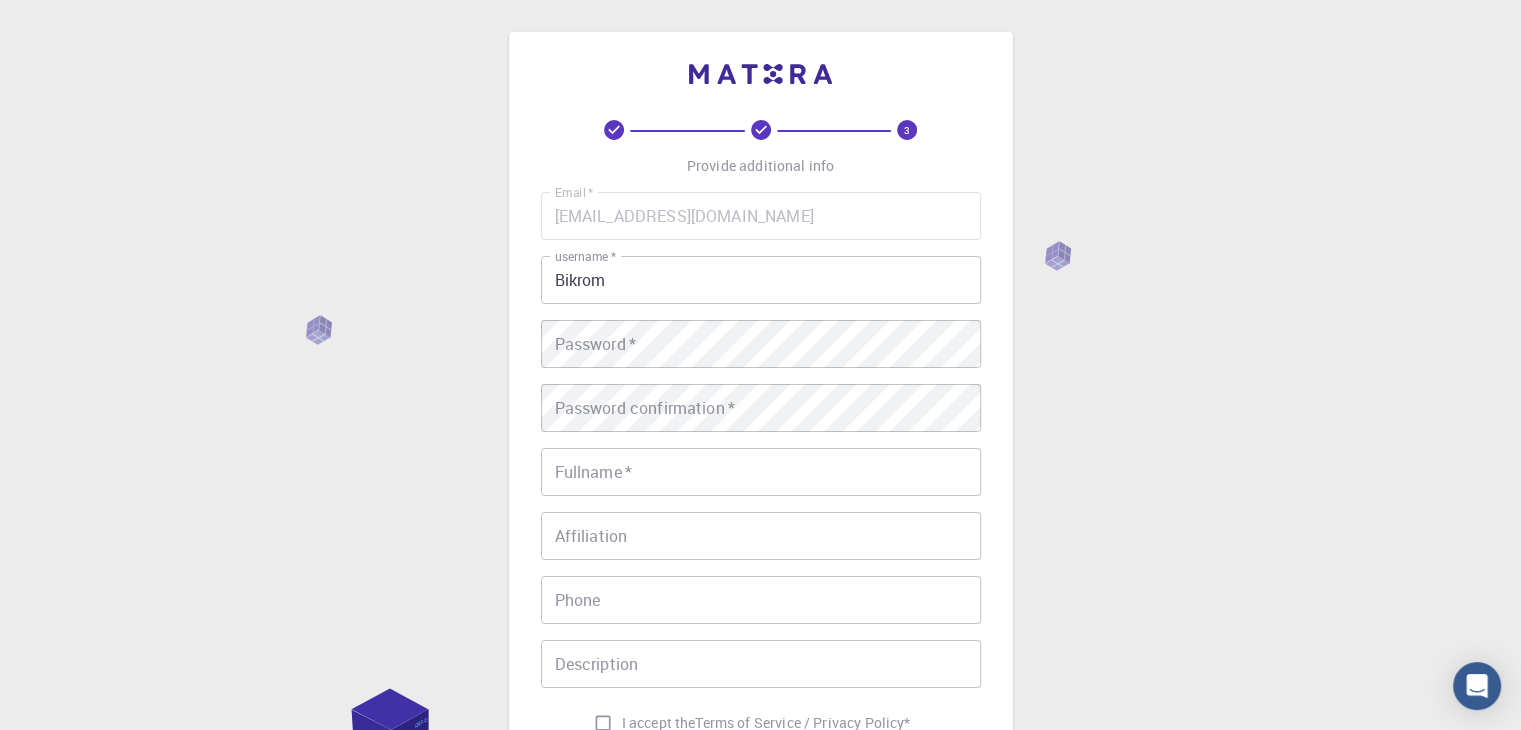 click on "Password   * Password   *" at bounding box center (761, 344) 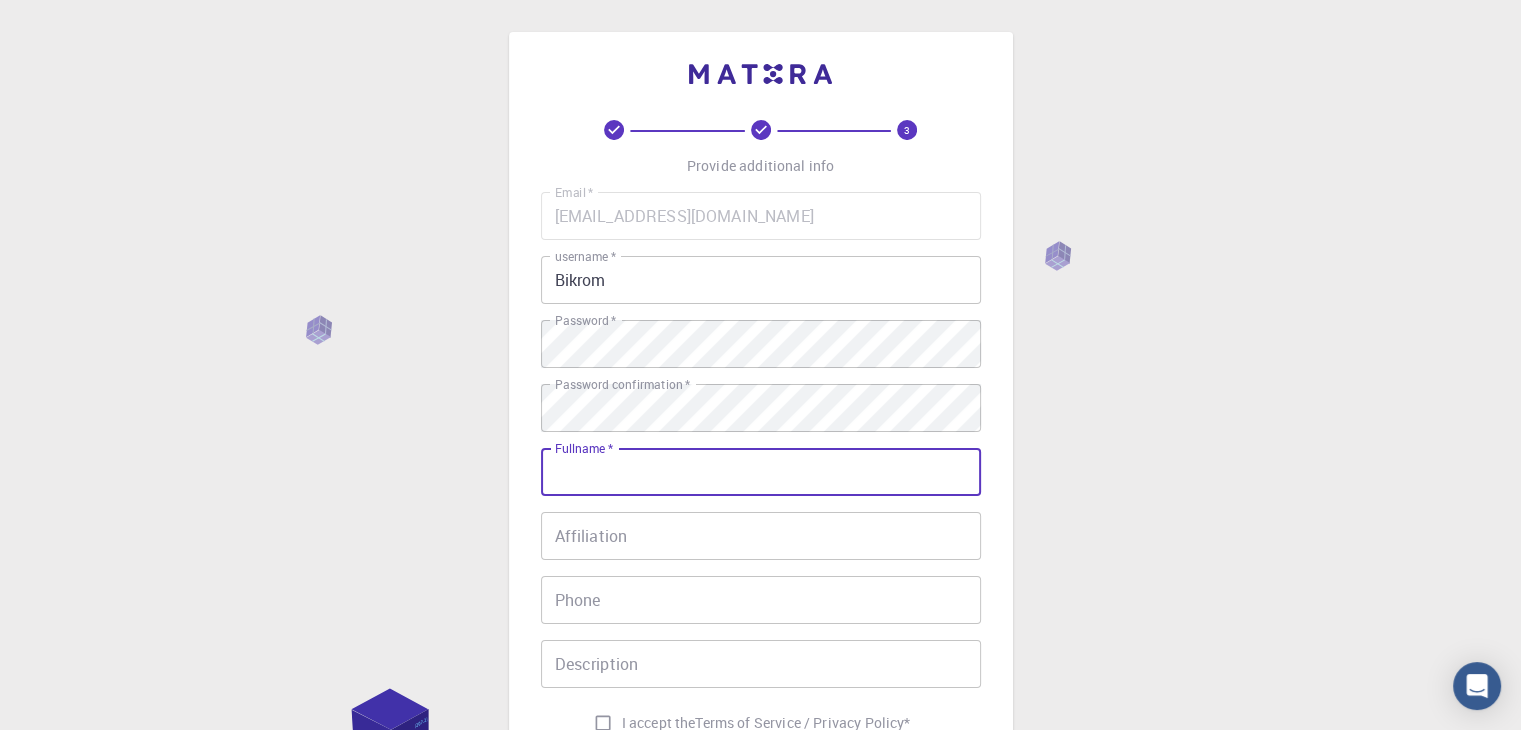 click on "Fullname   *" at bounding box center (761, 472) 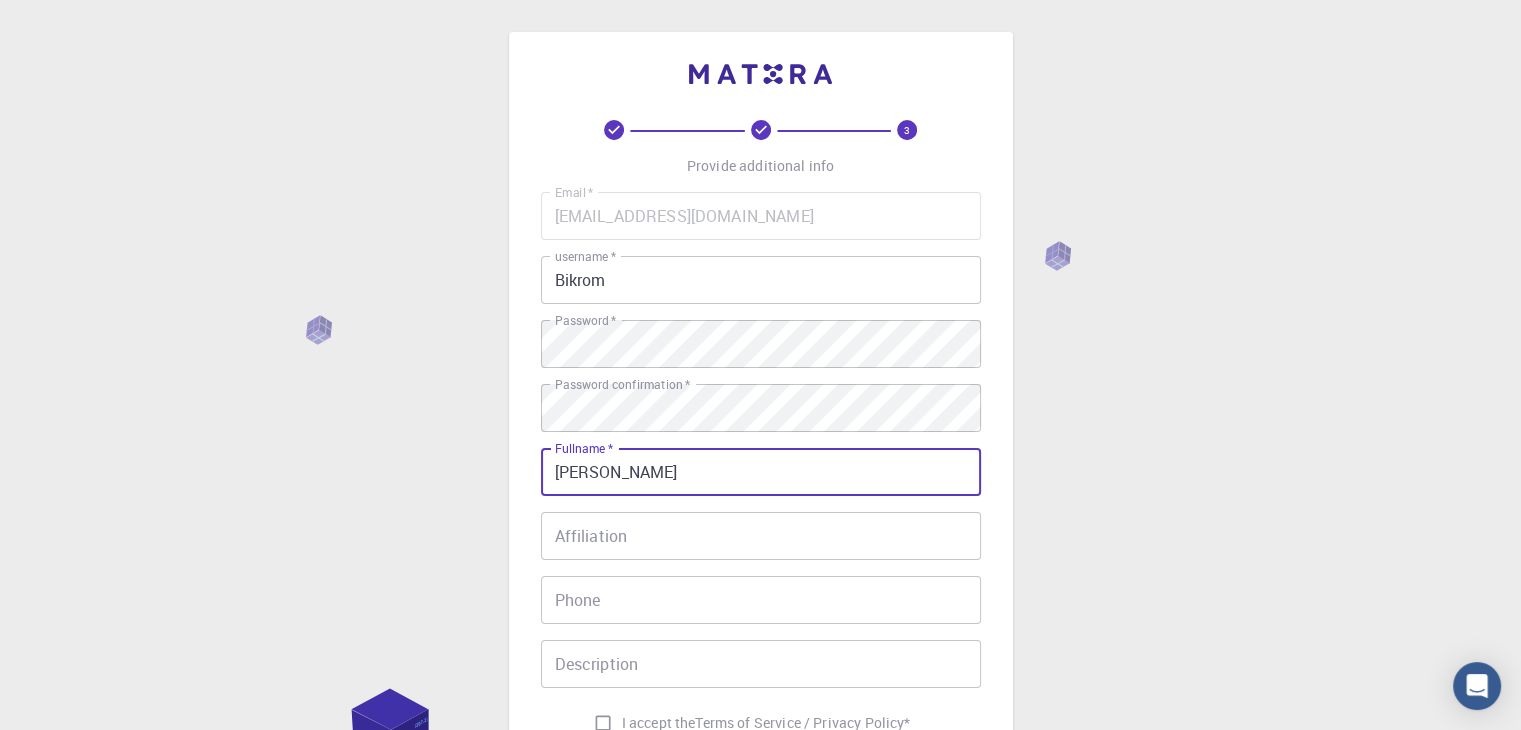 type on "01770575828" 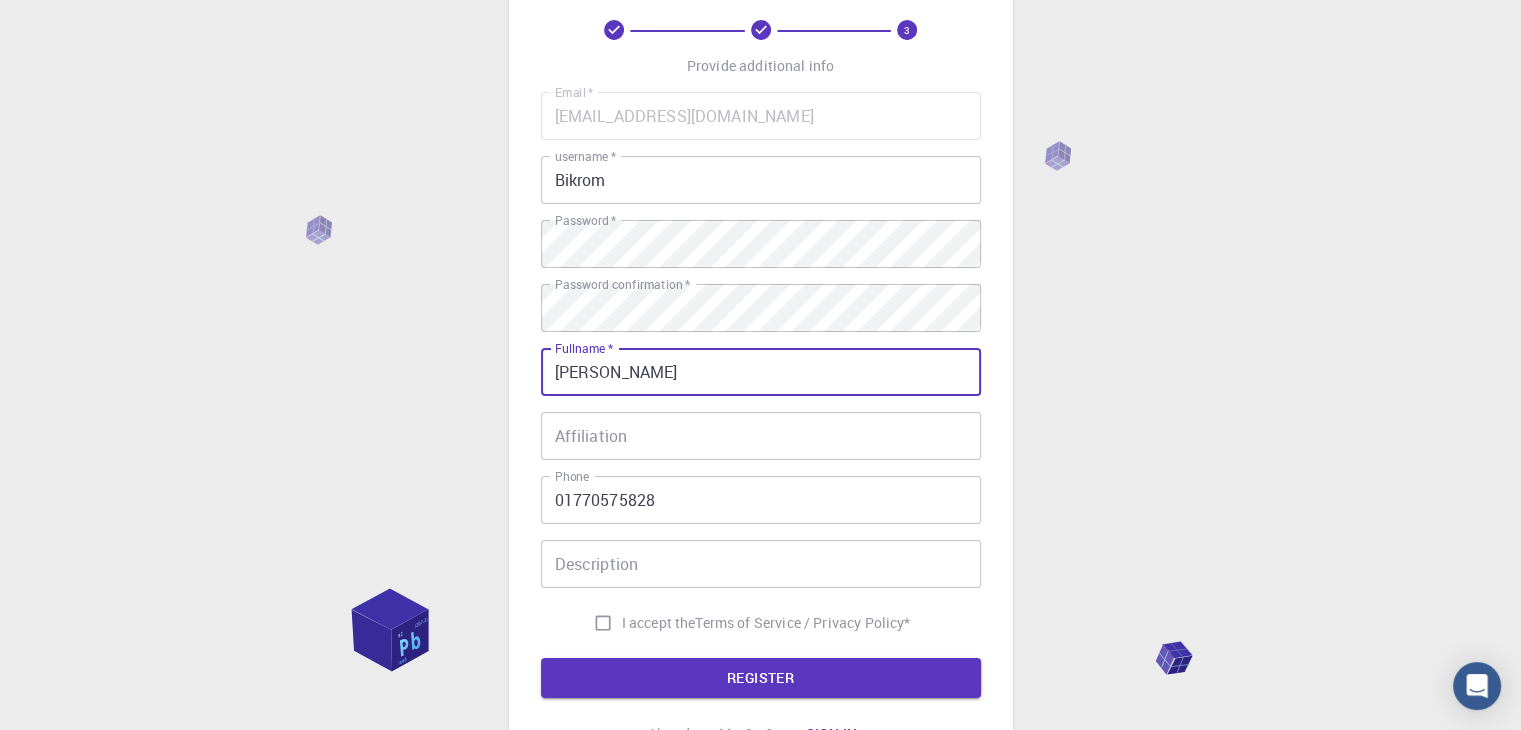 scroll, scrollTop: 200, scrollLeft: 0, axis: vertical 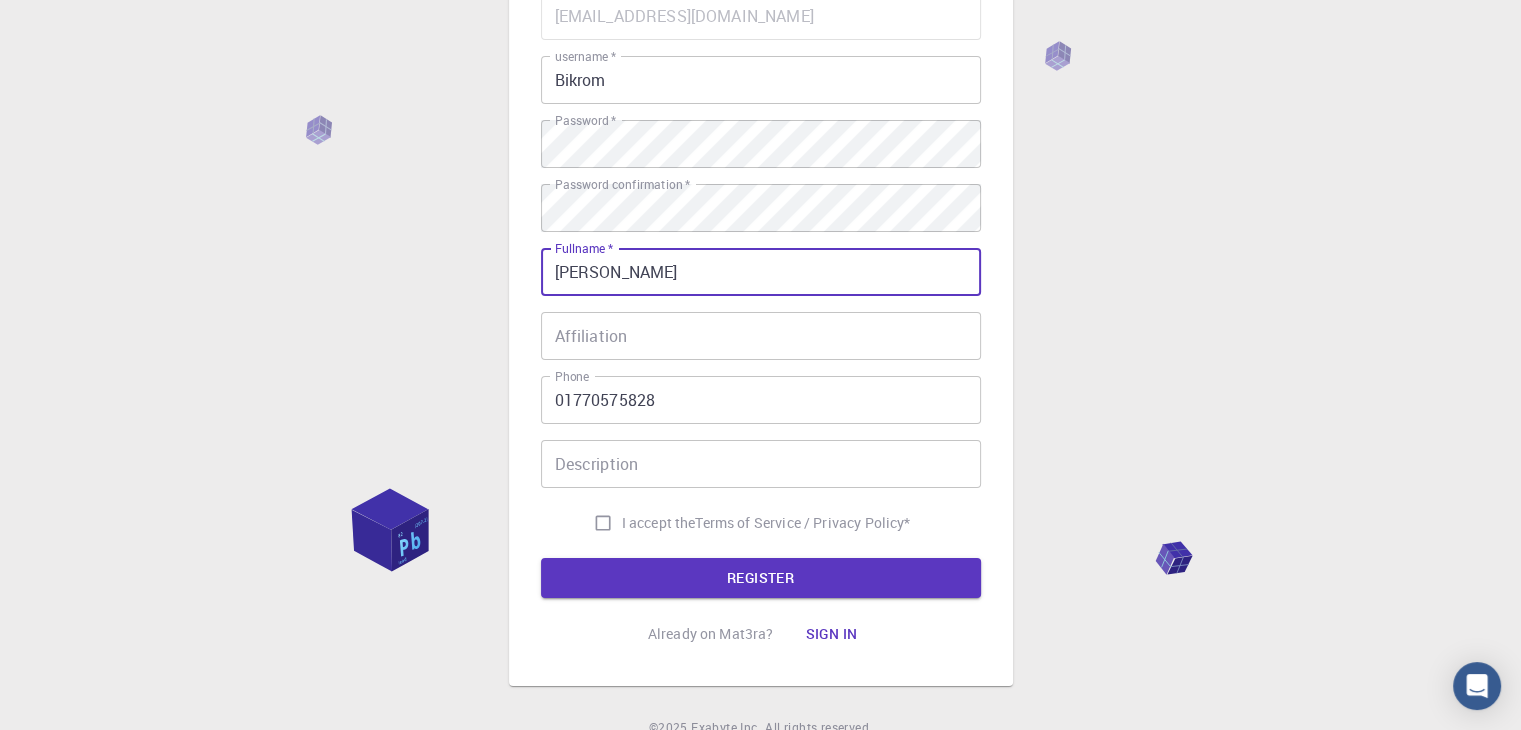 click on "Description" at bounding box center (761, 464) 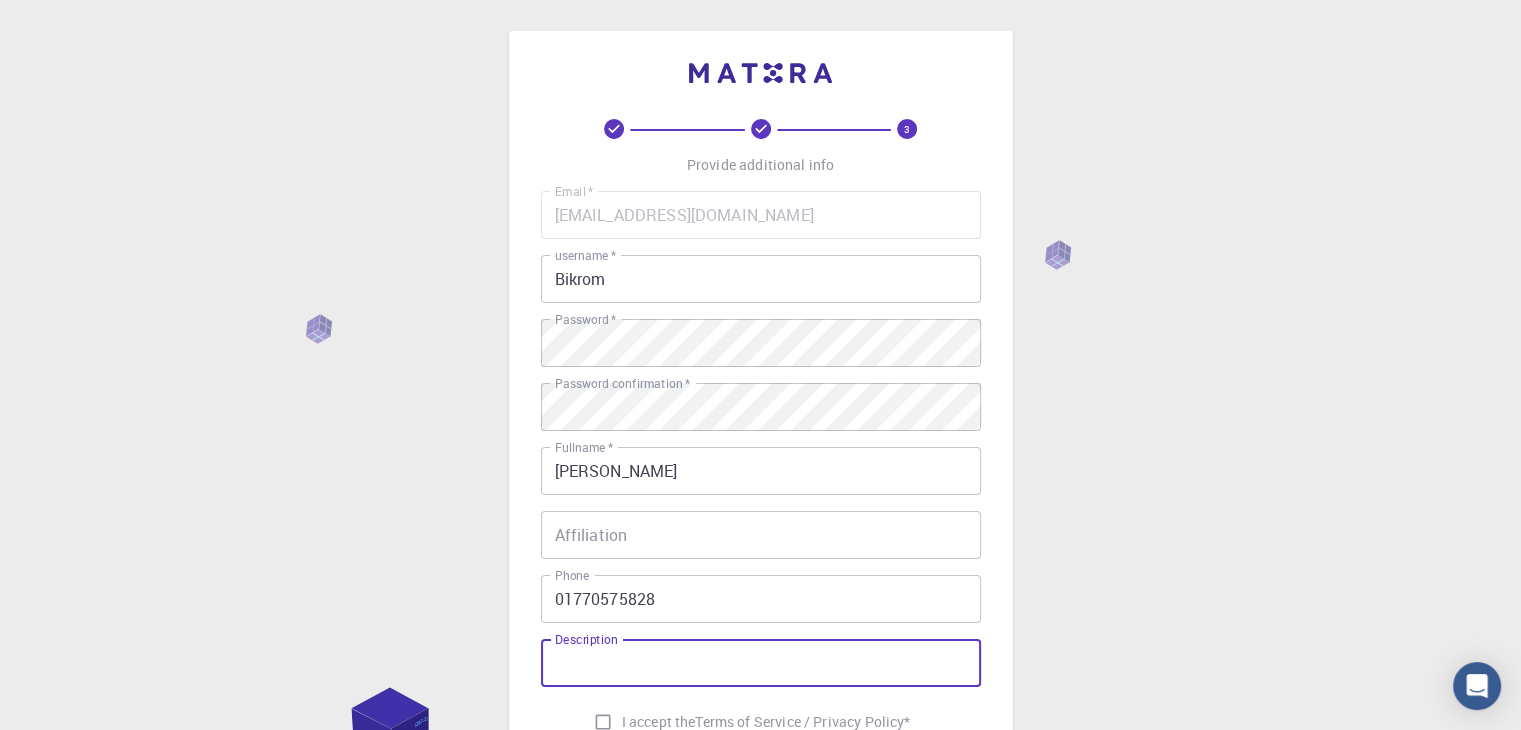 scroll, scrollTop: 0, scrollLeft: 0, axis: both 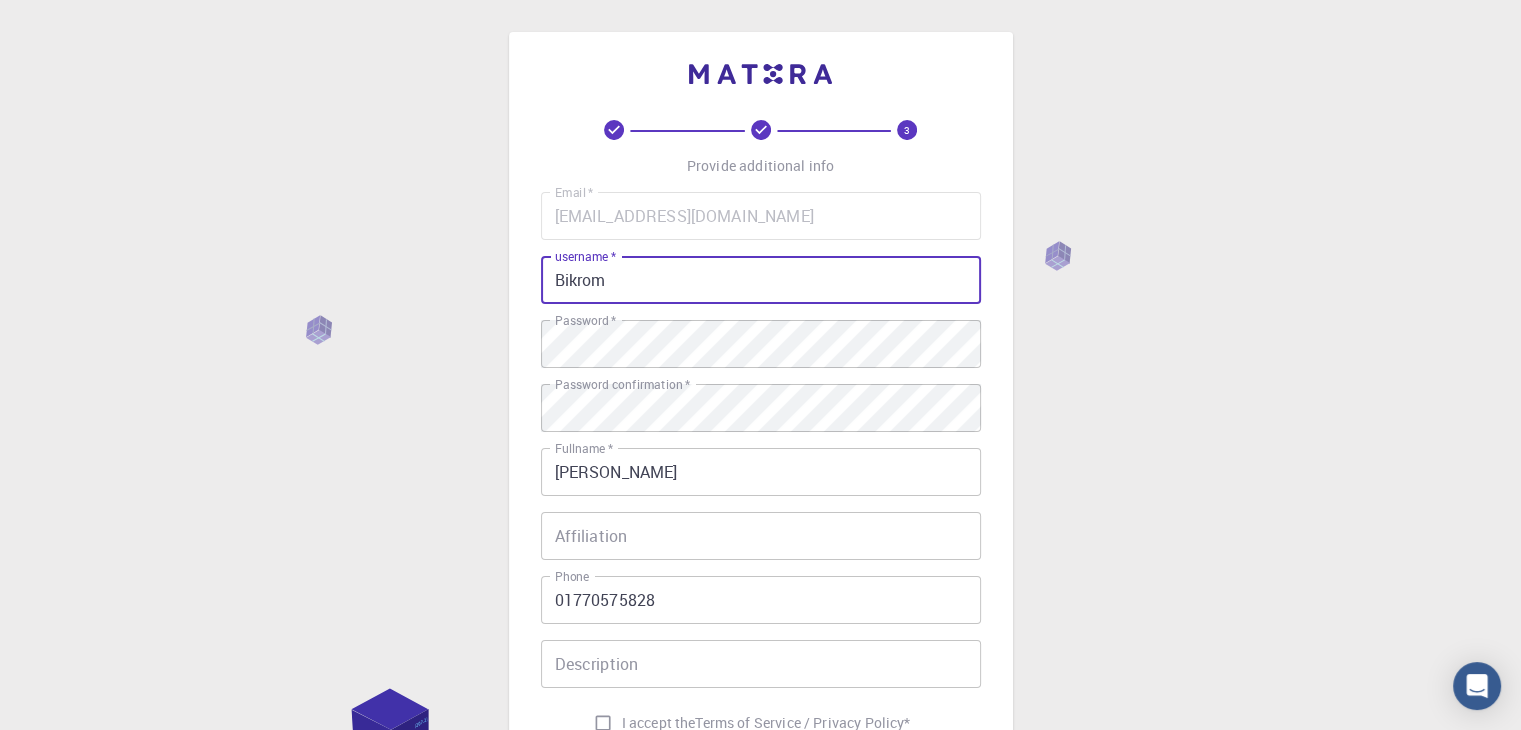 click on "Bikrom" at bounding box center [761, 280] 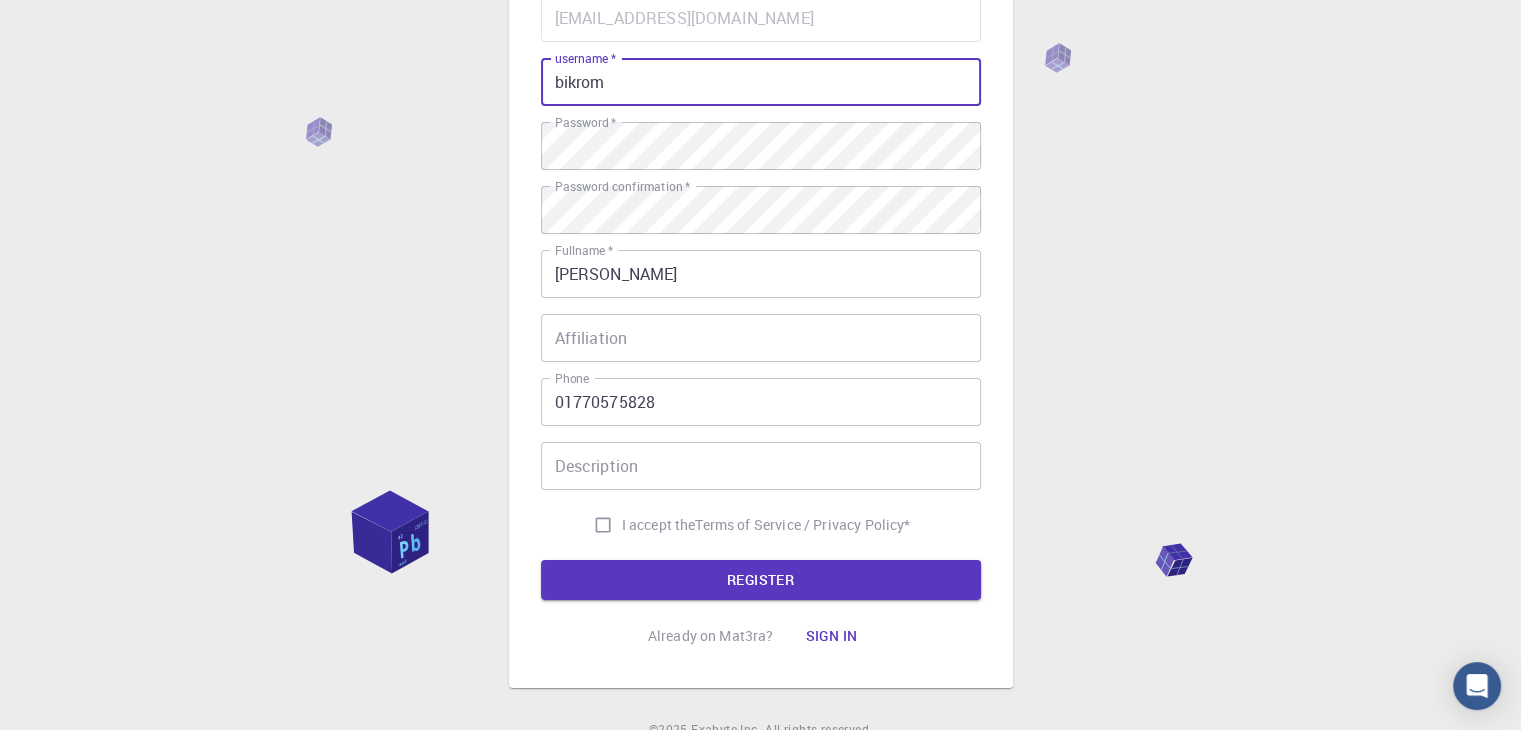scroll, scrollTop: 288, scrollLeft: 0, axis: vertical 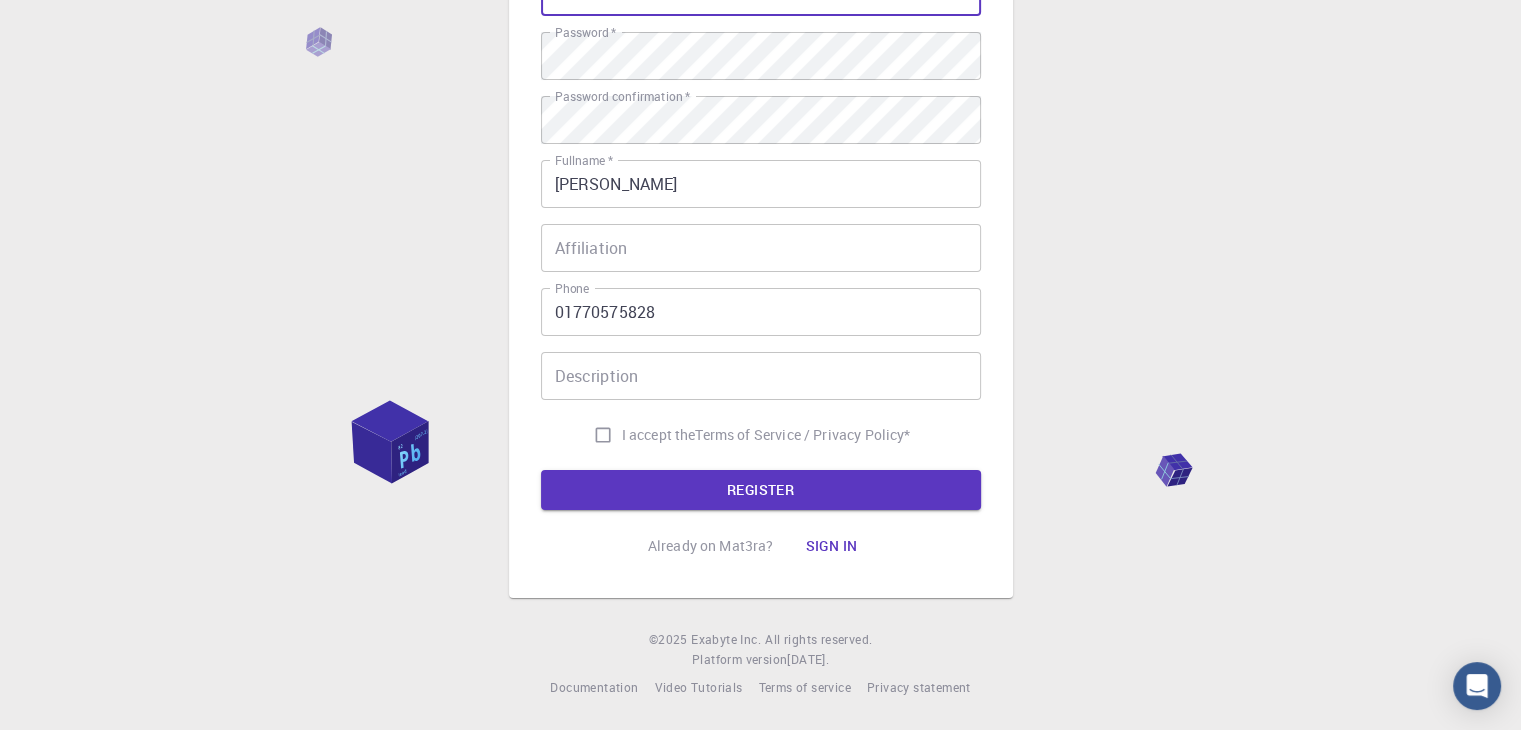 type on "bikrom" 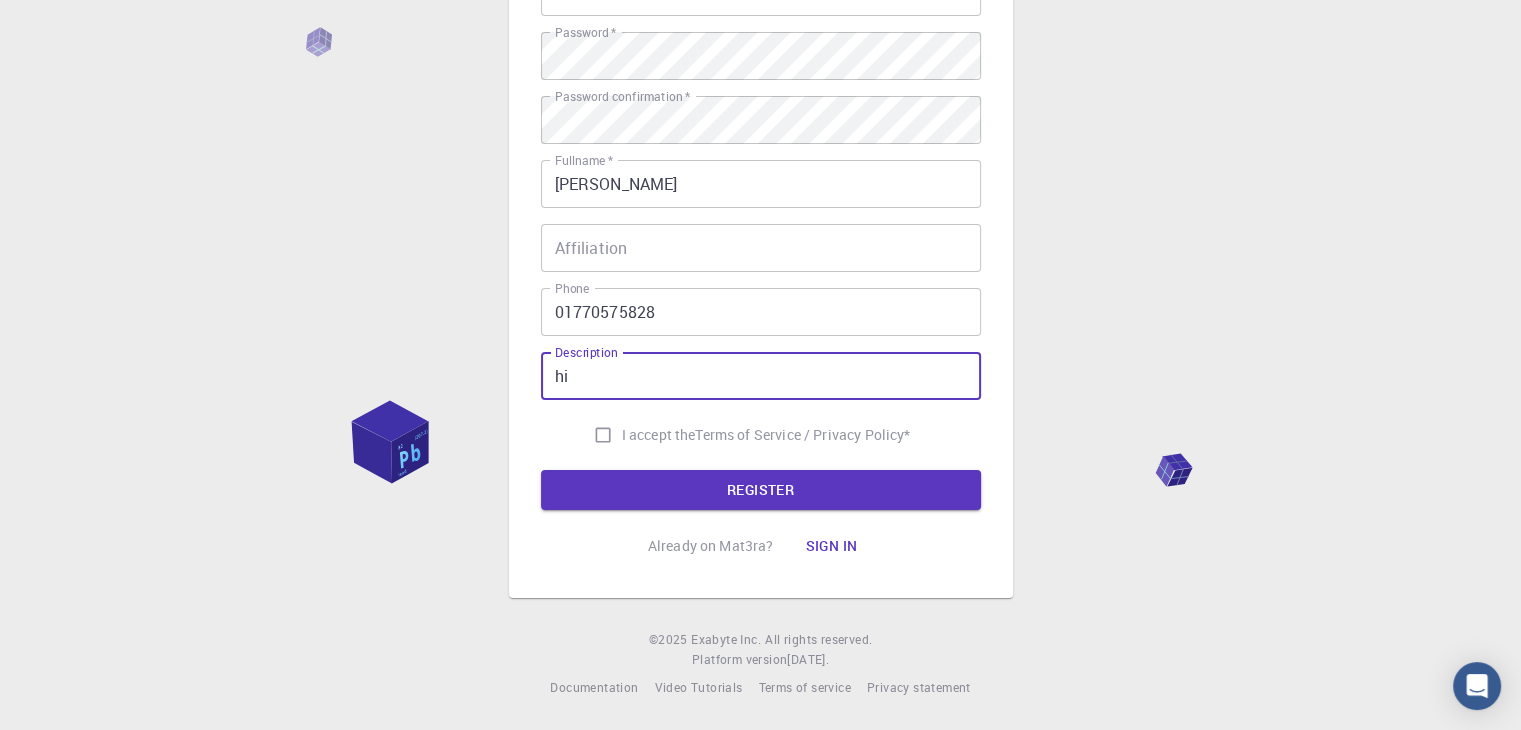 type on "h" 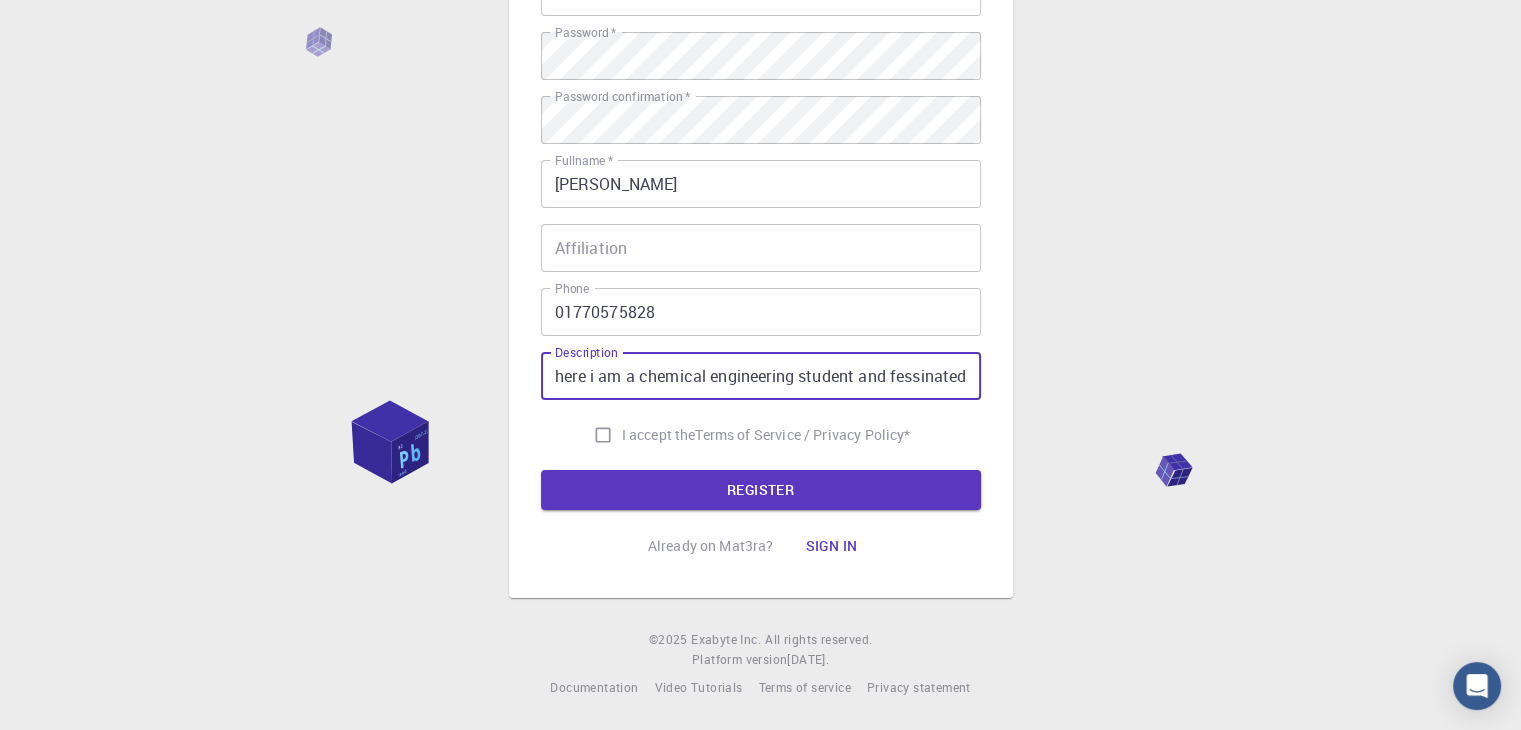 scroll, scrollTop: 0, scrollLeft: 32, axis: horizontal 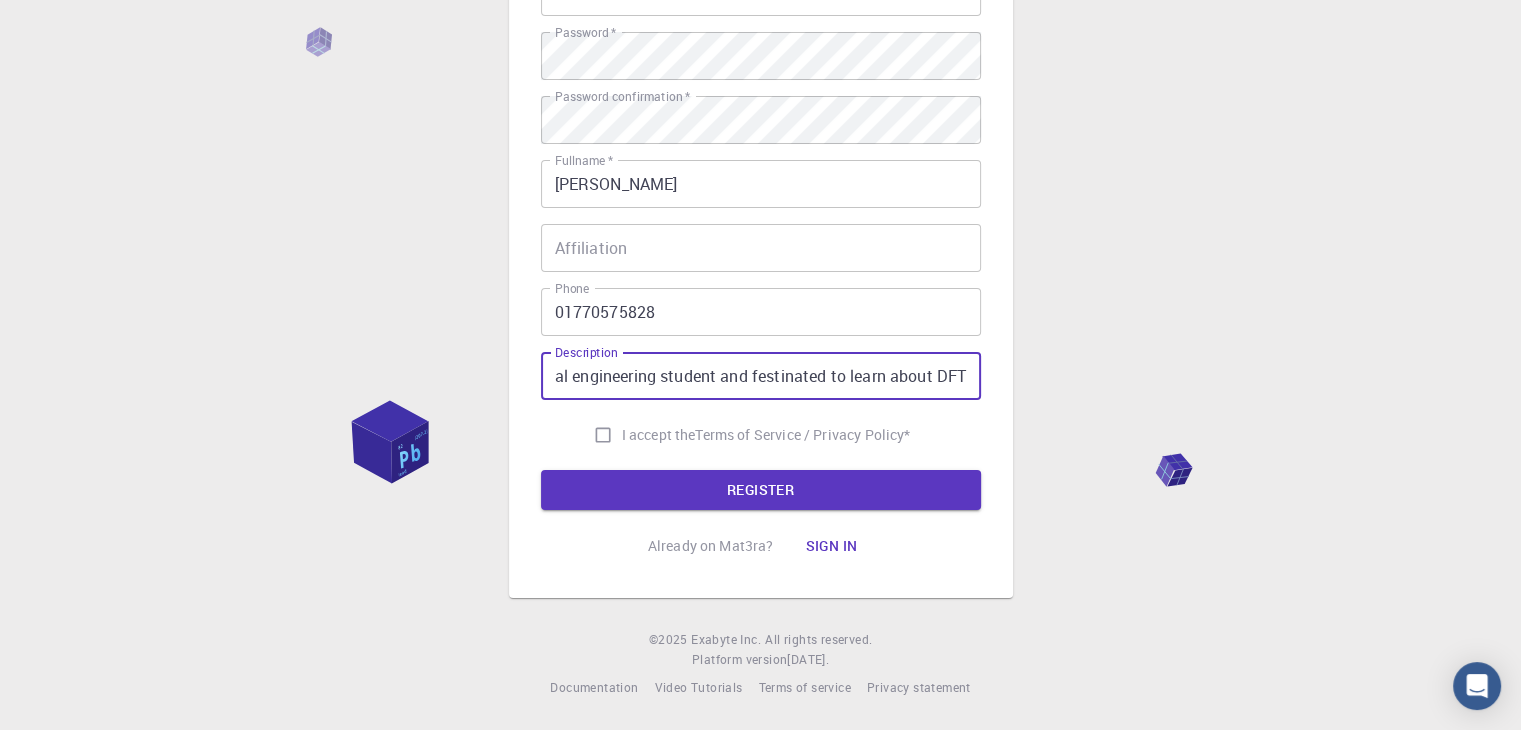 type on "Hi there i am a chemical engineering student and festinated to learn about DFT" 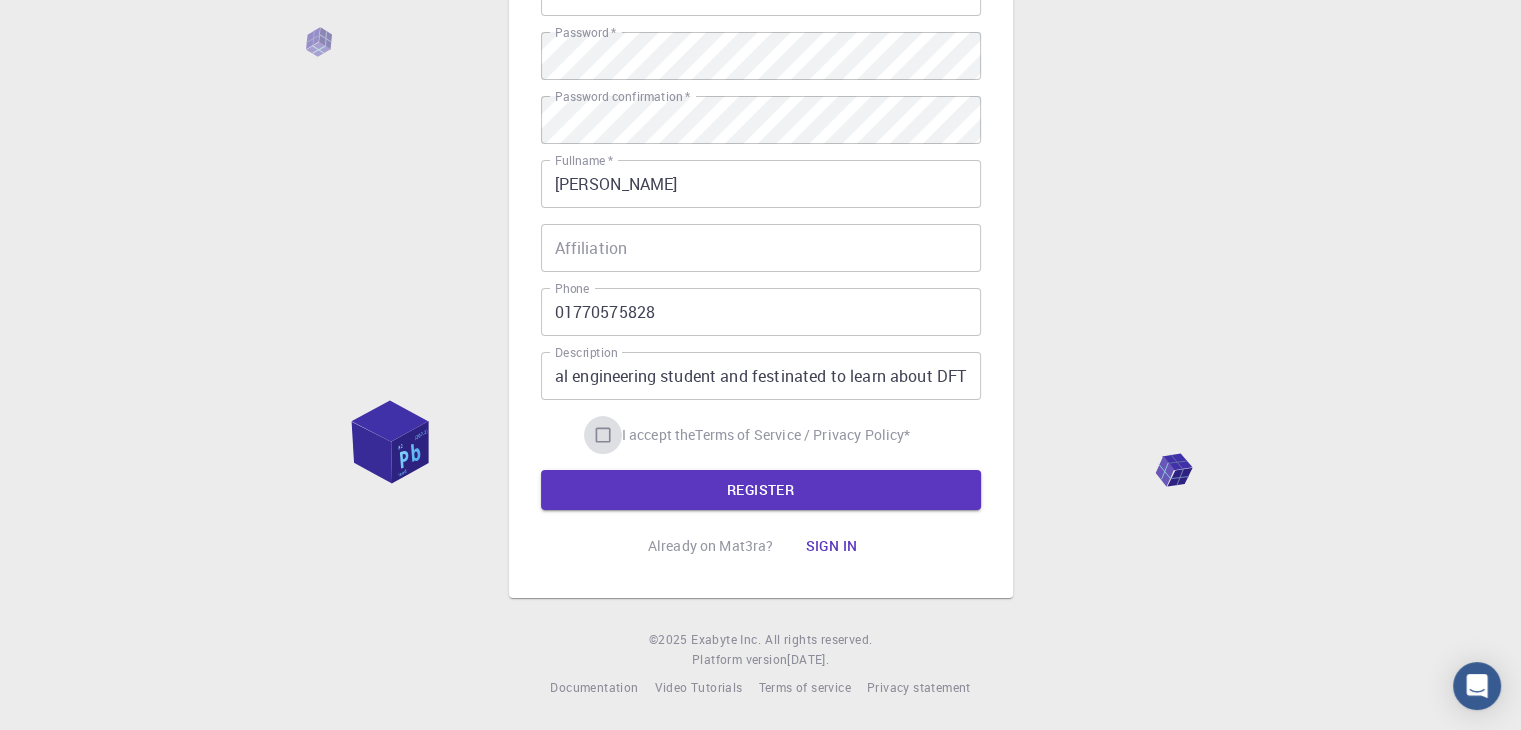 click on "I accept the  Terms of Service / Privacy Policy  *" at bounding box center (603, 435) 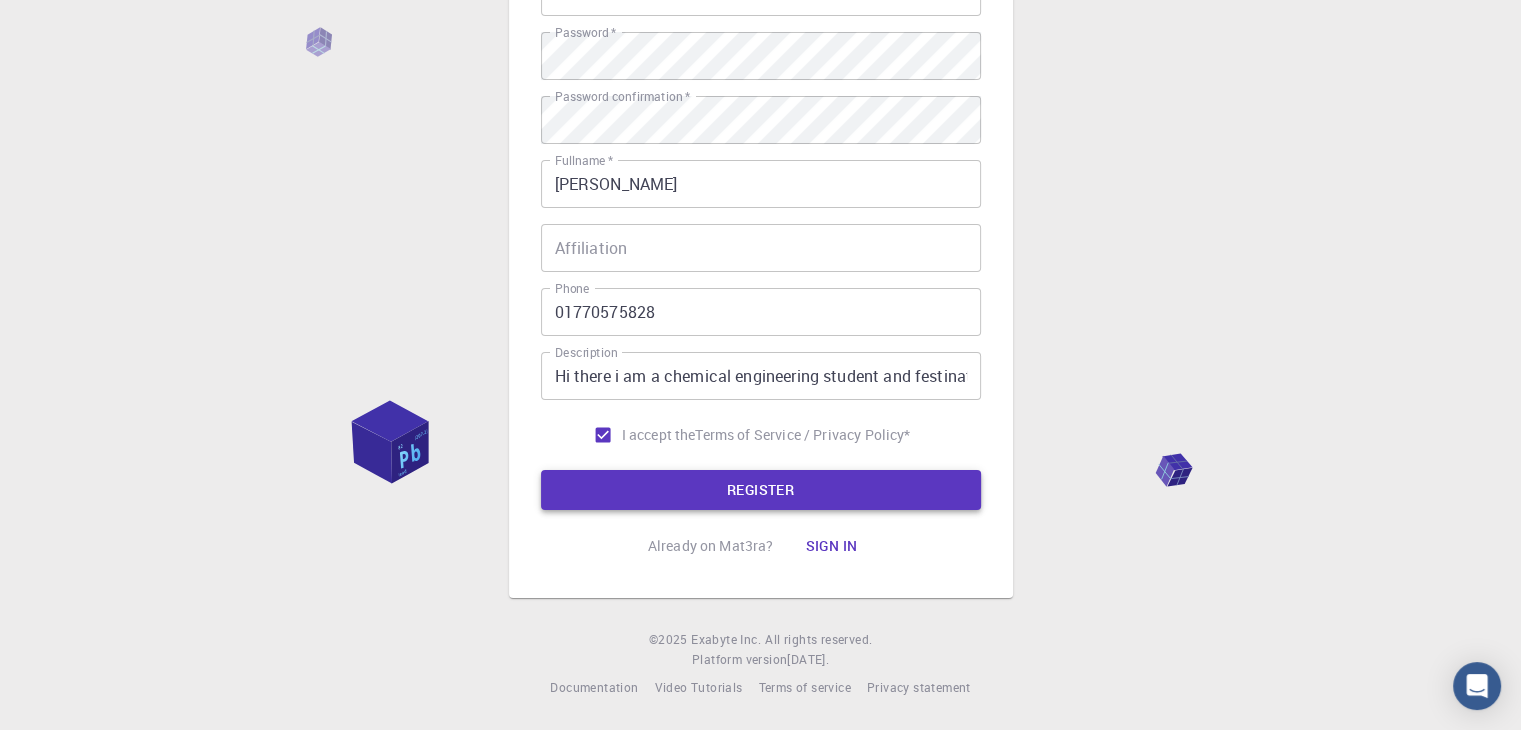 click on "REGISTER" at bounding box center (761, 490) 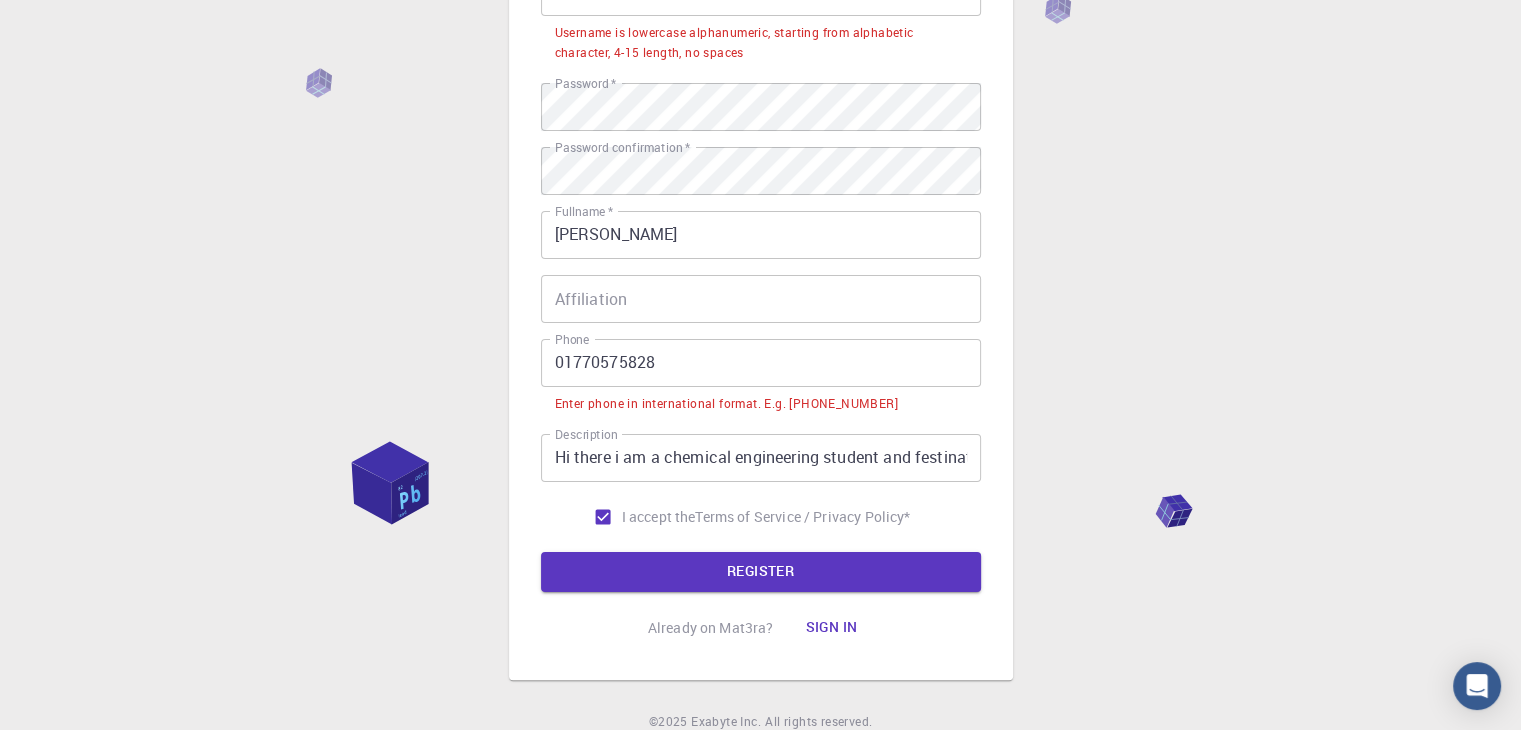 click on "01770575828" at bounding box center [761, 363] 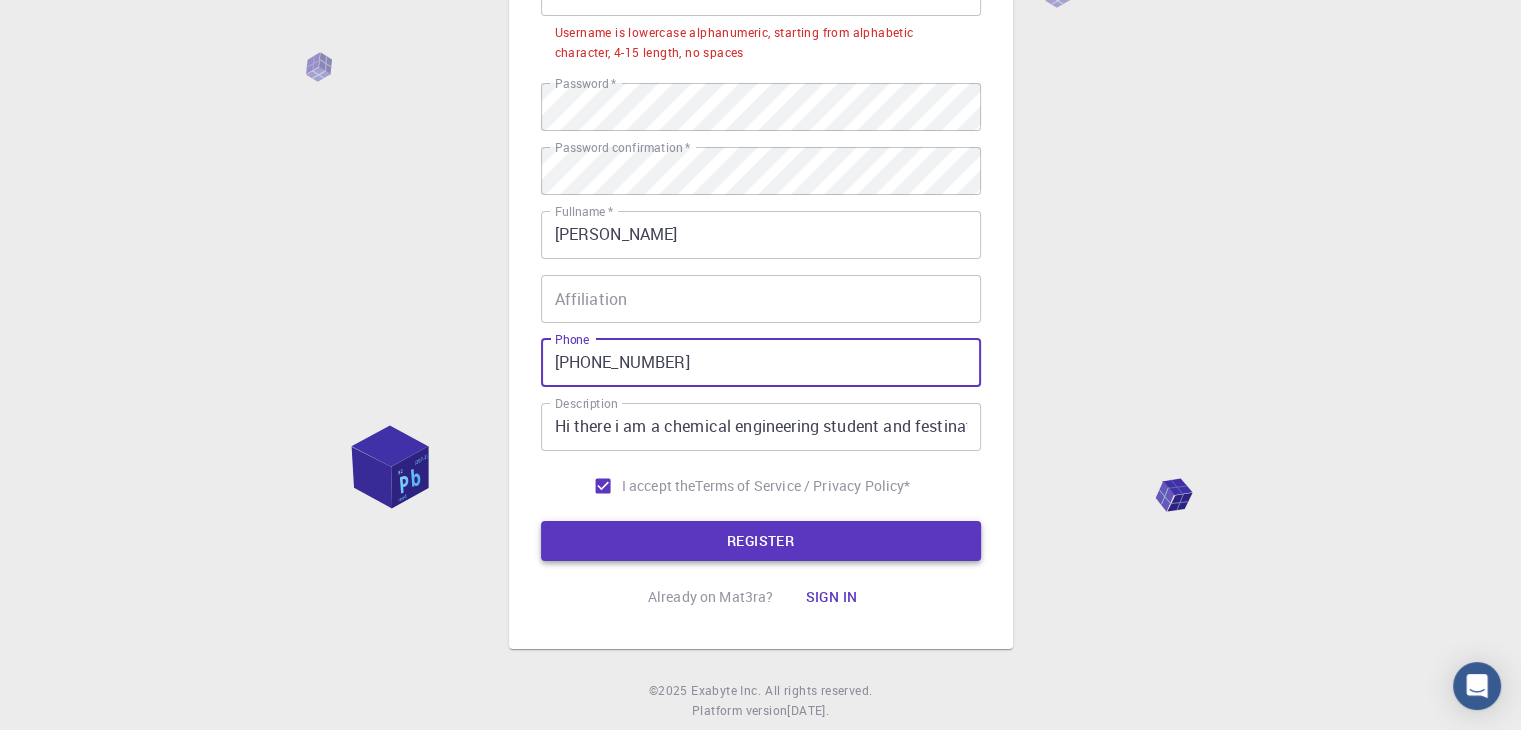 type on "[PHONE_NUMBER]" 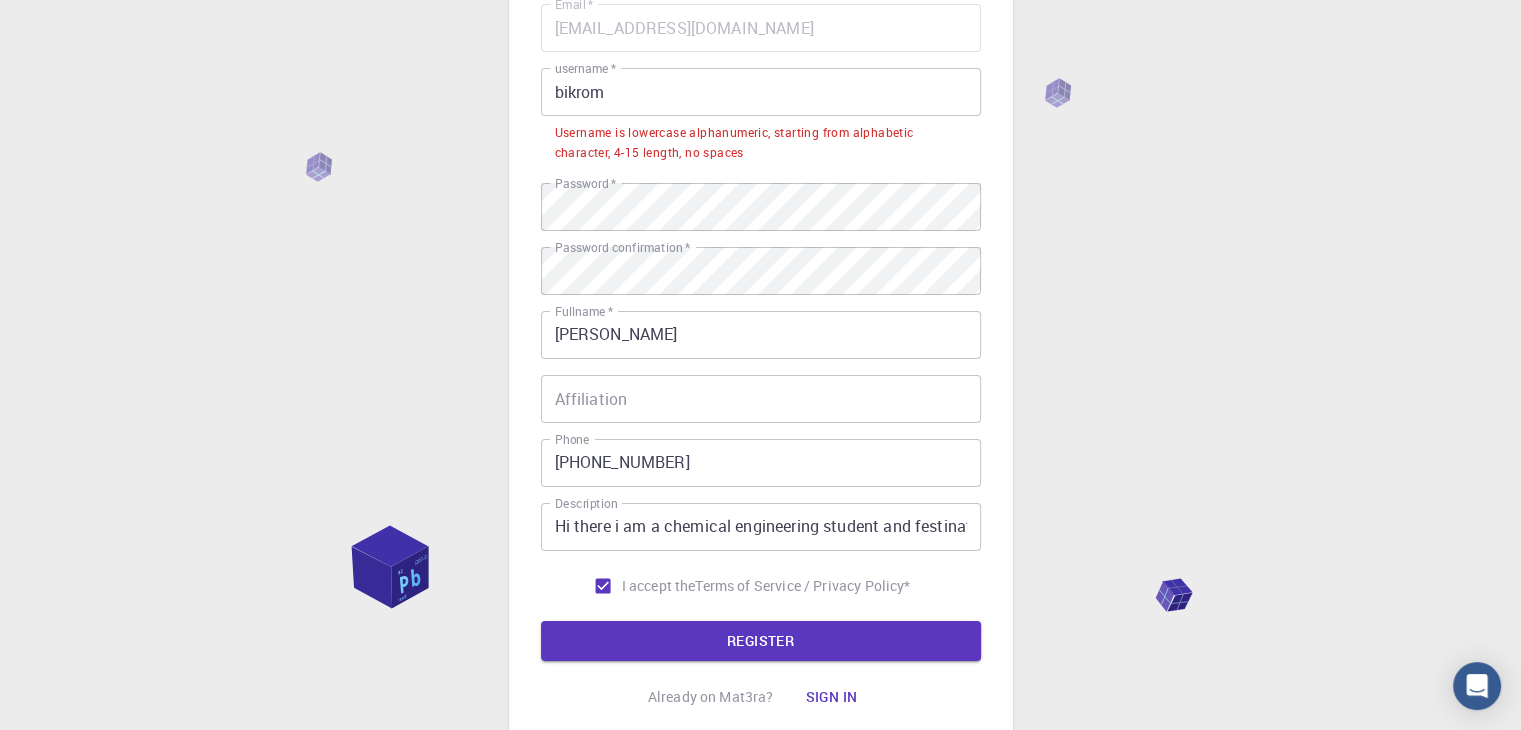 scroll, scrollTop: 88, scrollLeft: 0, axis: vertical 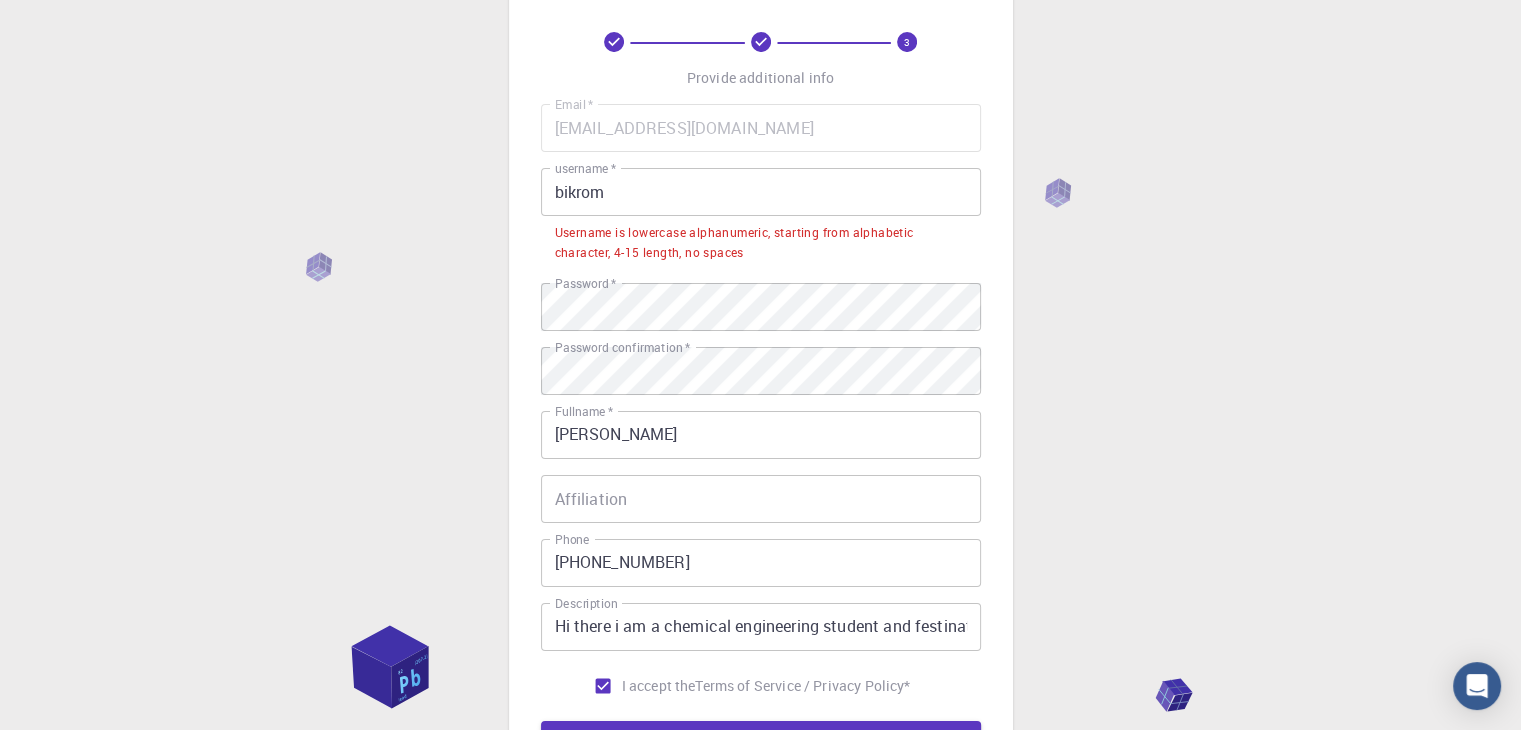 click on "bikrom" at bounding box center [761, 192] 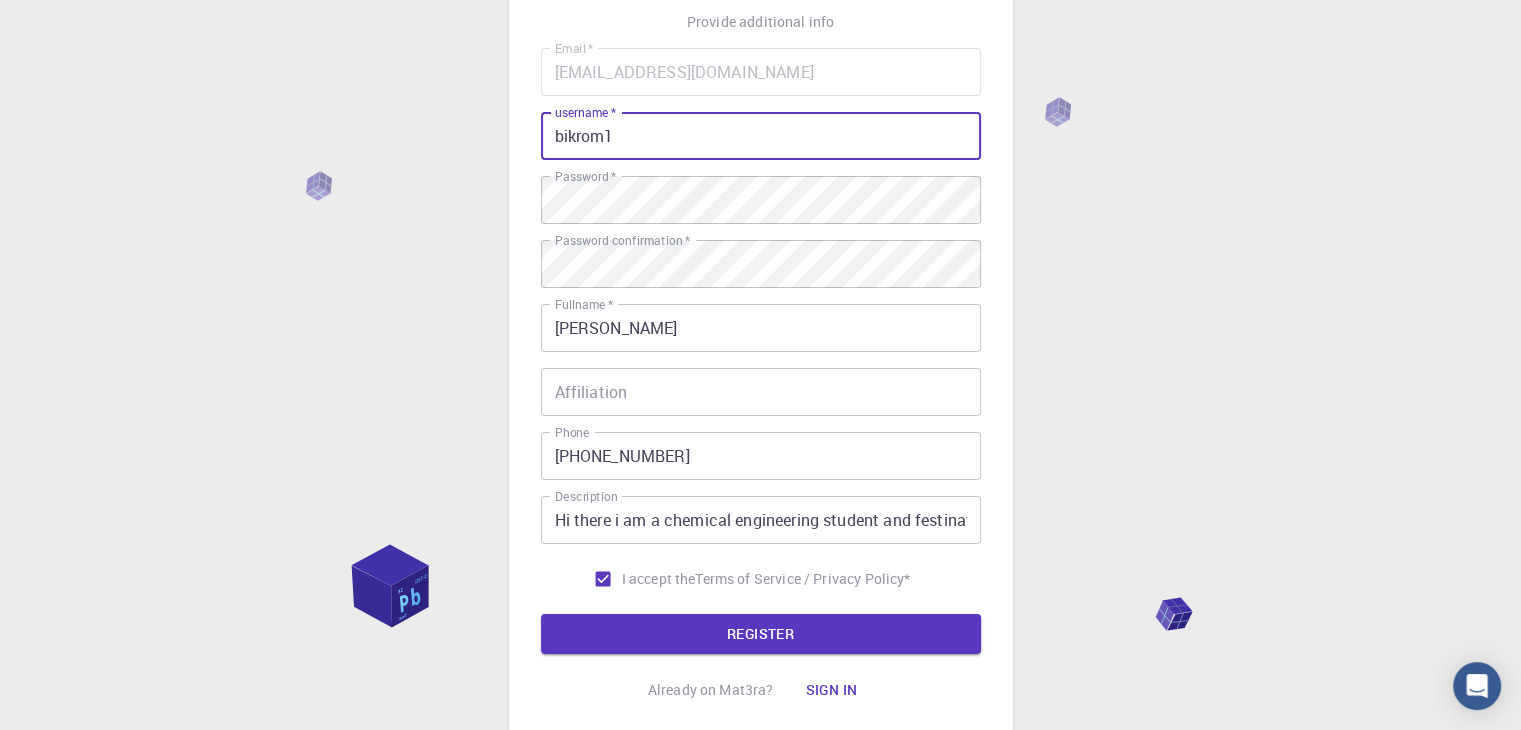 scroll, scrollTop: 188, scrollLeft: 0, axis: vertical 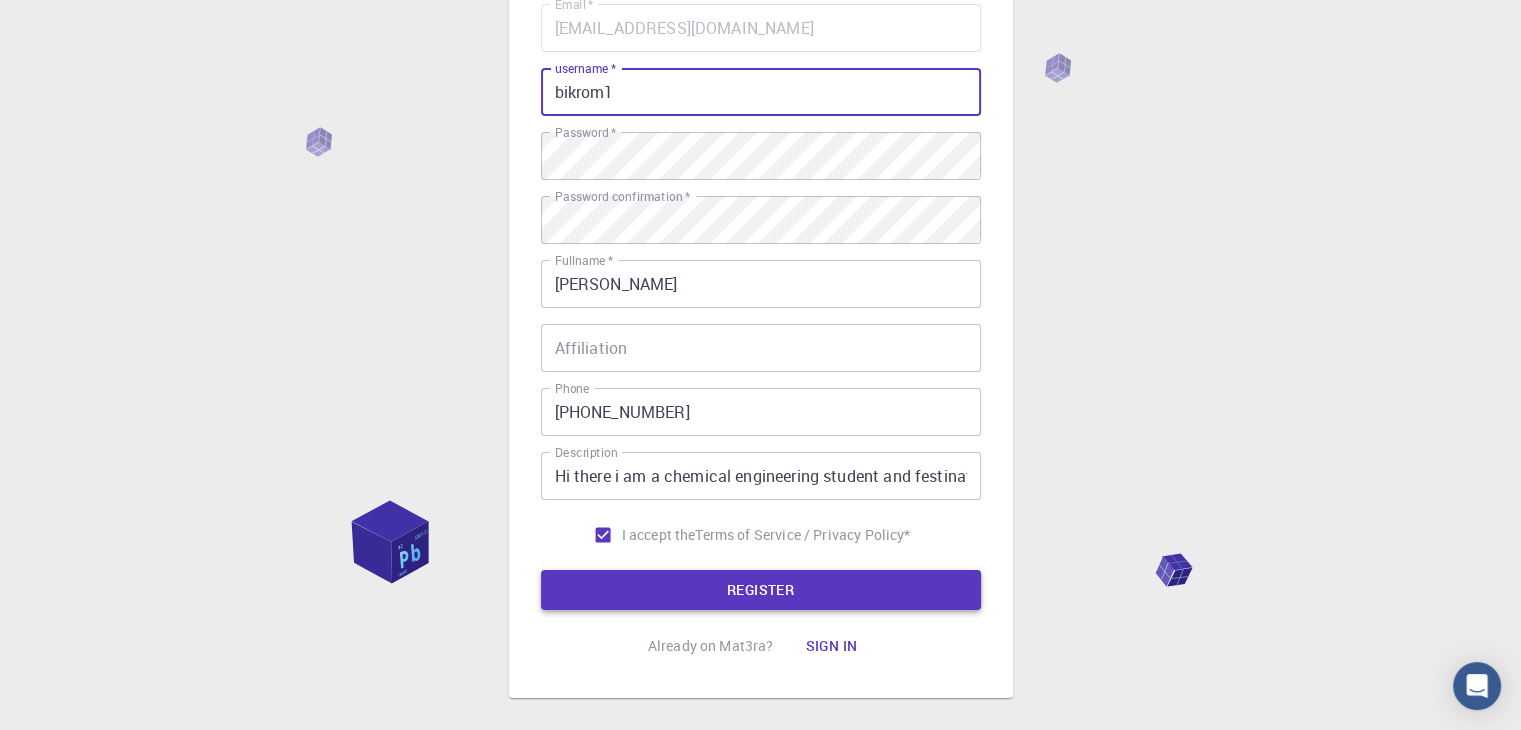 type on "bikrom1" 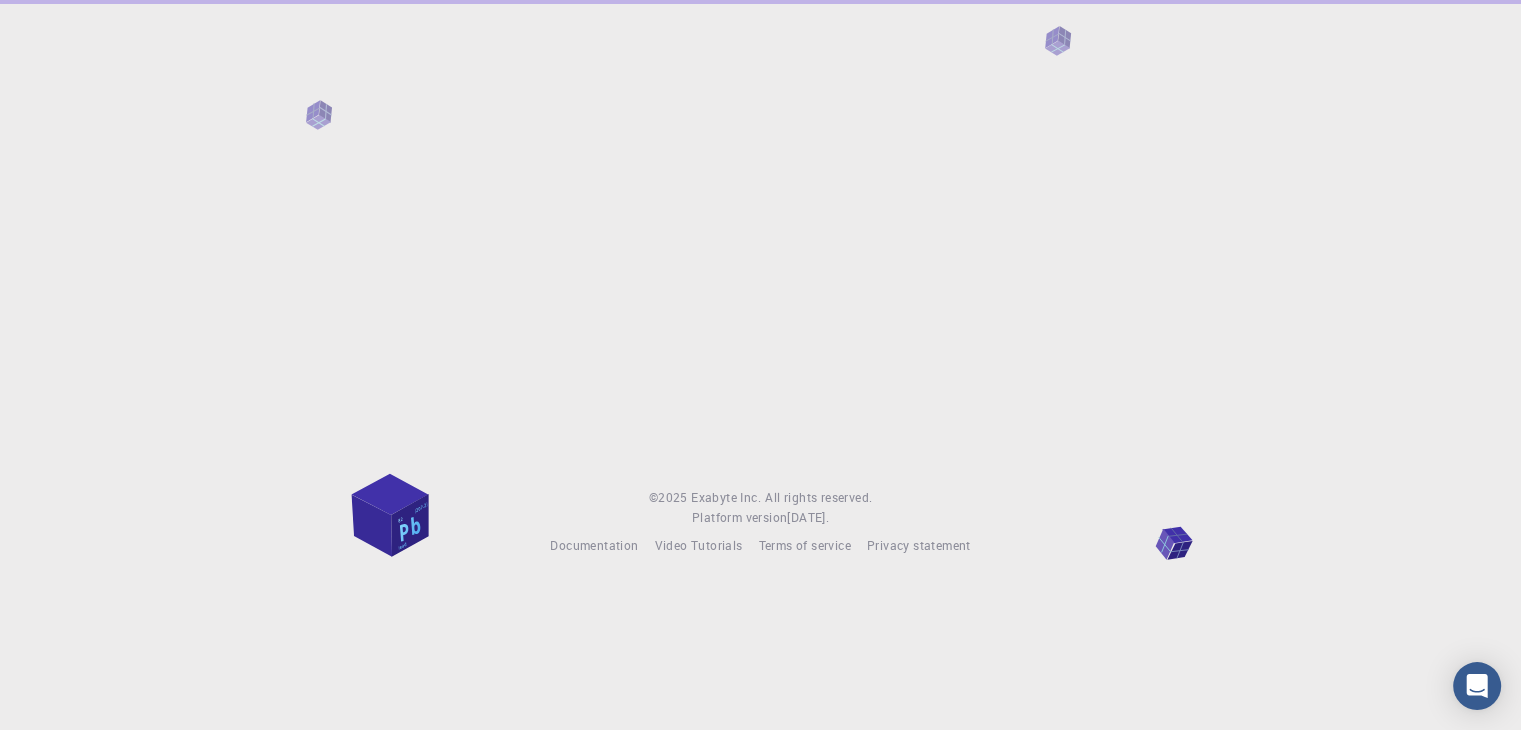 scroll, scrollTop: 0, scrollLeft: 0, axis: both 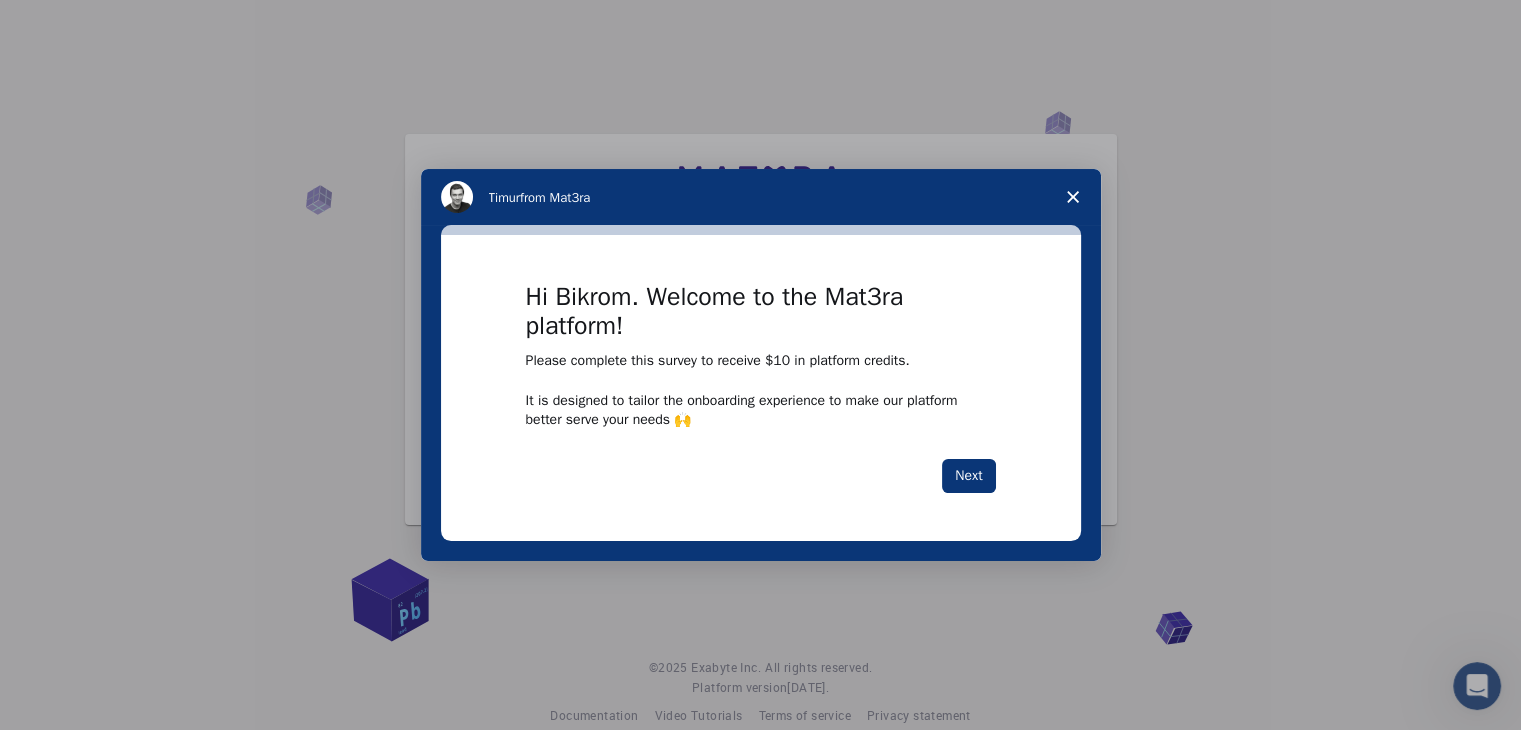 click at bounding box center (760, 365) 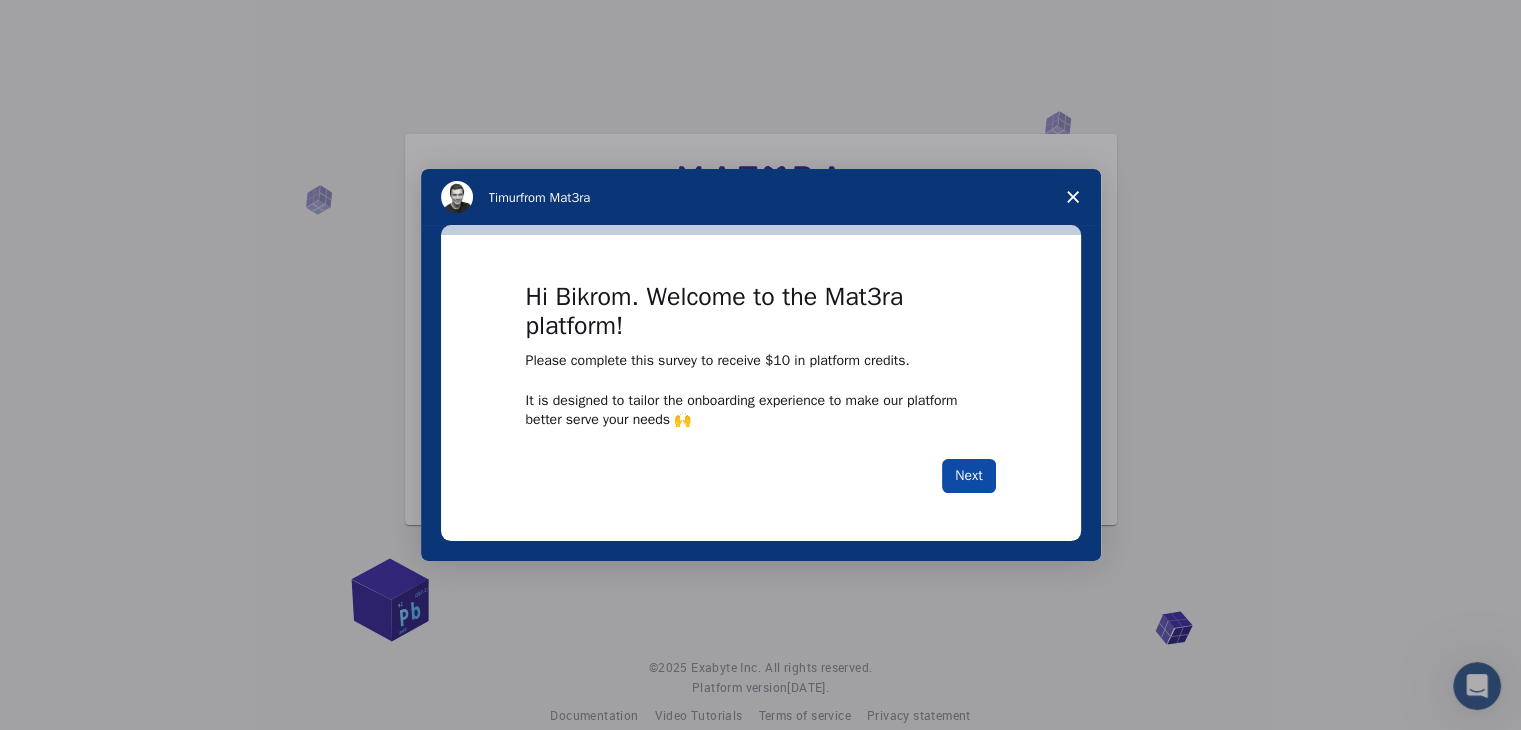 click on "Next" at bounding box center (968, 476) 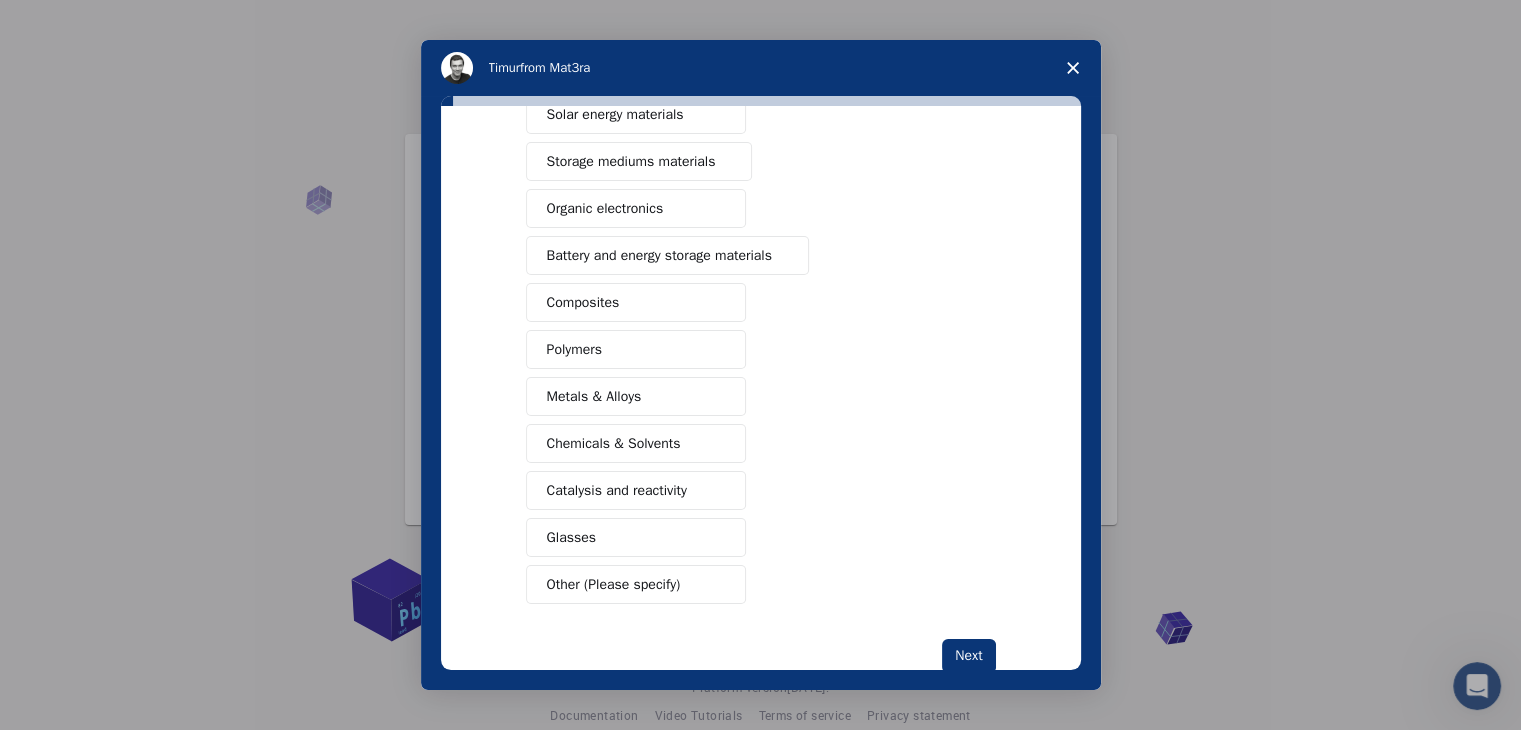 scroll, scrollTop: 200, scrollLeft: 0, axis: vertical 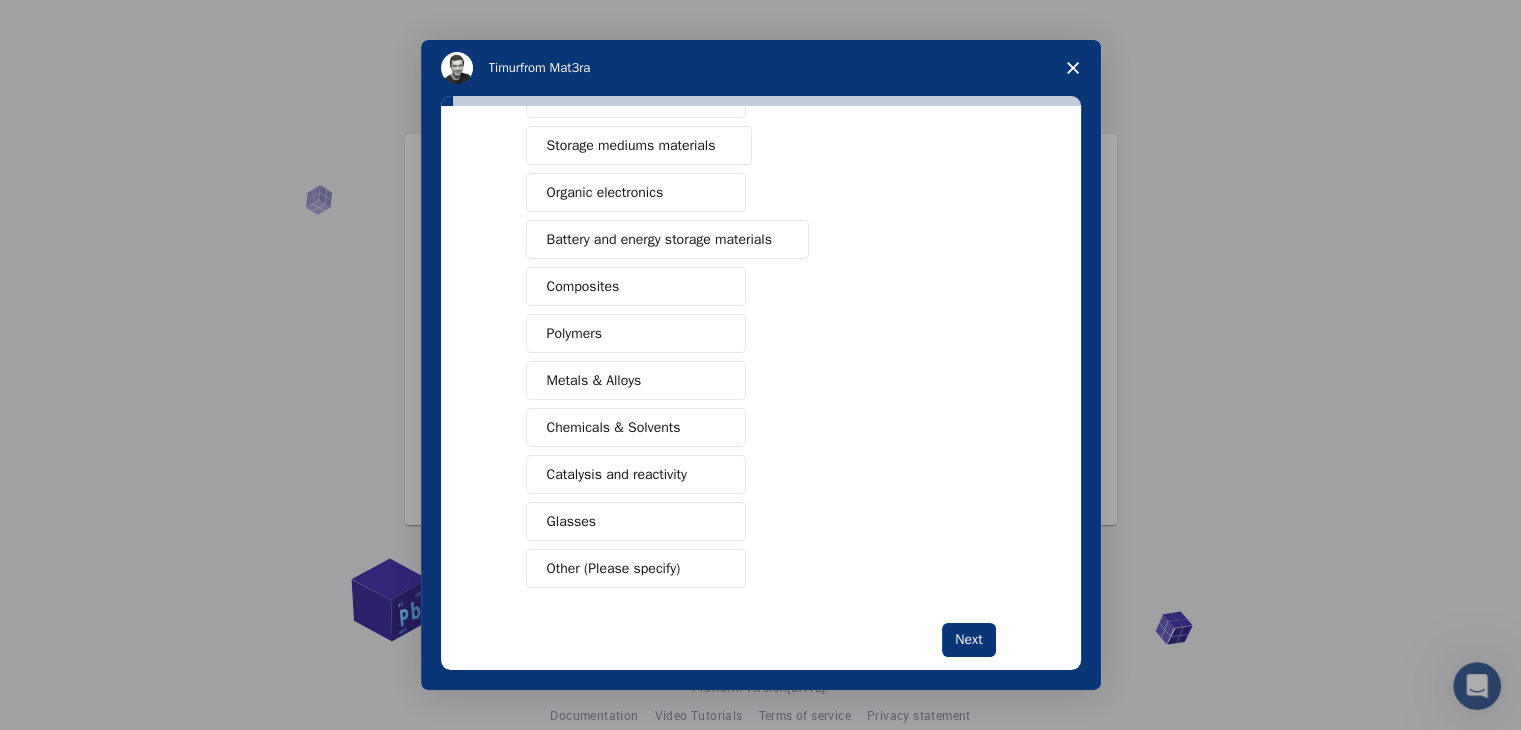 click on "Catalysis and reactivity" at bounding box center (617, 474) 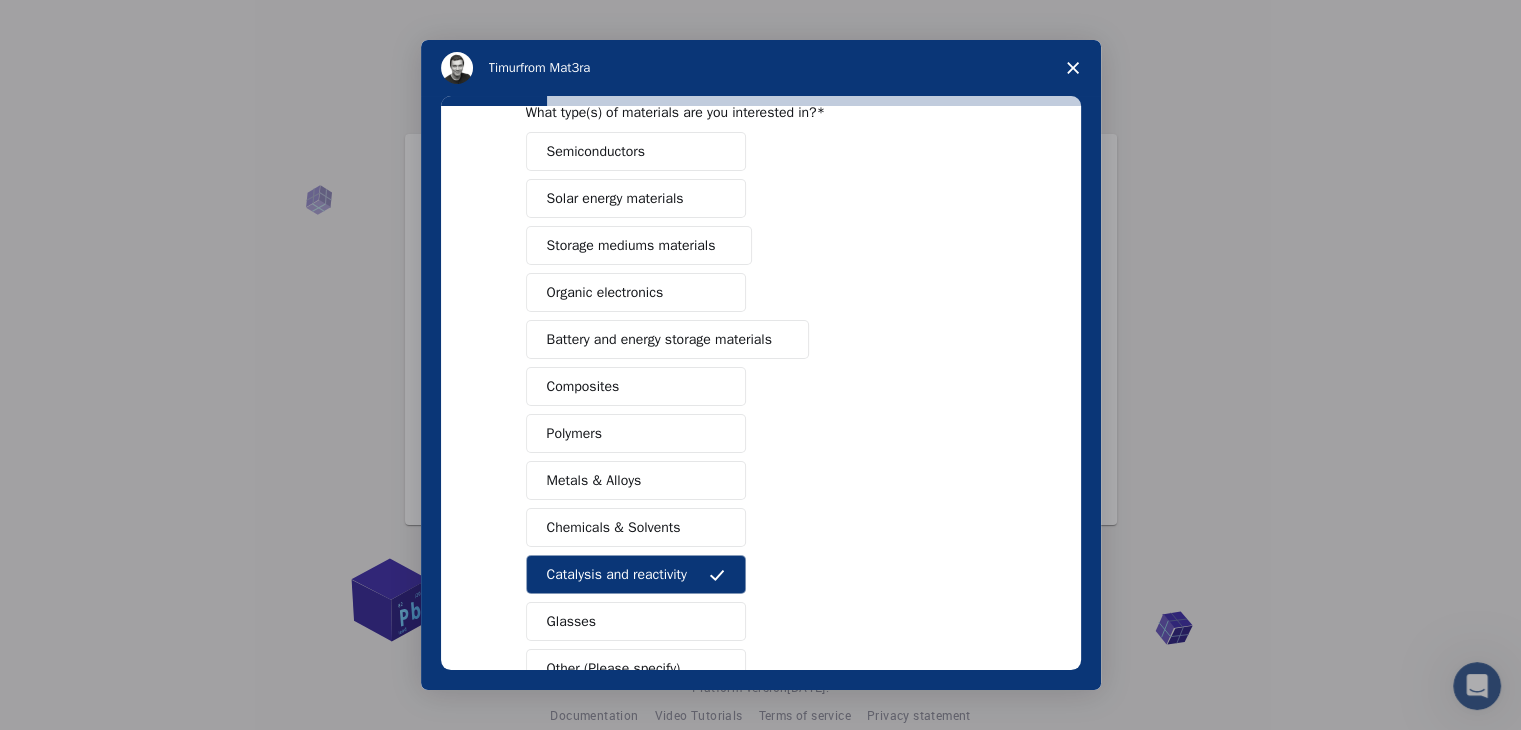 scroll, scrollTop: 0, scrollLeft: 0, axis: both 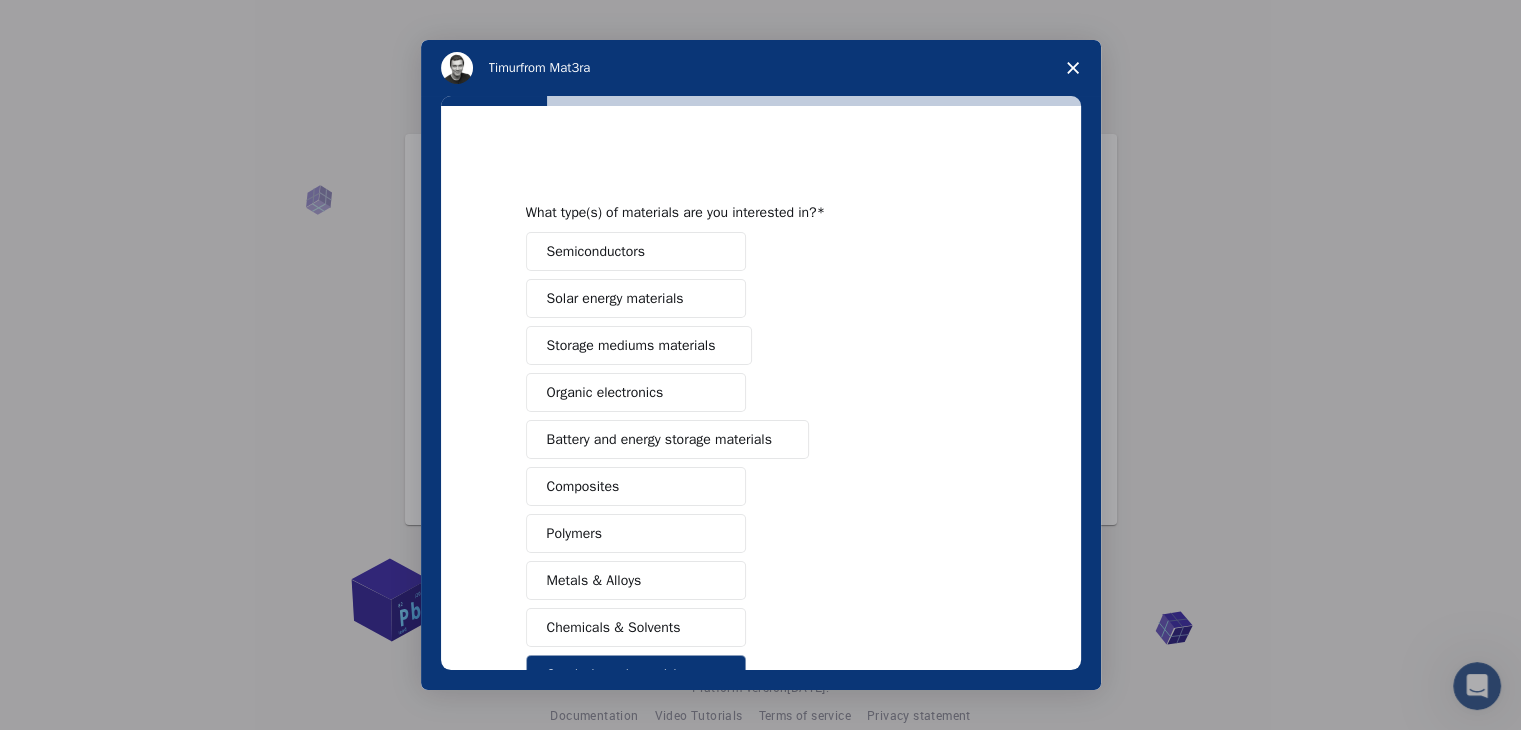 click on "Semiconductors" at bounding box center (596, 251) 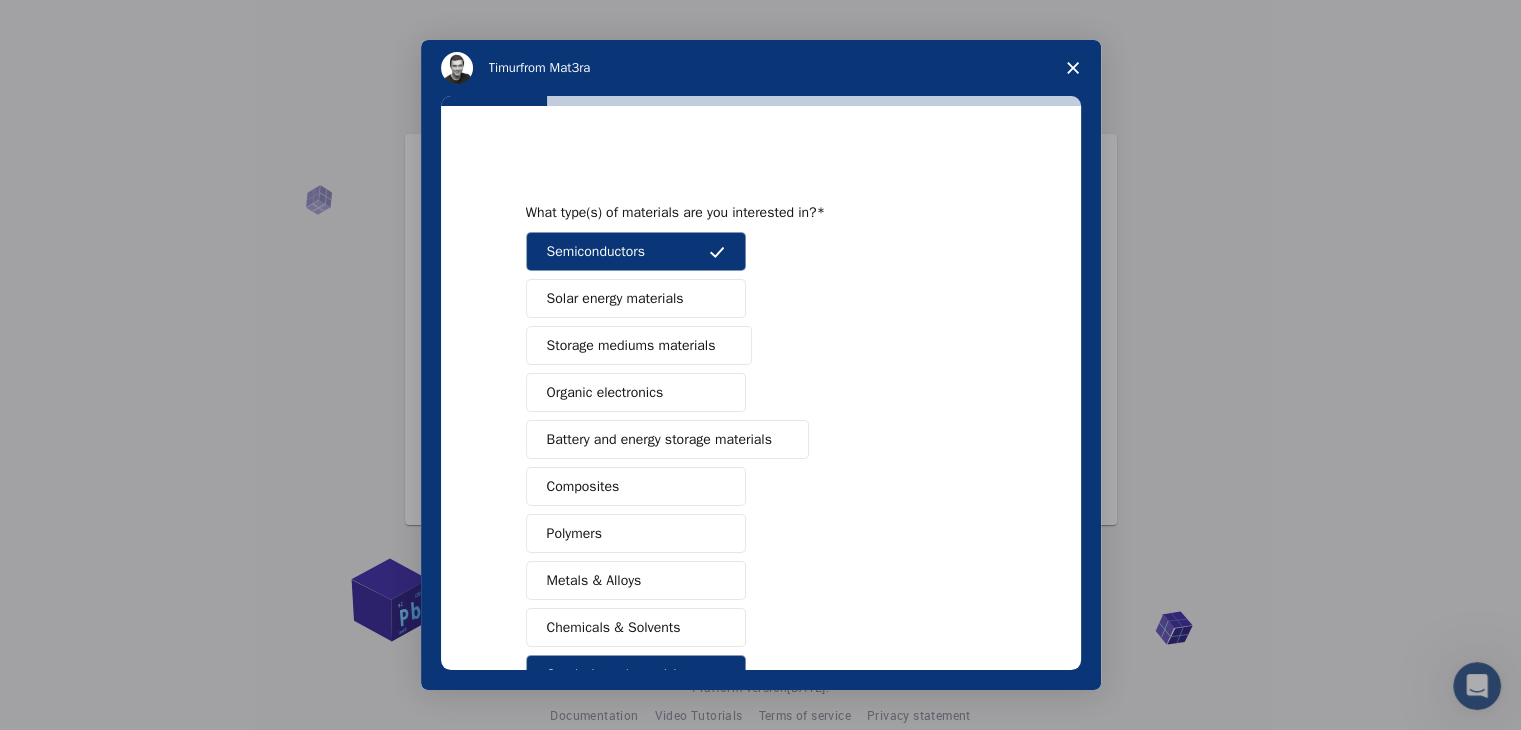 click on "Storage mediums materials" at bounding box center [631, 345] 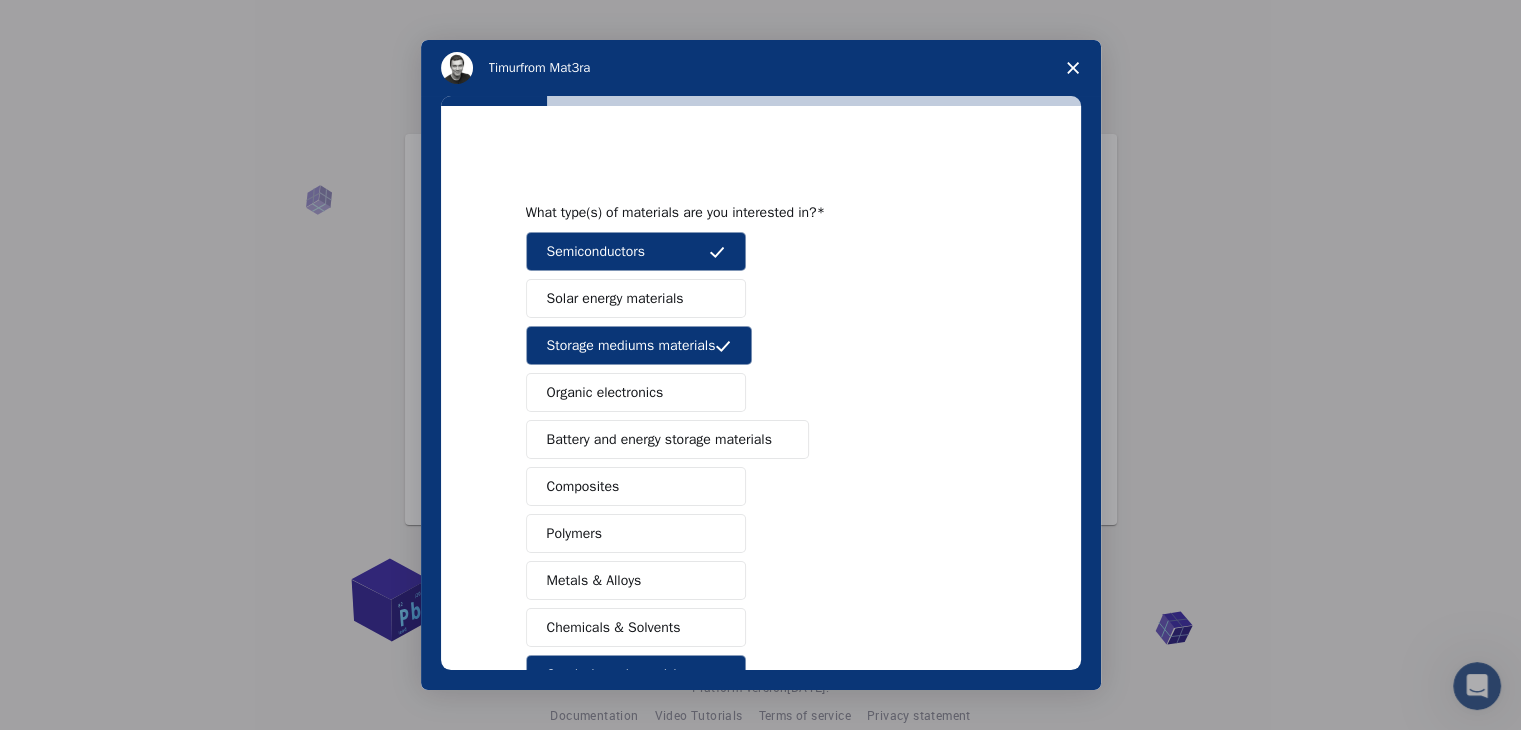 click on "Battery and energy storage materials" at bounding box center [659, 439] 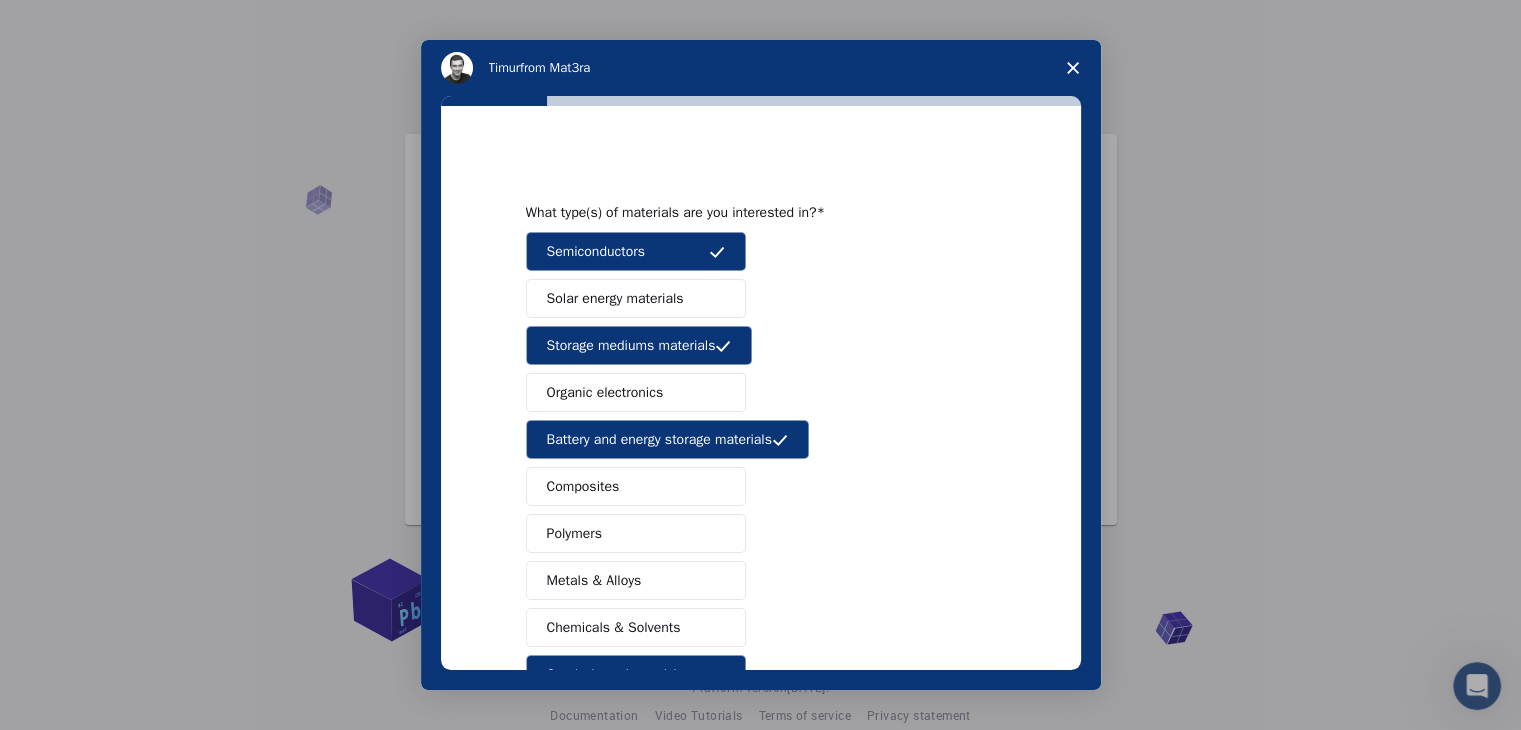 click on "Solar energy materials" at bounding box center (615, 298) 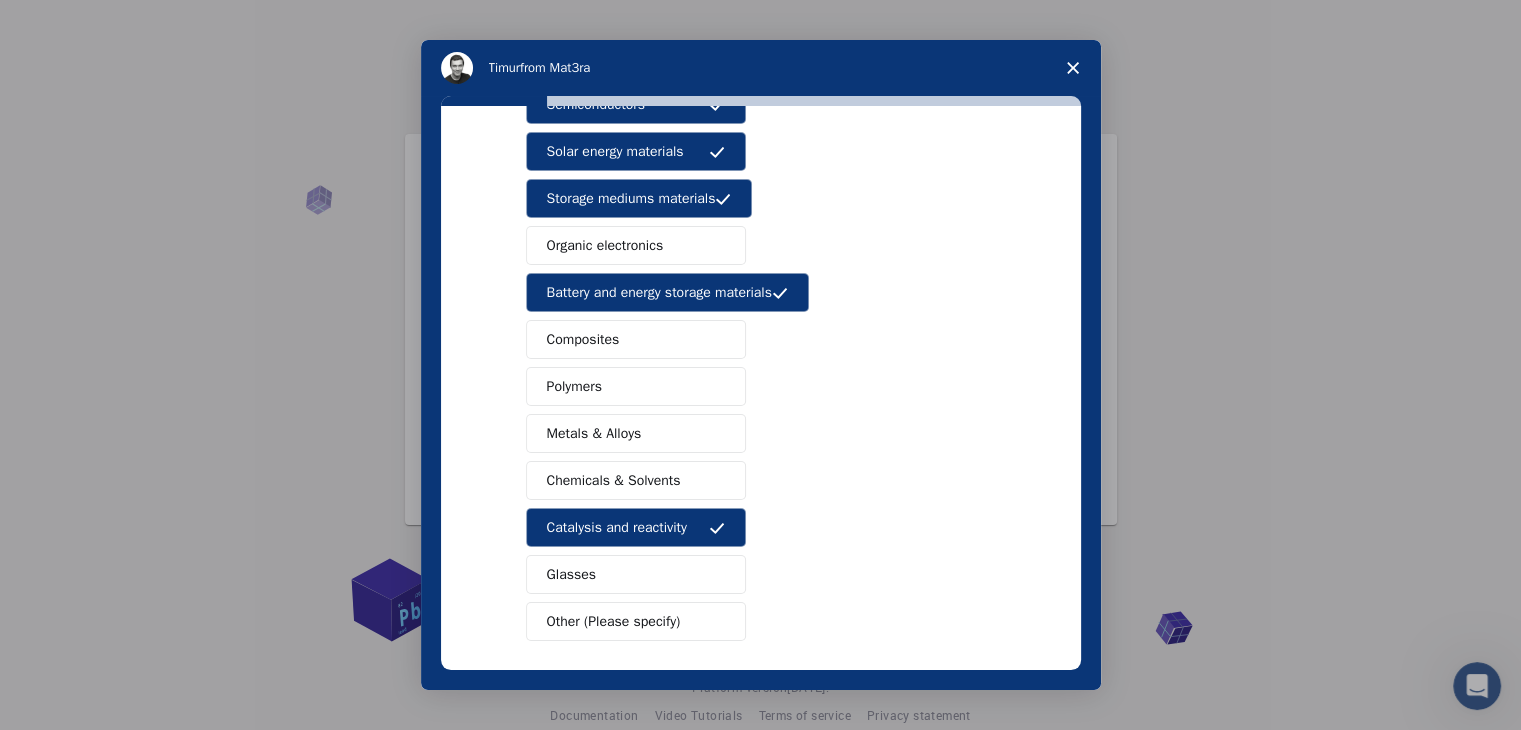 scroll, scrollTop: 100, scrollLeft: 0, axis: vertical 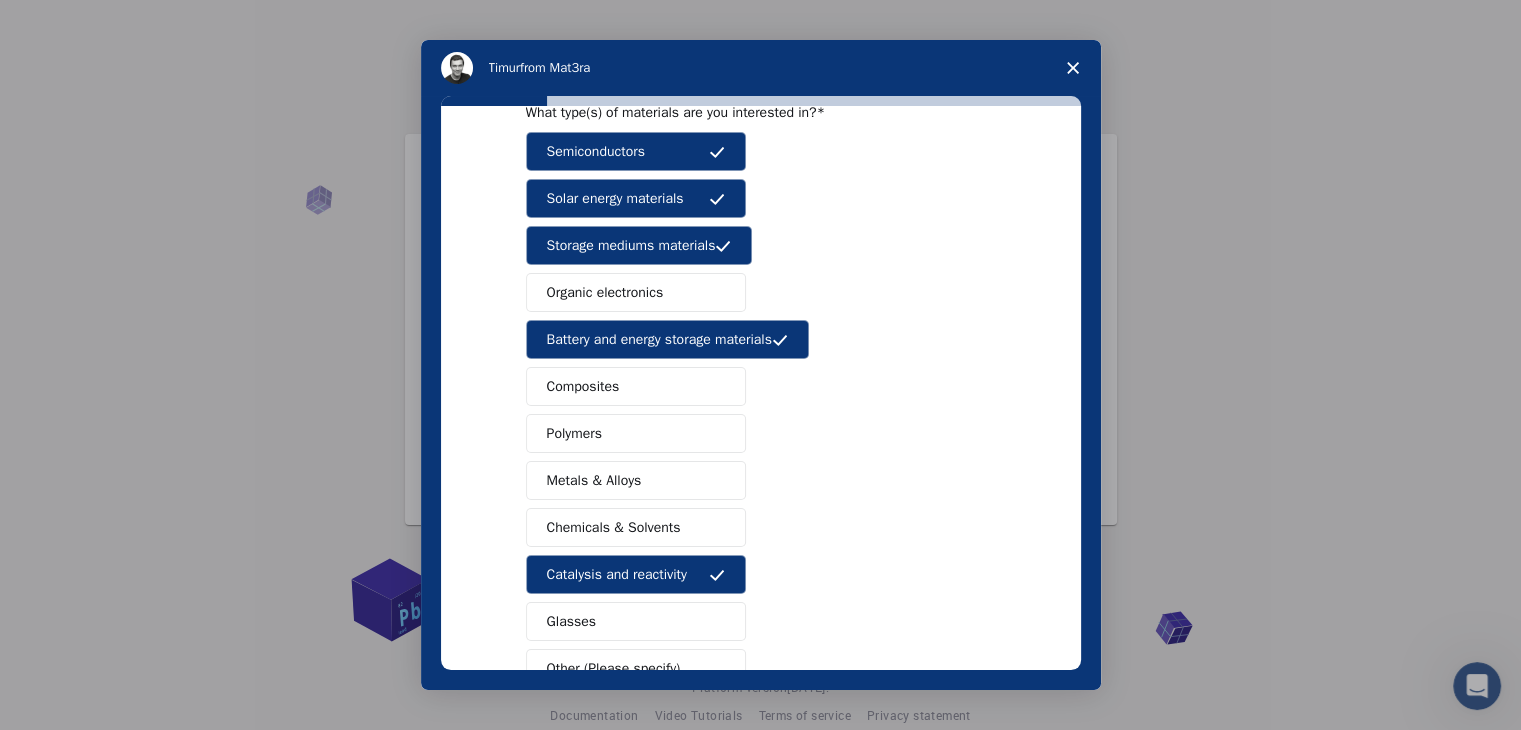 click on "Organic electronics" at bounding box center [636, 292] 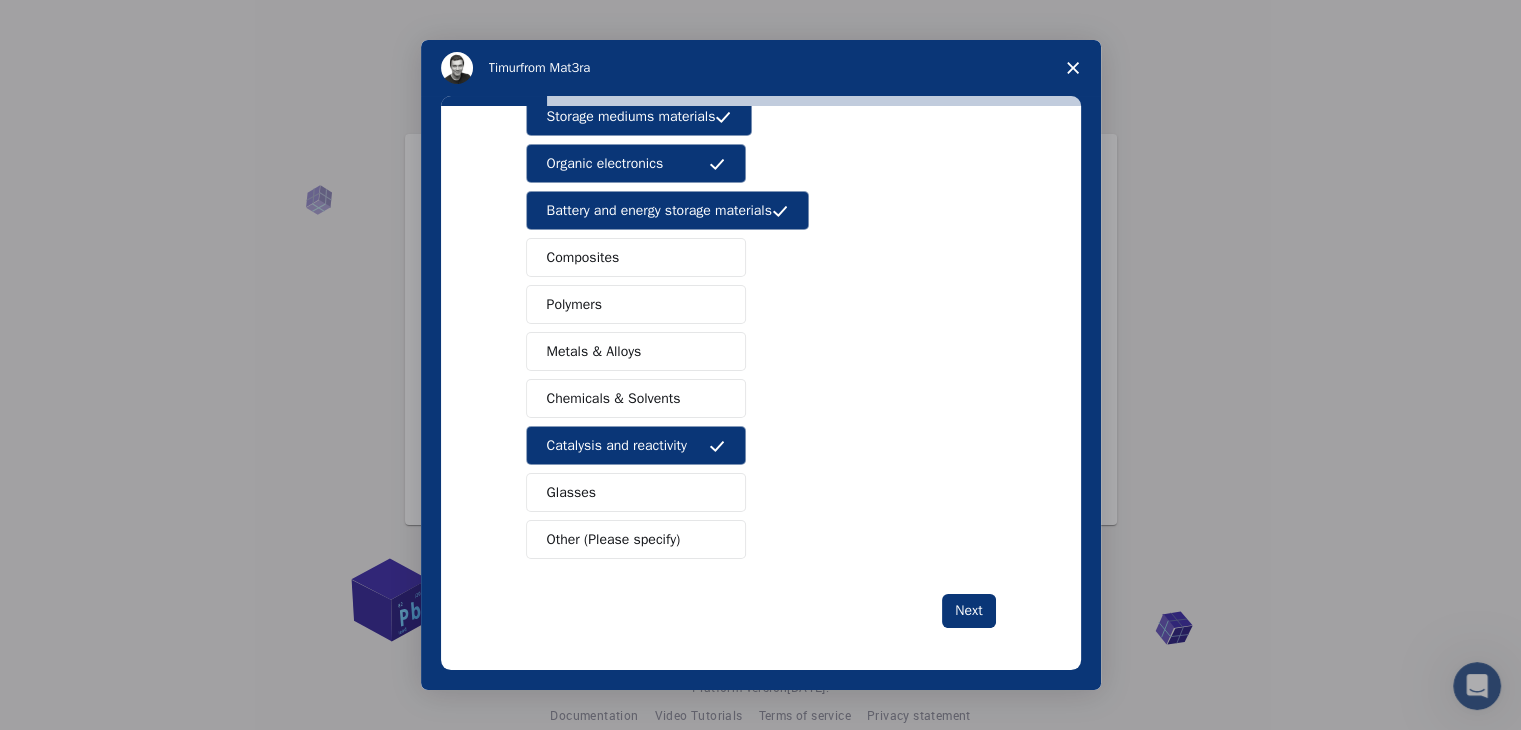 scroll, scrollTop: 230, scrollLeft: 0, axis: vertical 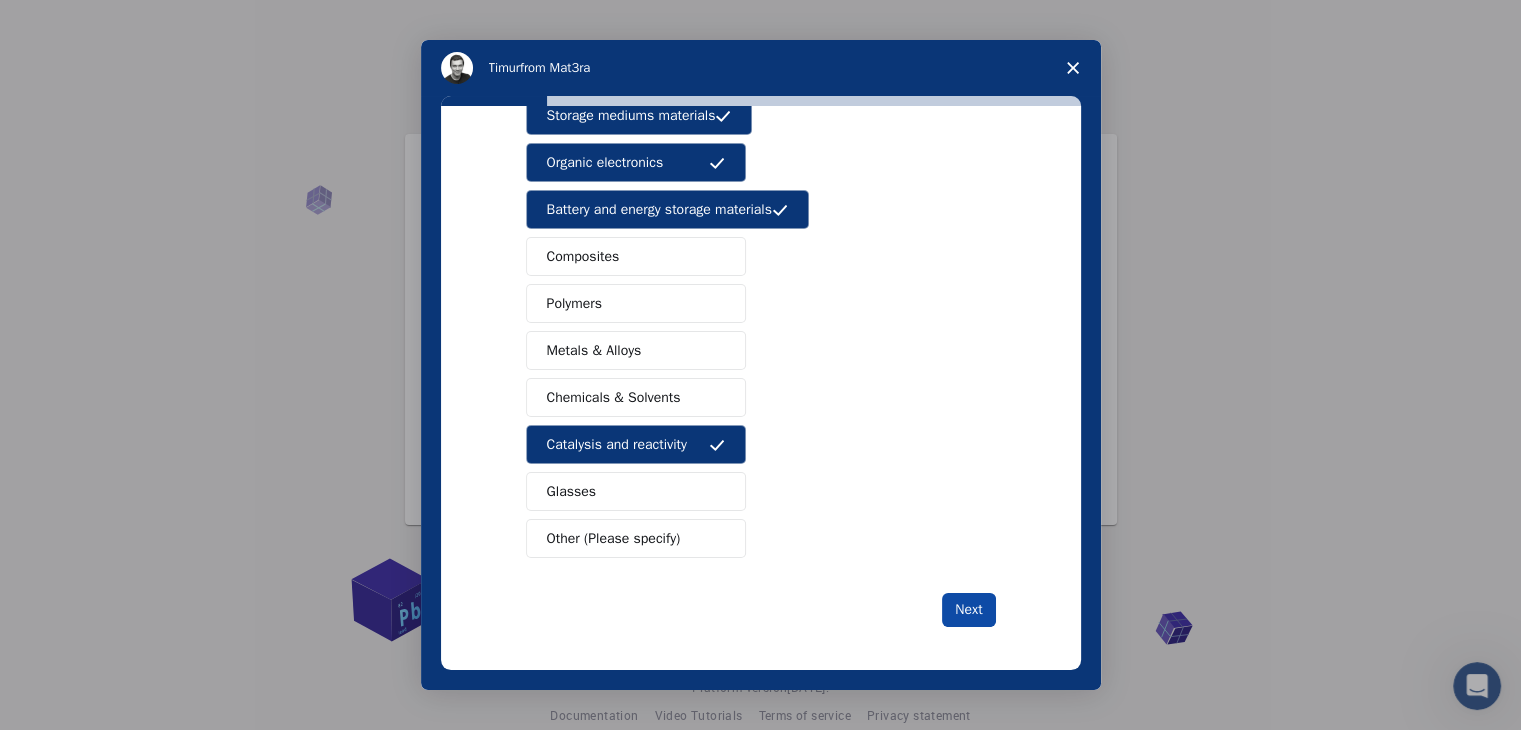 click on "Next" at bounding box center (968, 610) 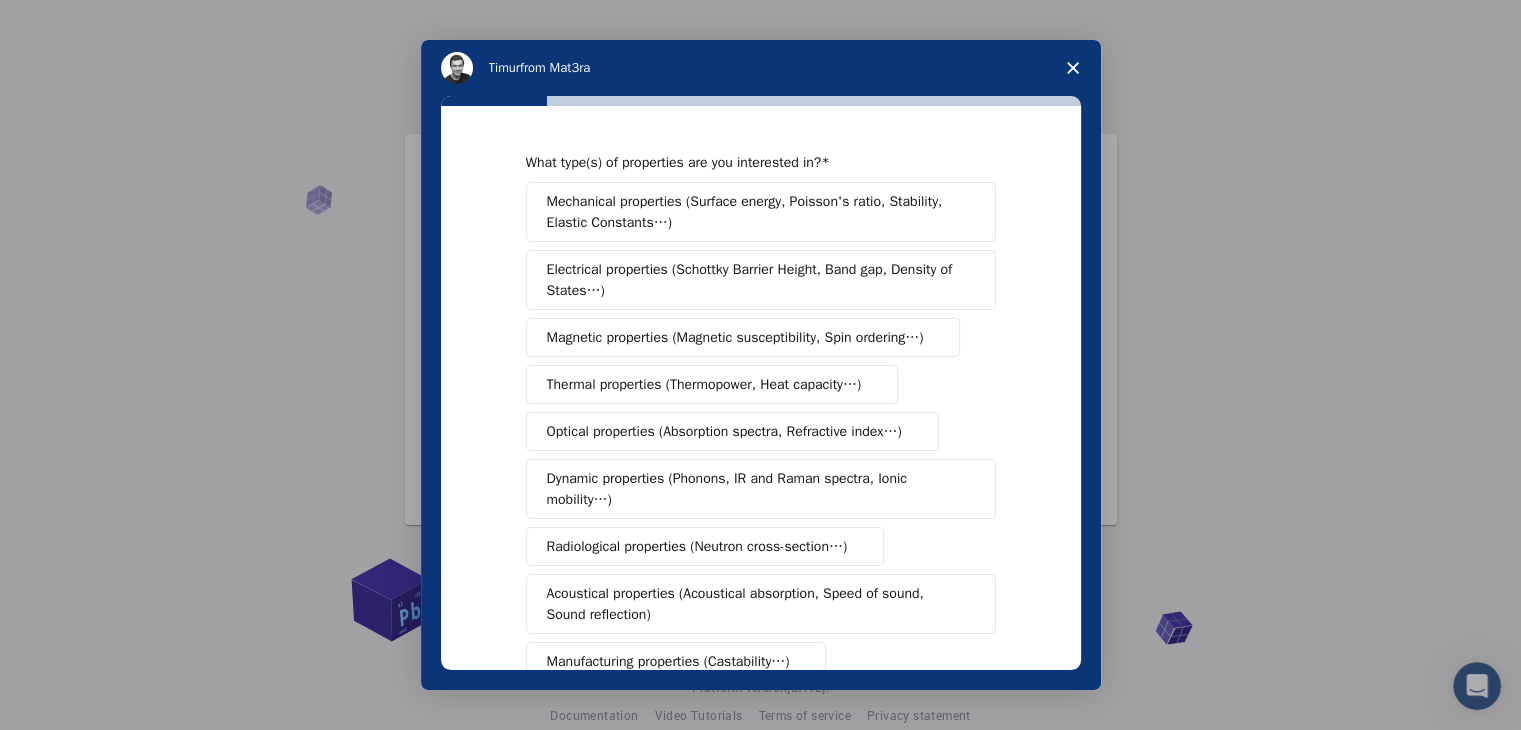click on "Electrical properties (Schottky Barrier Height, Band gap, Density of States…)" at bounding box center (754, 280) 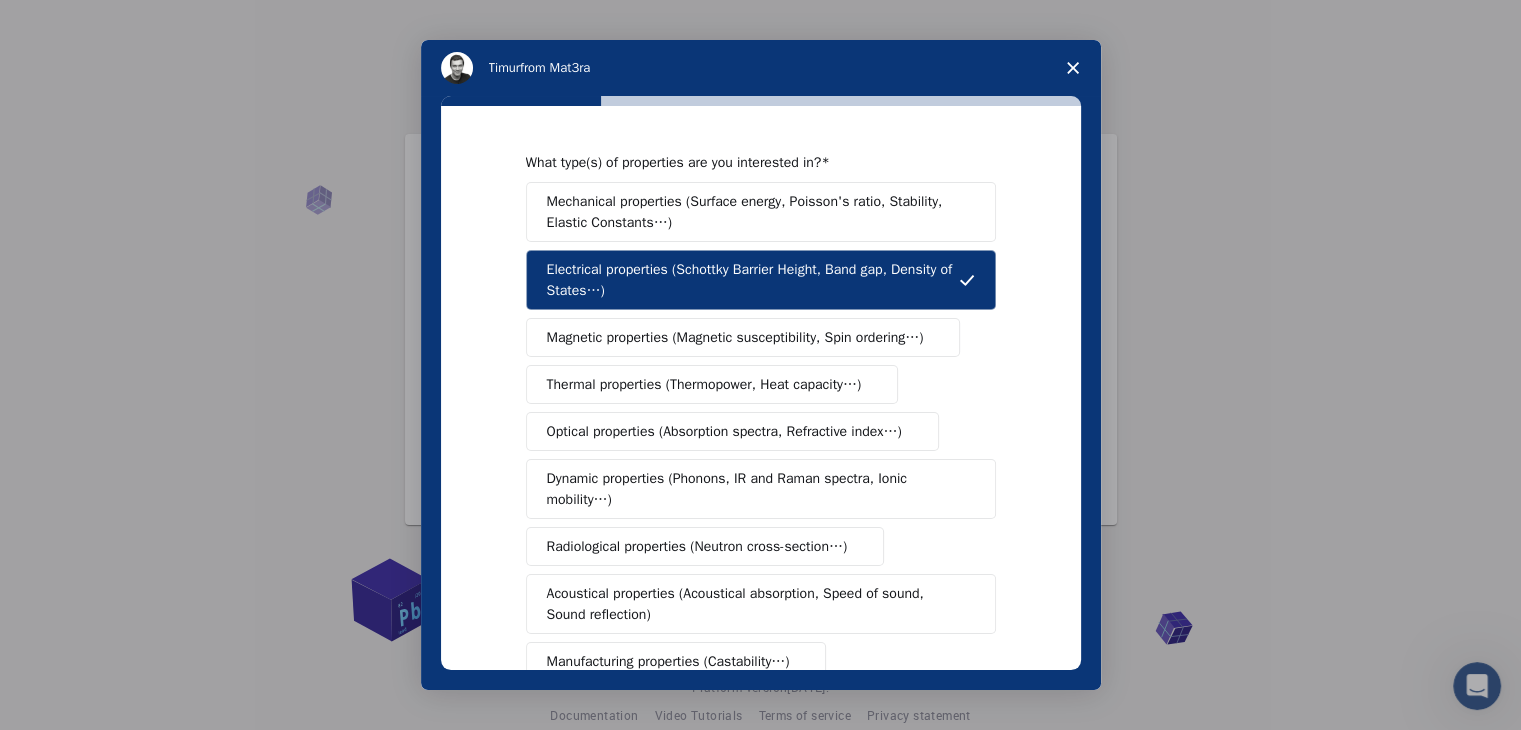 type 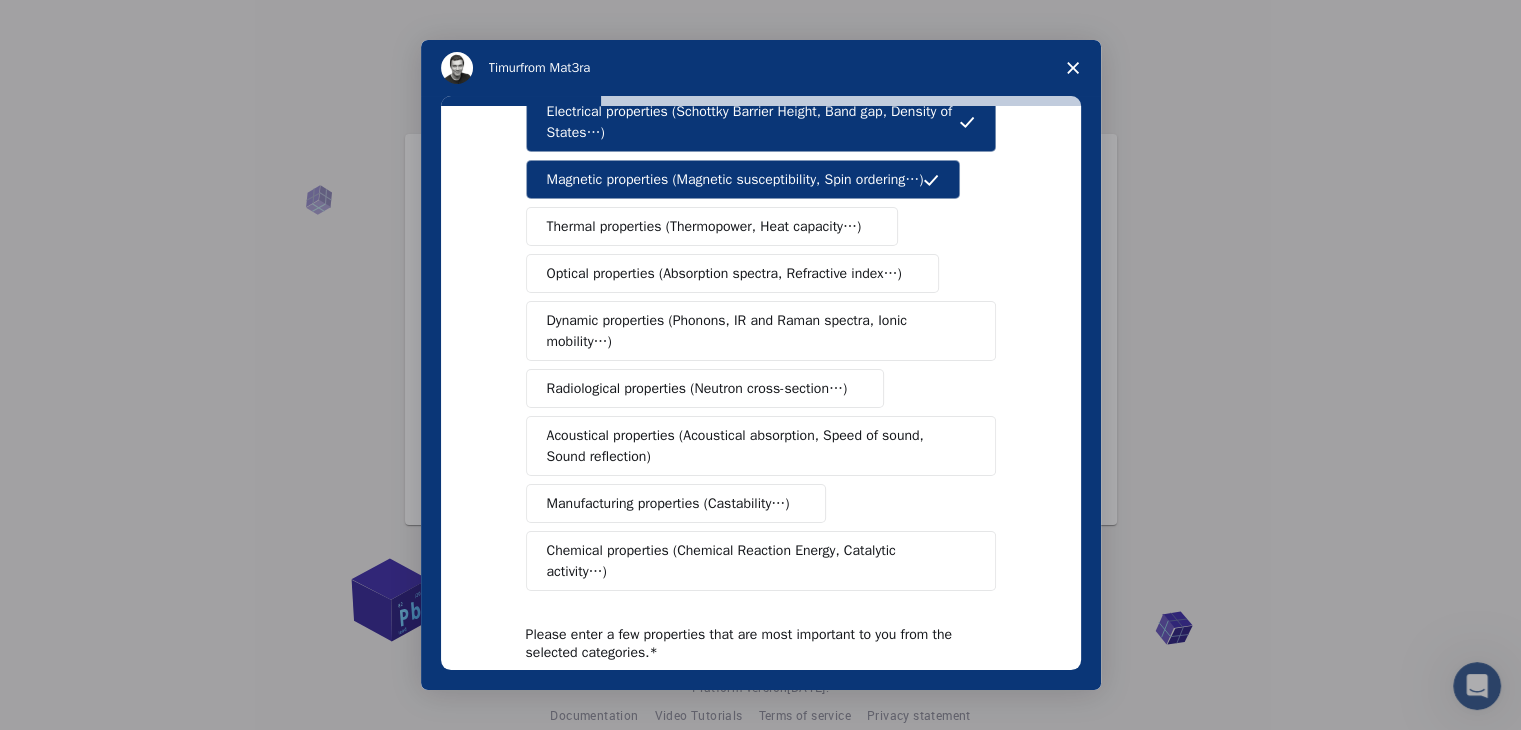 scroll, scrollTop: 200, scrollLeft: 0, axis: vertical 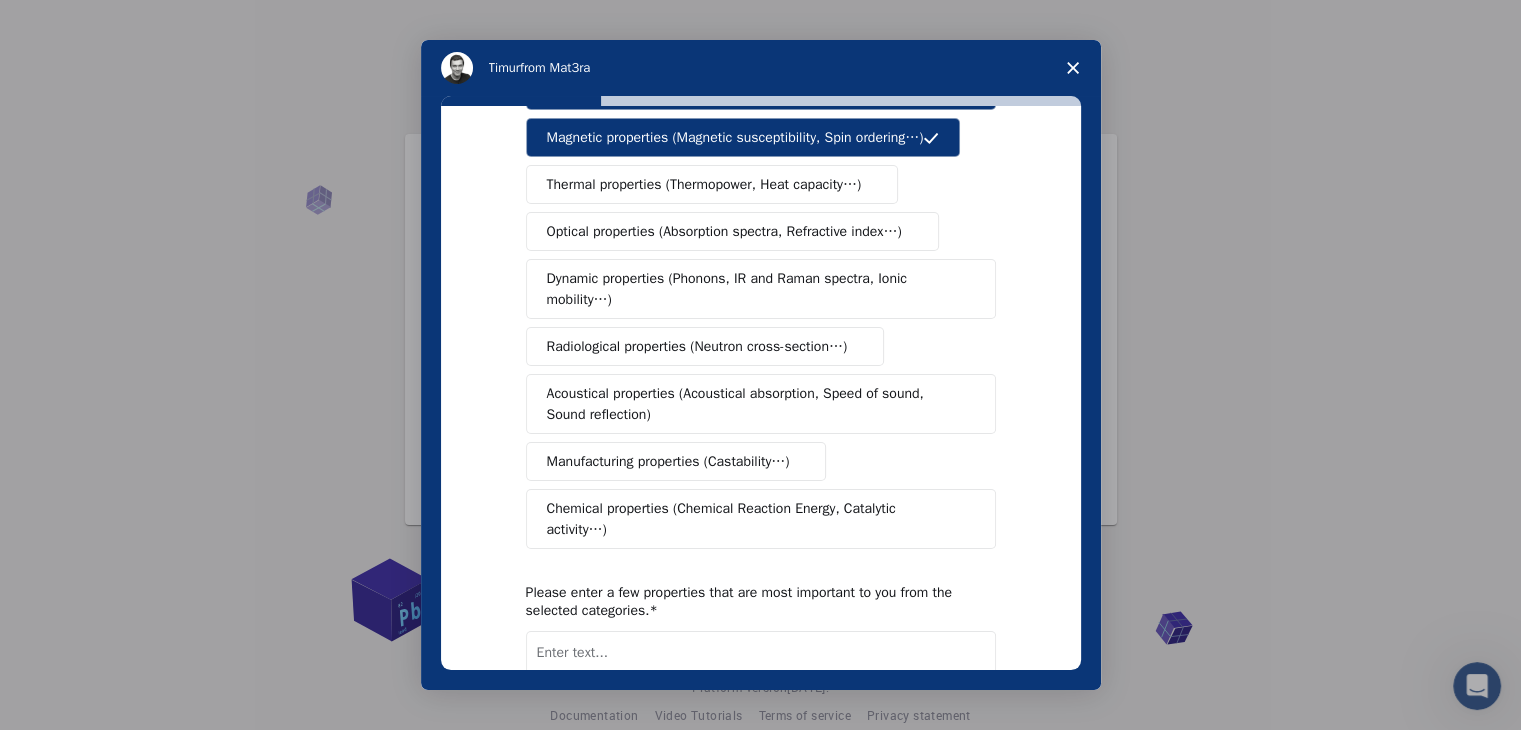 click on "Chemical properties (Chemical Reaction Energy, Catalytic activity…)" at bounding box center (753, 519) 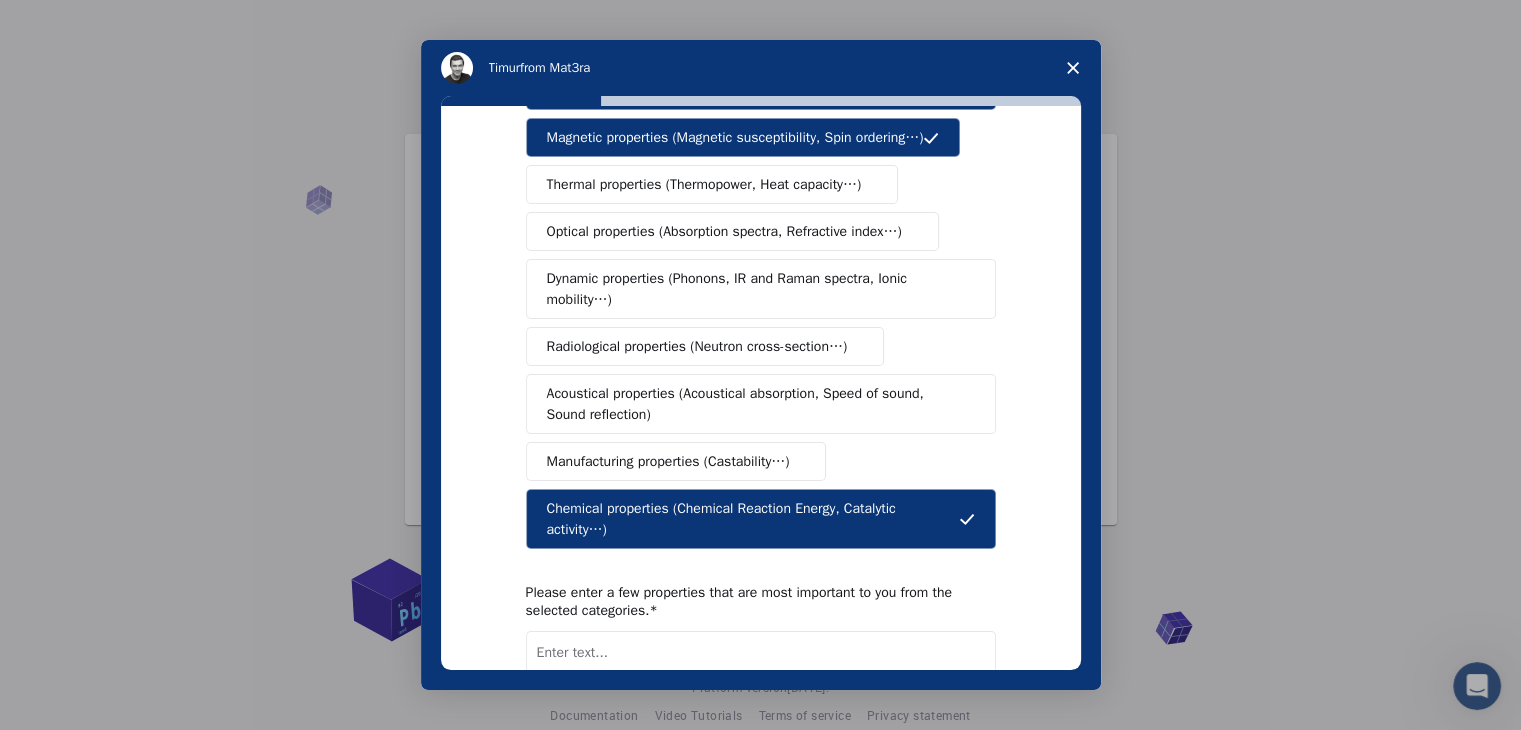 scroll, scrollTop: 100, scrollLeft: 0, axis: vertical 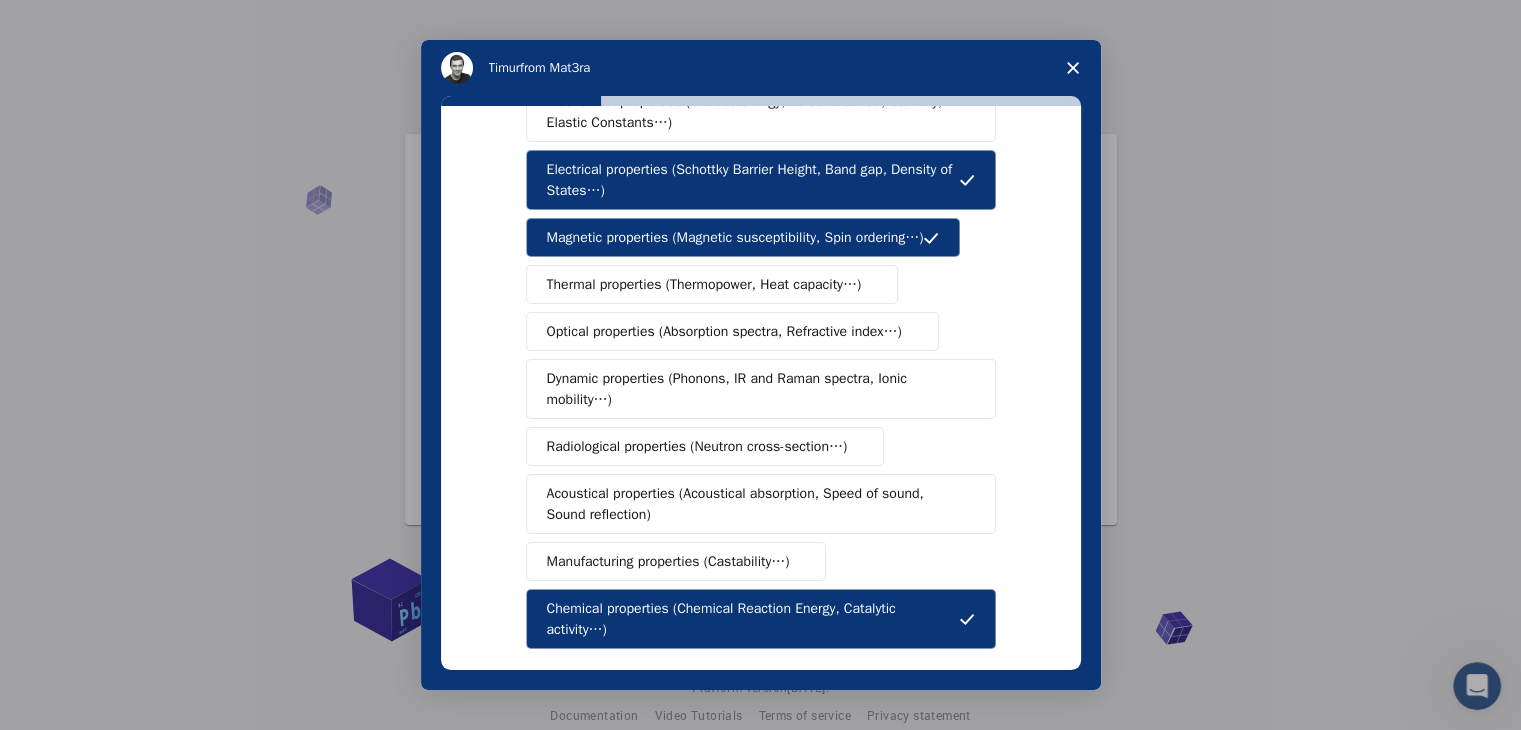 click on "Optical properties (Absorption spectra, Refractive index…)" at bounding box center (724, 331) 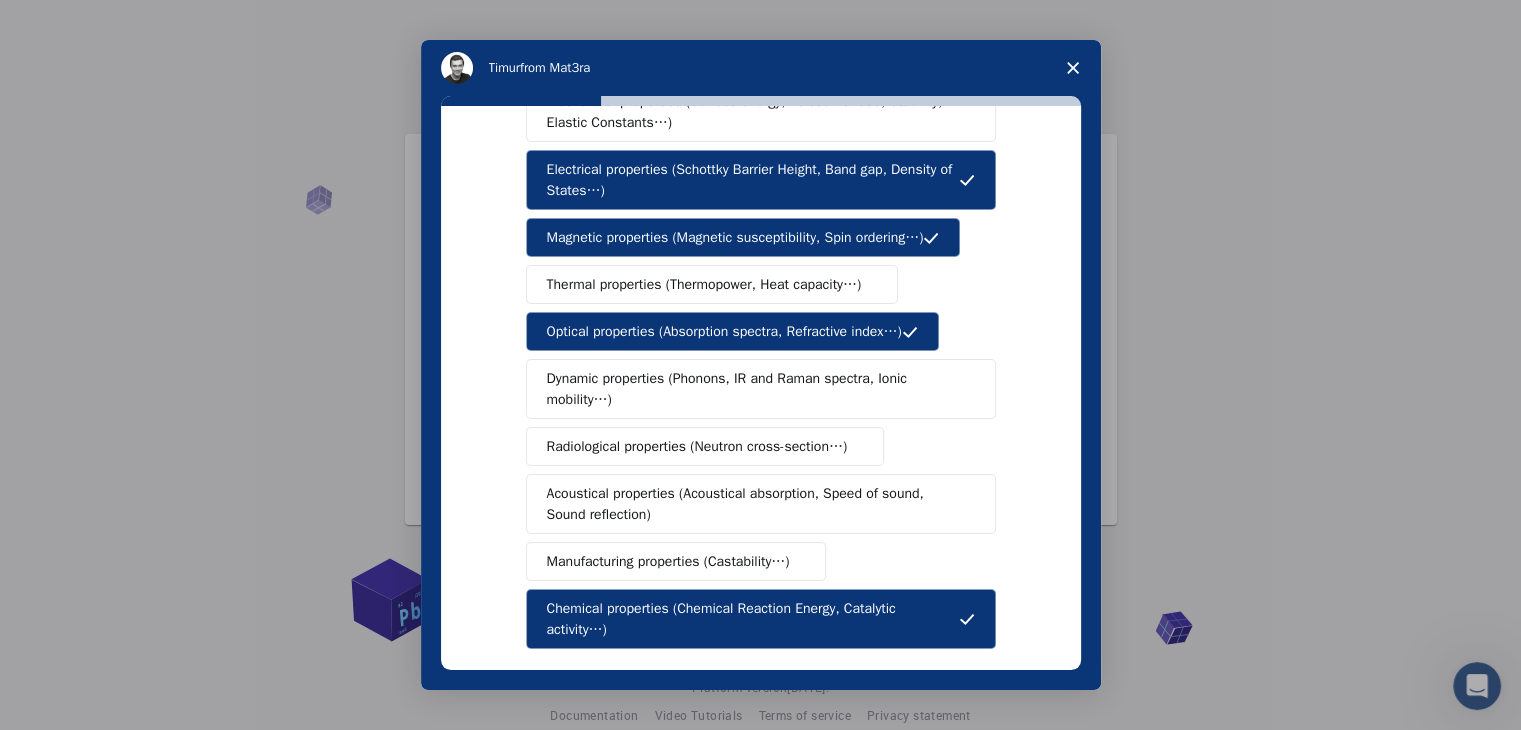 scroll, scrollTop: 0, scrollLeft: 0, axis: both 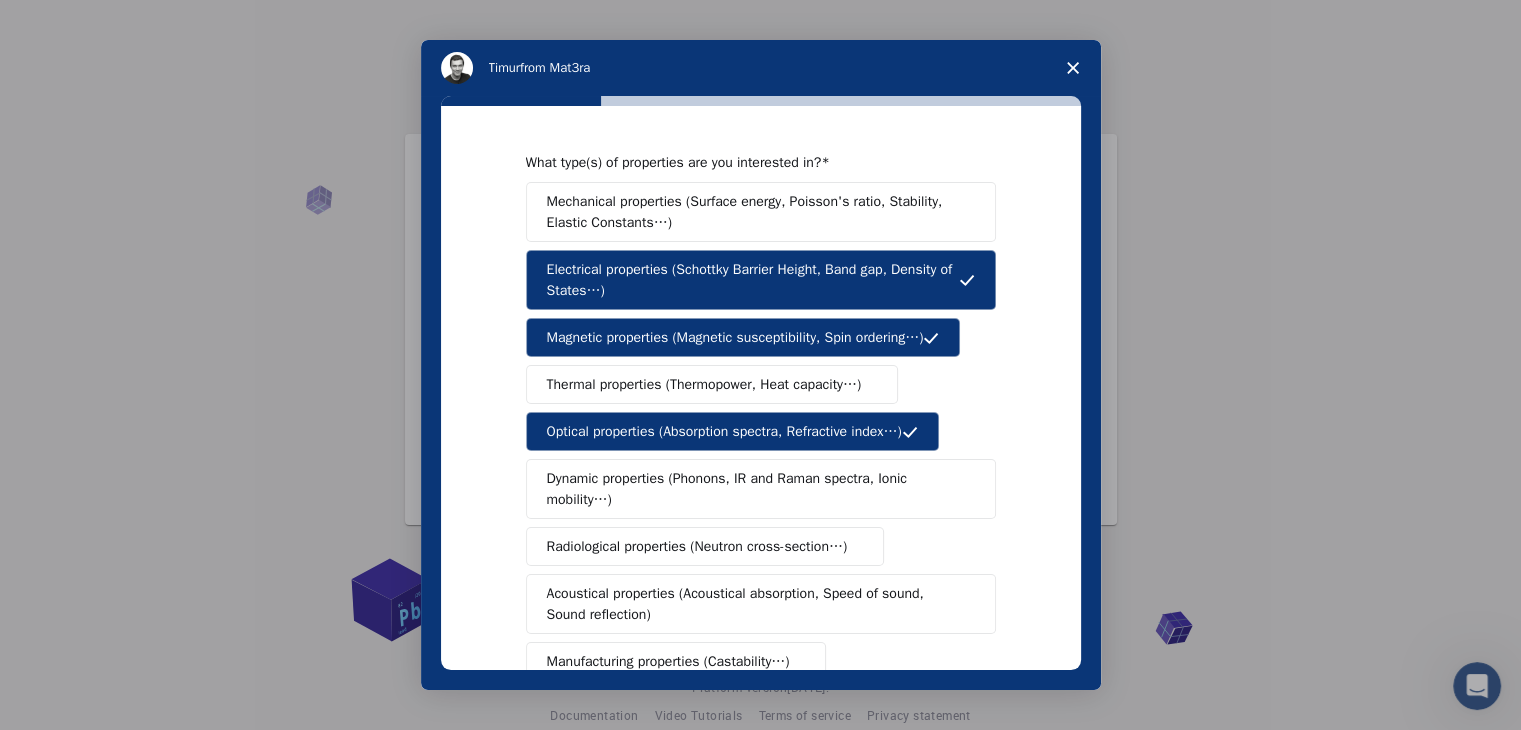 click on "Mechanical properties (Surface energy, Poisson's ratio, Stability, Elastic Constants…)" at bounding box center (754, 212) 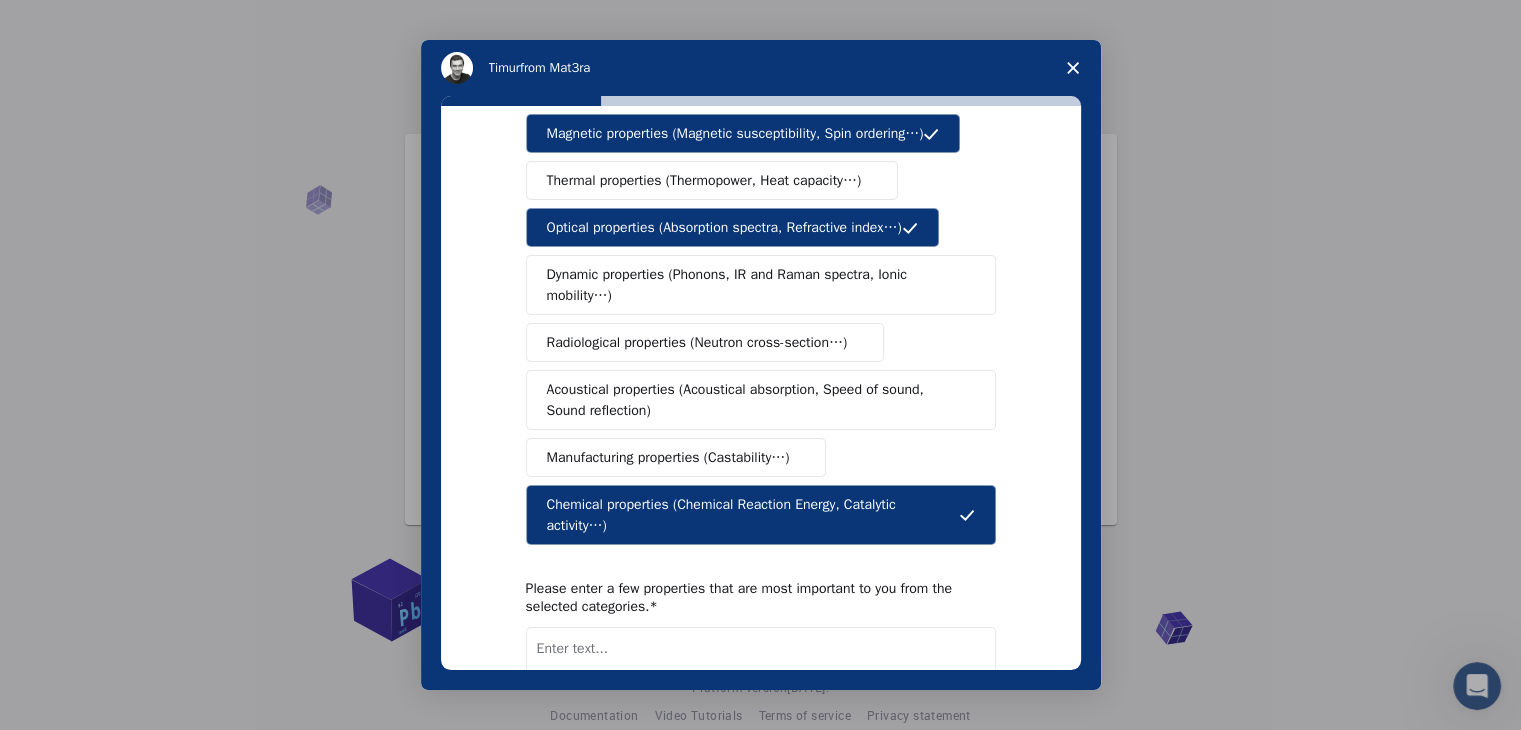 scroll, scrollTop: 334, scrollLeft: 0, axis: vertical 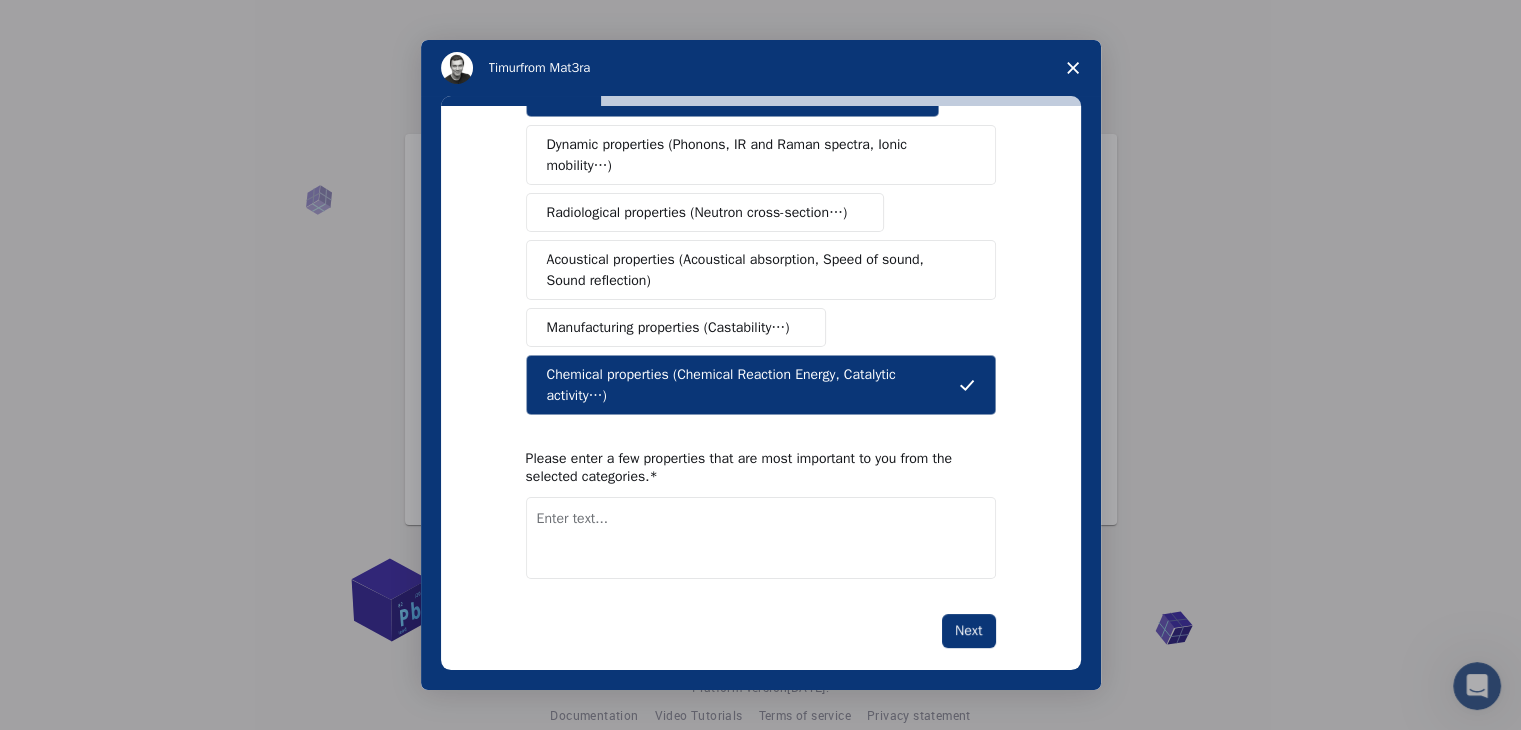 click at bounding box center (761, 538) 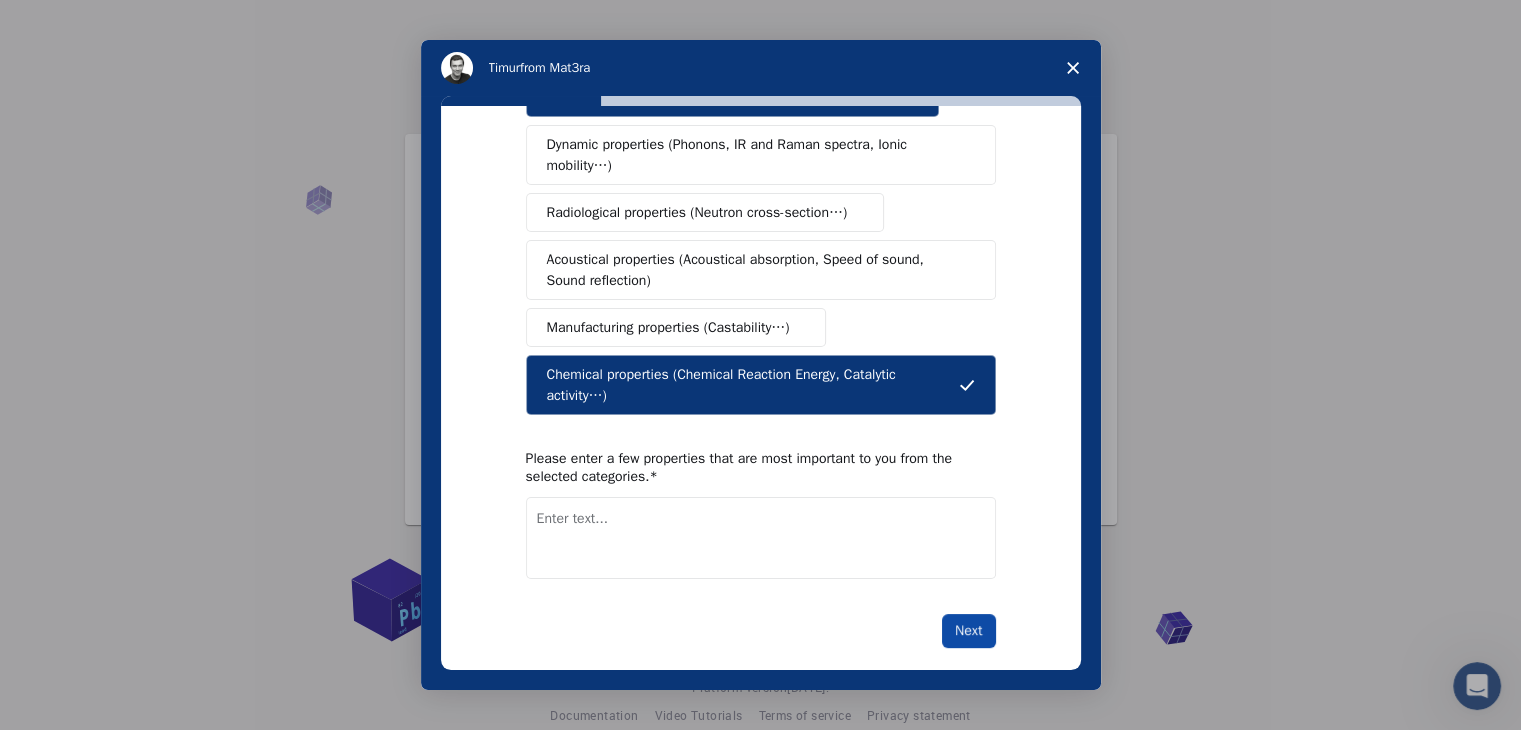 click on "Next" at bounding box center (968, 631) 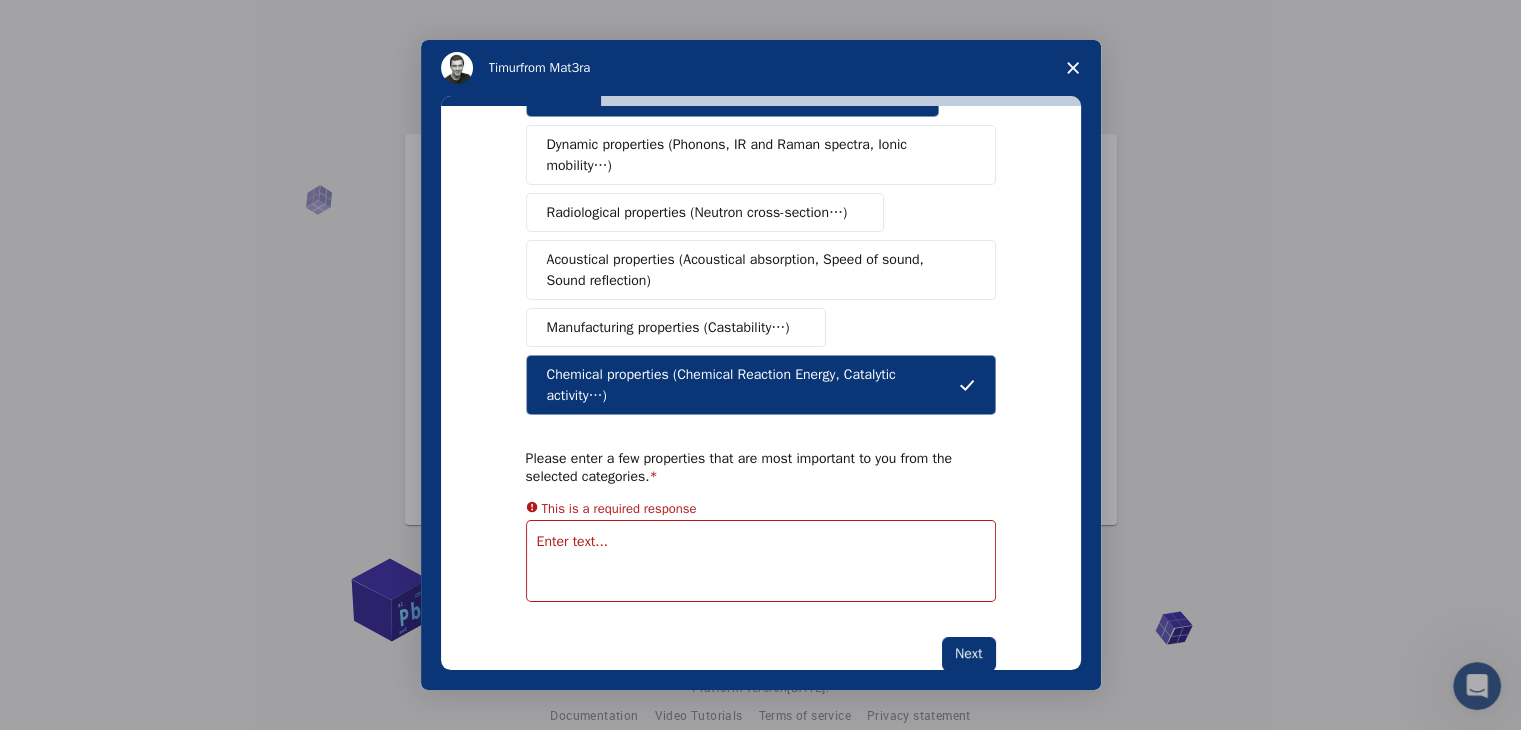 click at bounding box center [761, 561] 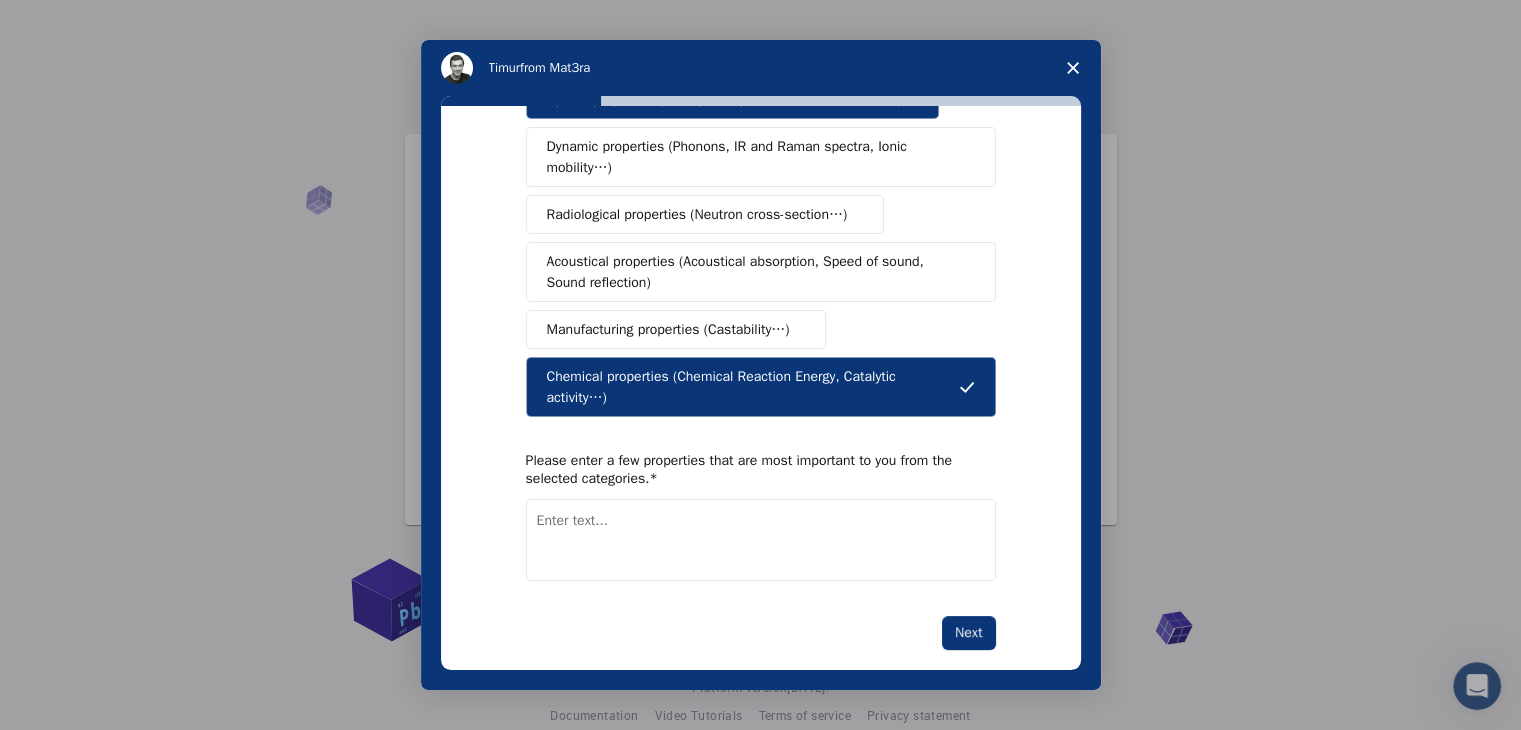 scroll, scrollTop: 334, scrollLeft: 0, axis: vertical 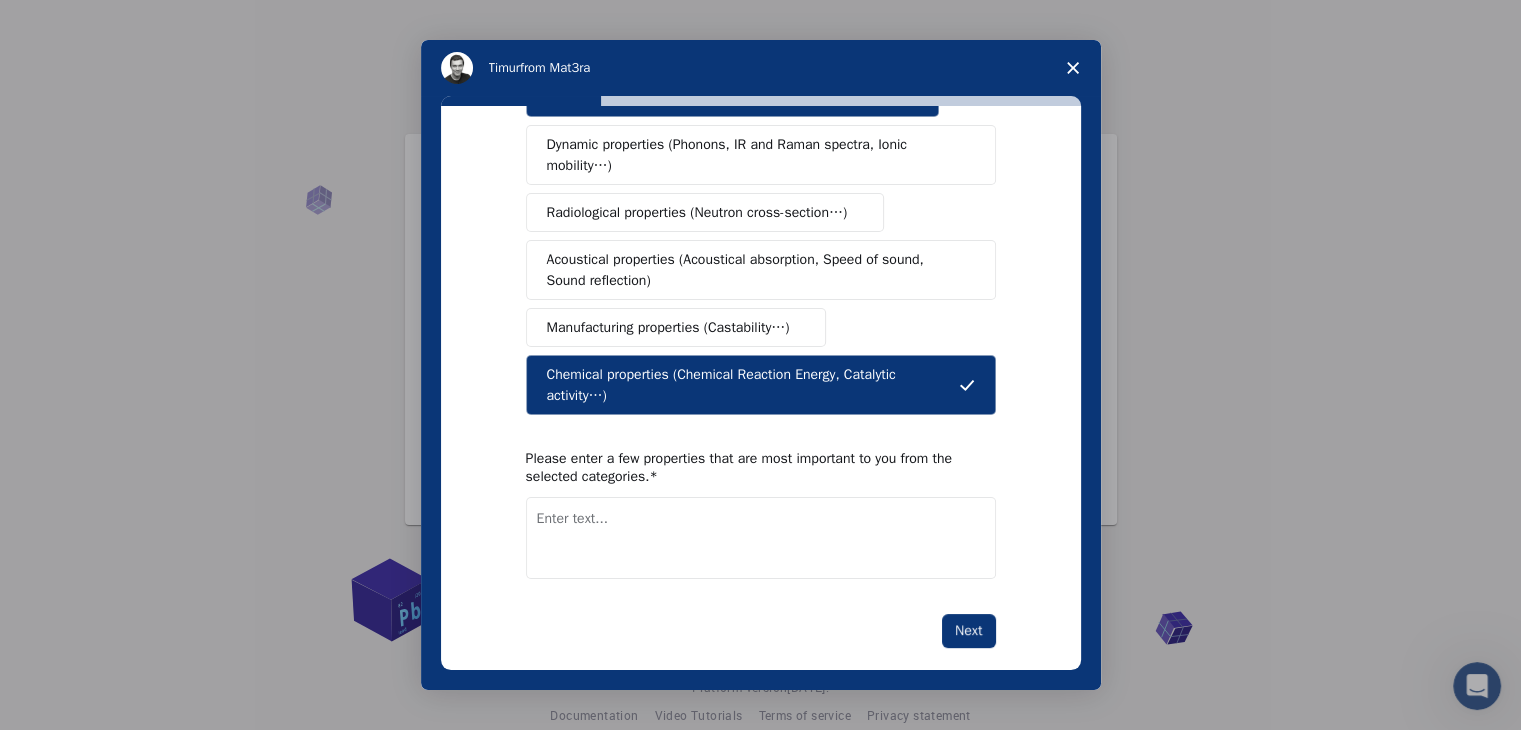 click at bounding box center (761, 538) 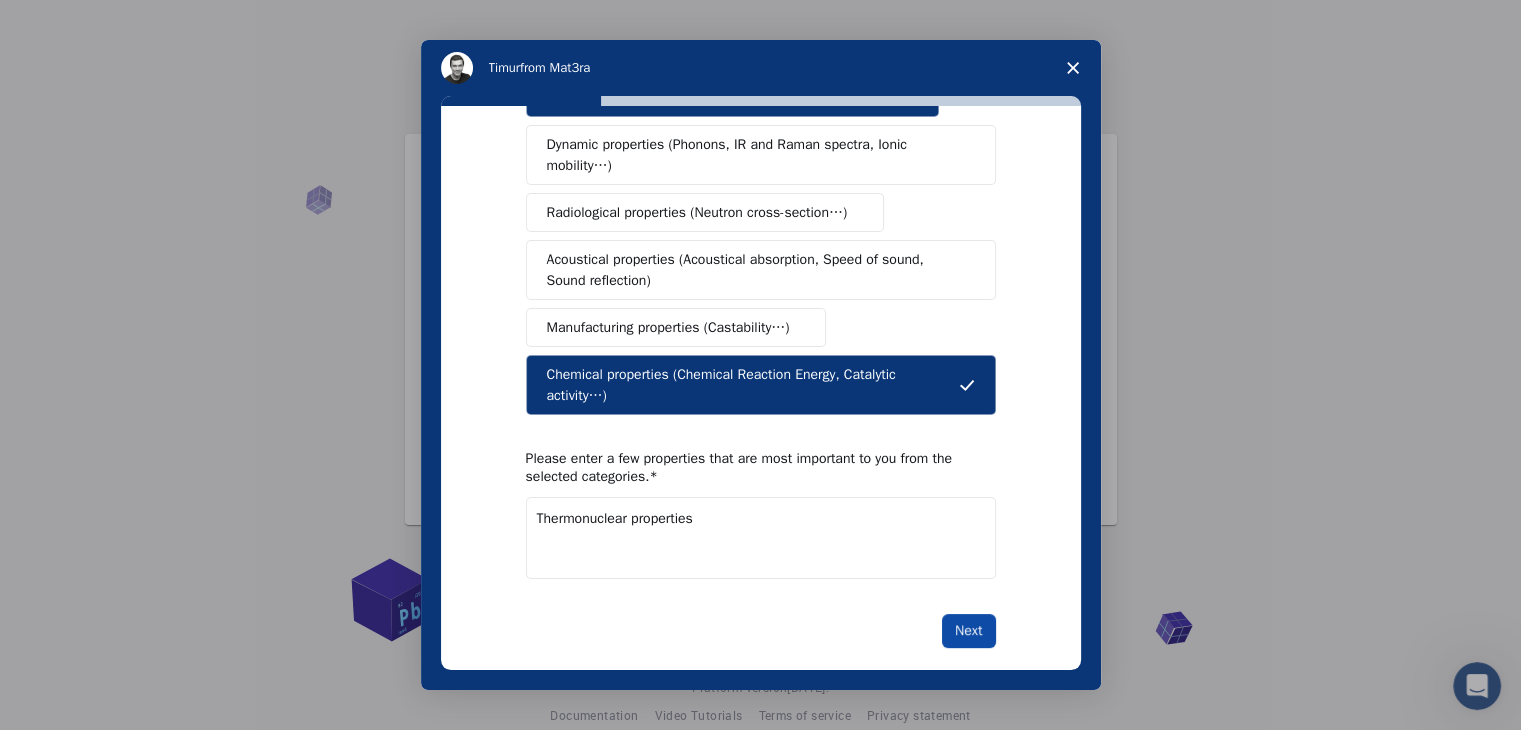 type on "Thermonuclear properties" 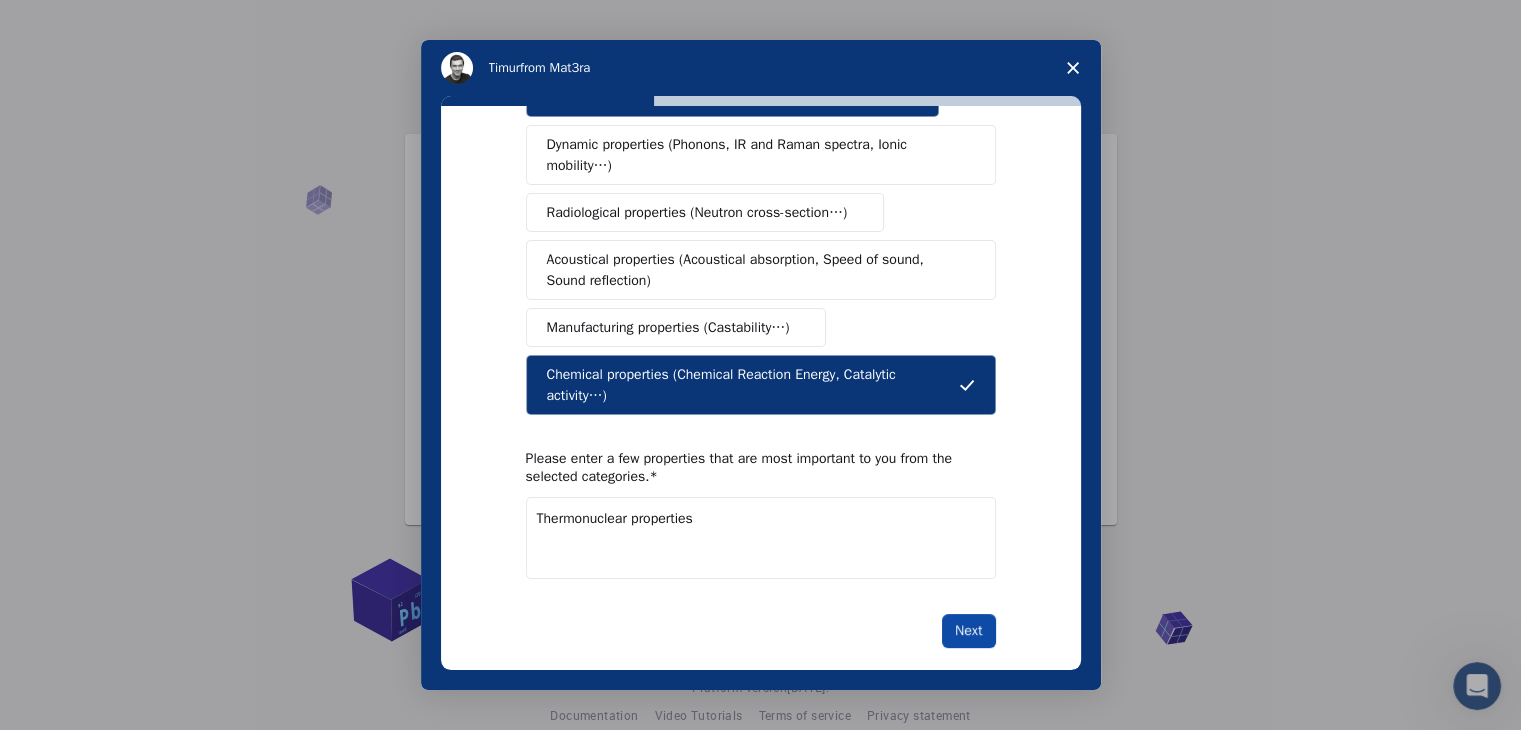 click on "Next" at bounding box center (968, 631) 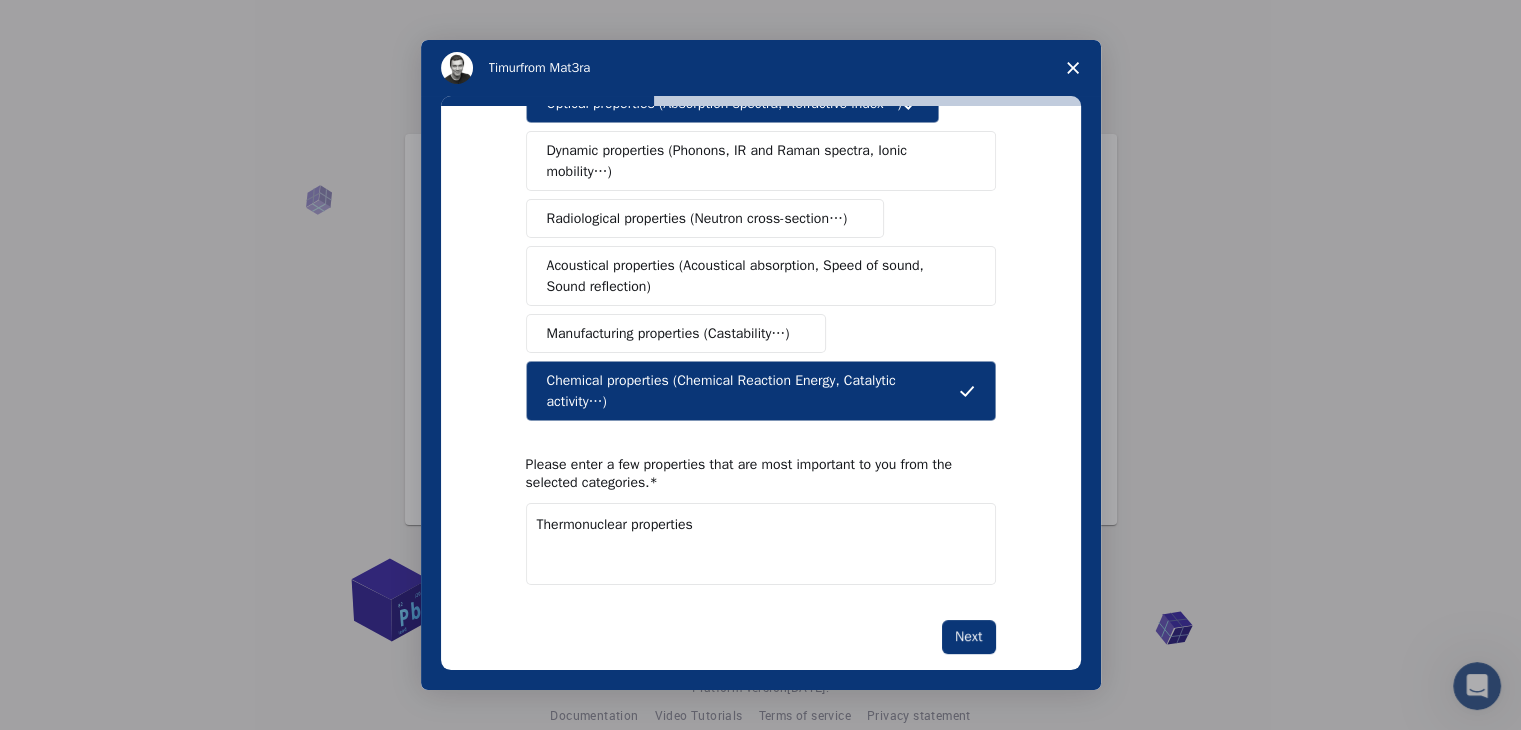 scroll, scrollTop: 334, scrollLeft: 0, axis: vertical 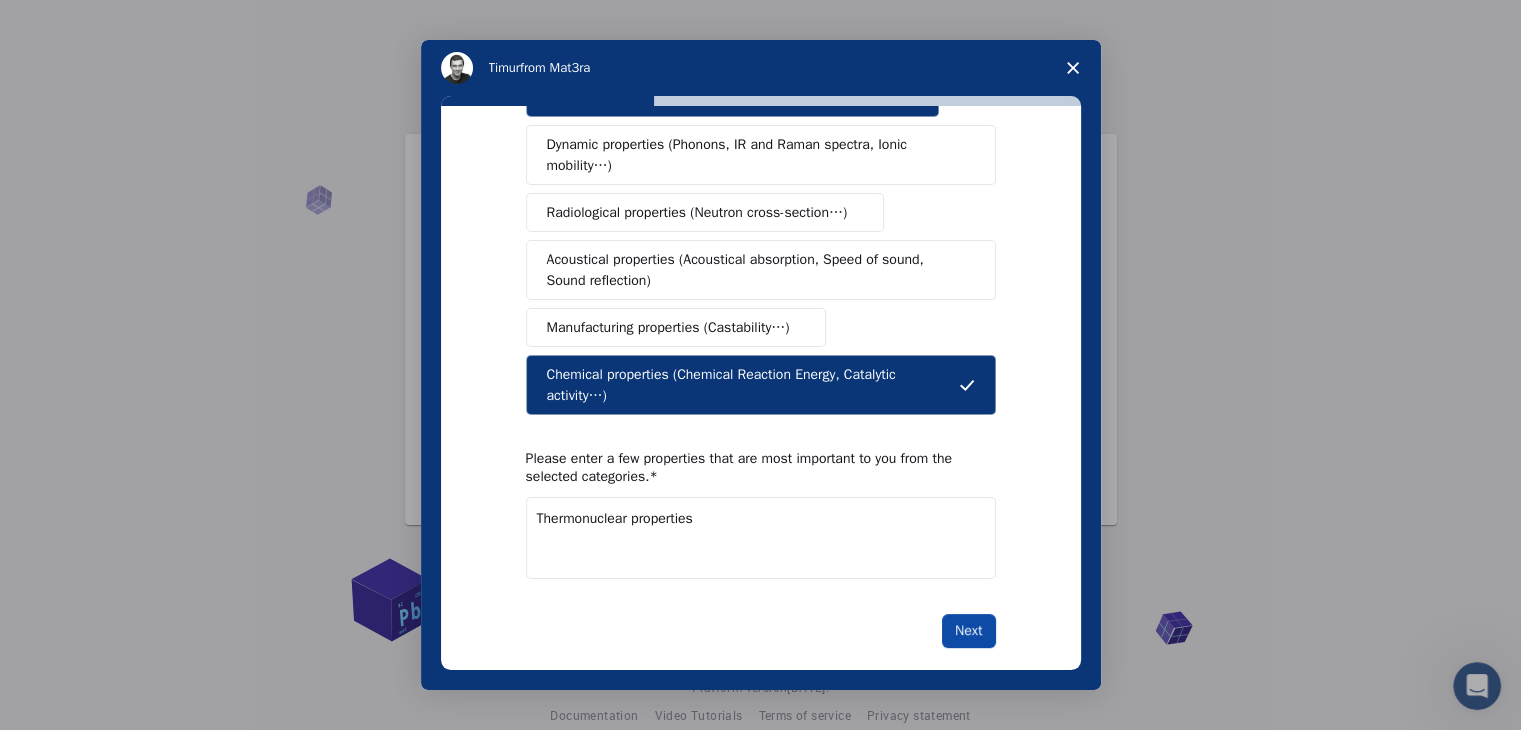 click on "Next" at bounding box center (968, 631) 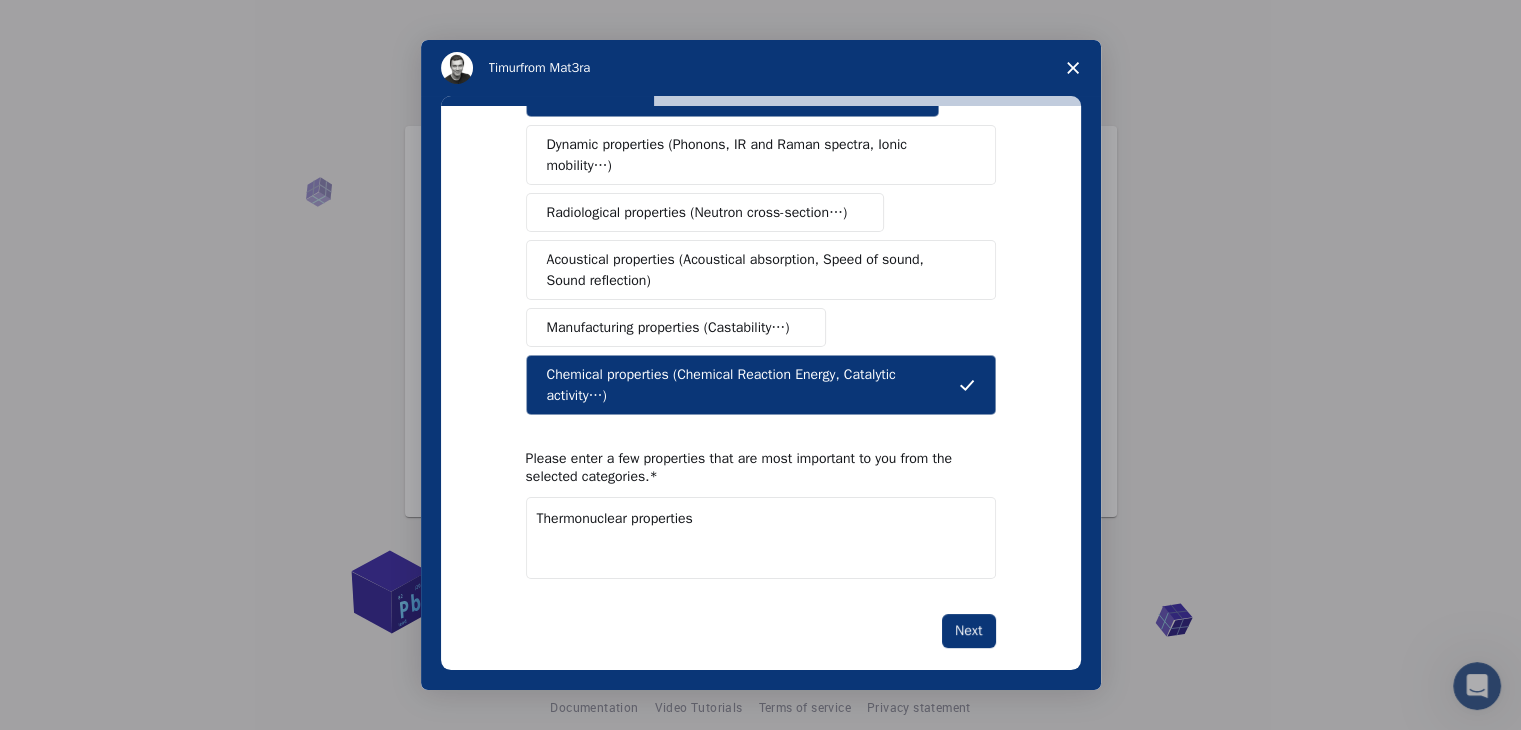 scroll, scrollTop: 0, scrollLeft: 0, axis: both 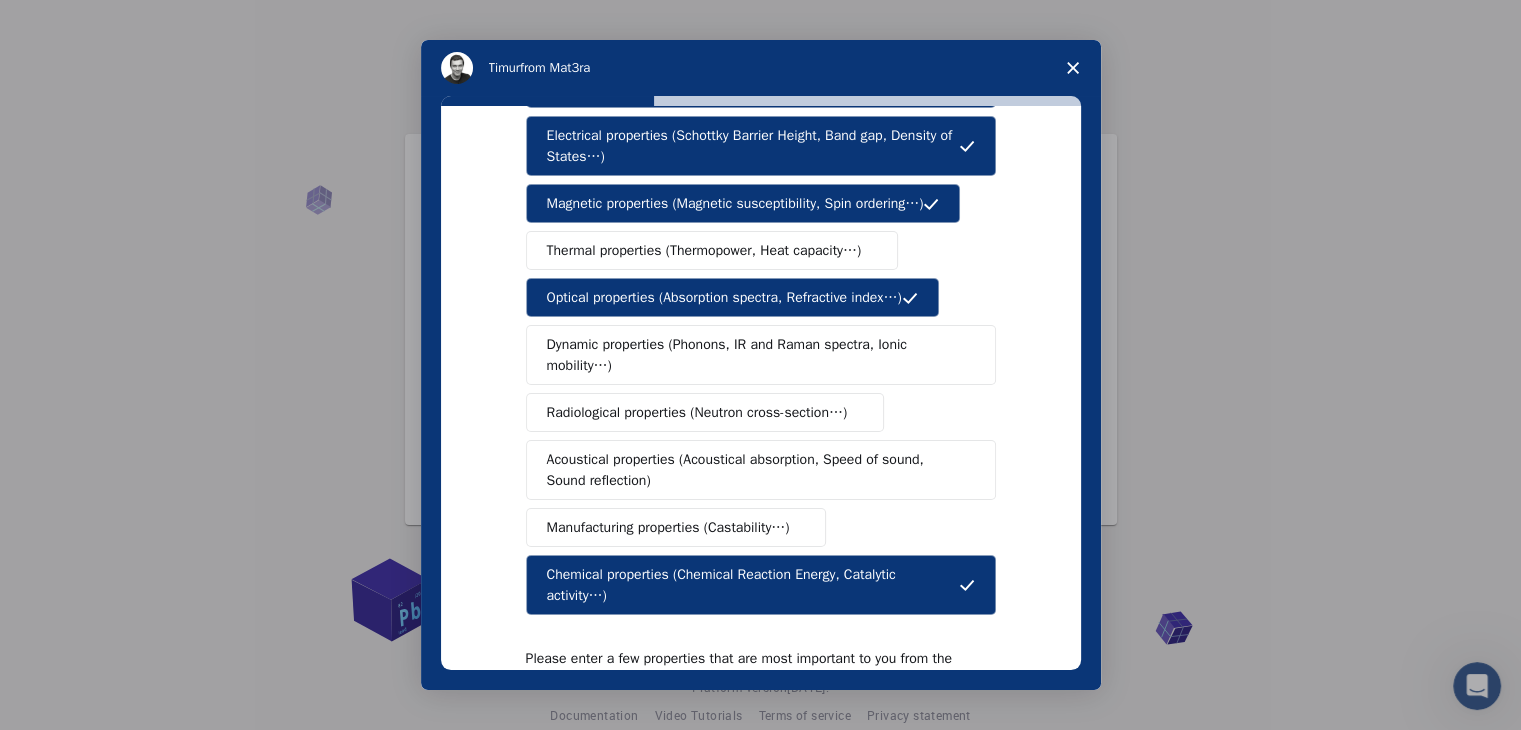 click on "Radiological properties (Neutron cross-section…)" at bounding box center (697, 412) 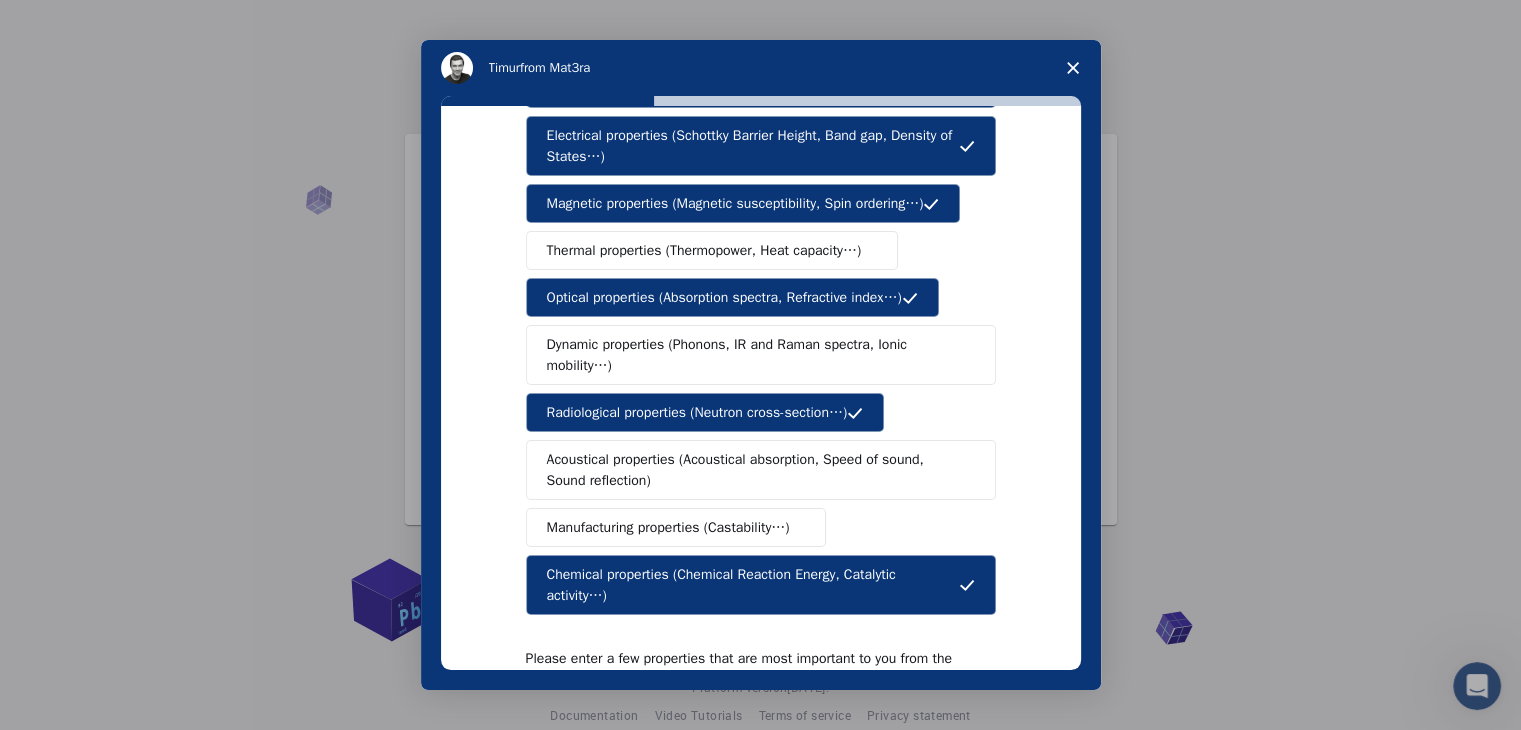 click on "Radiological properties (Neutron cross-section…)" at bounding box center [697, 412] 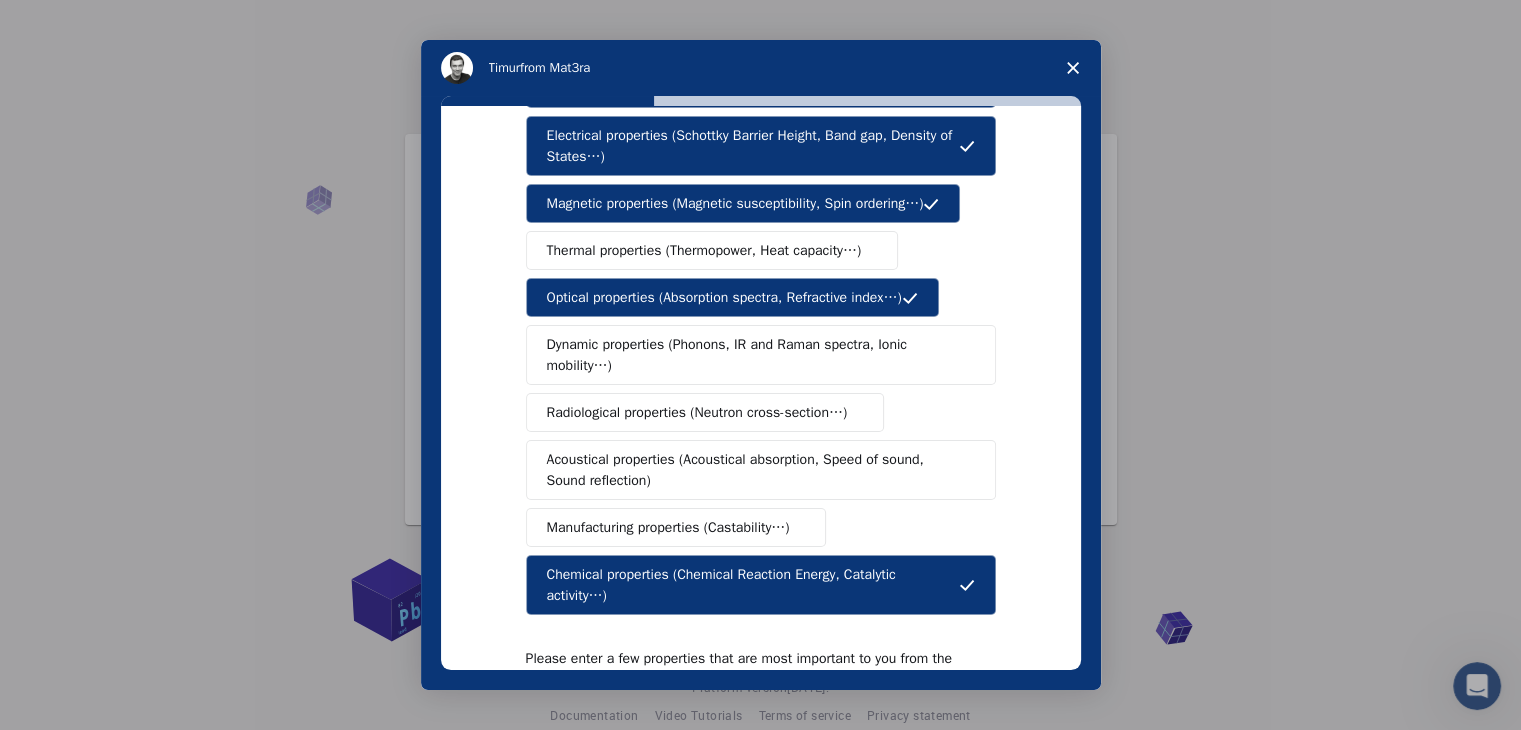click on "Thermal properties (Thermopower, Heat capacity…)" at bounding box center (704, 250) 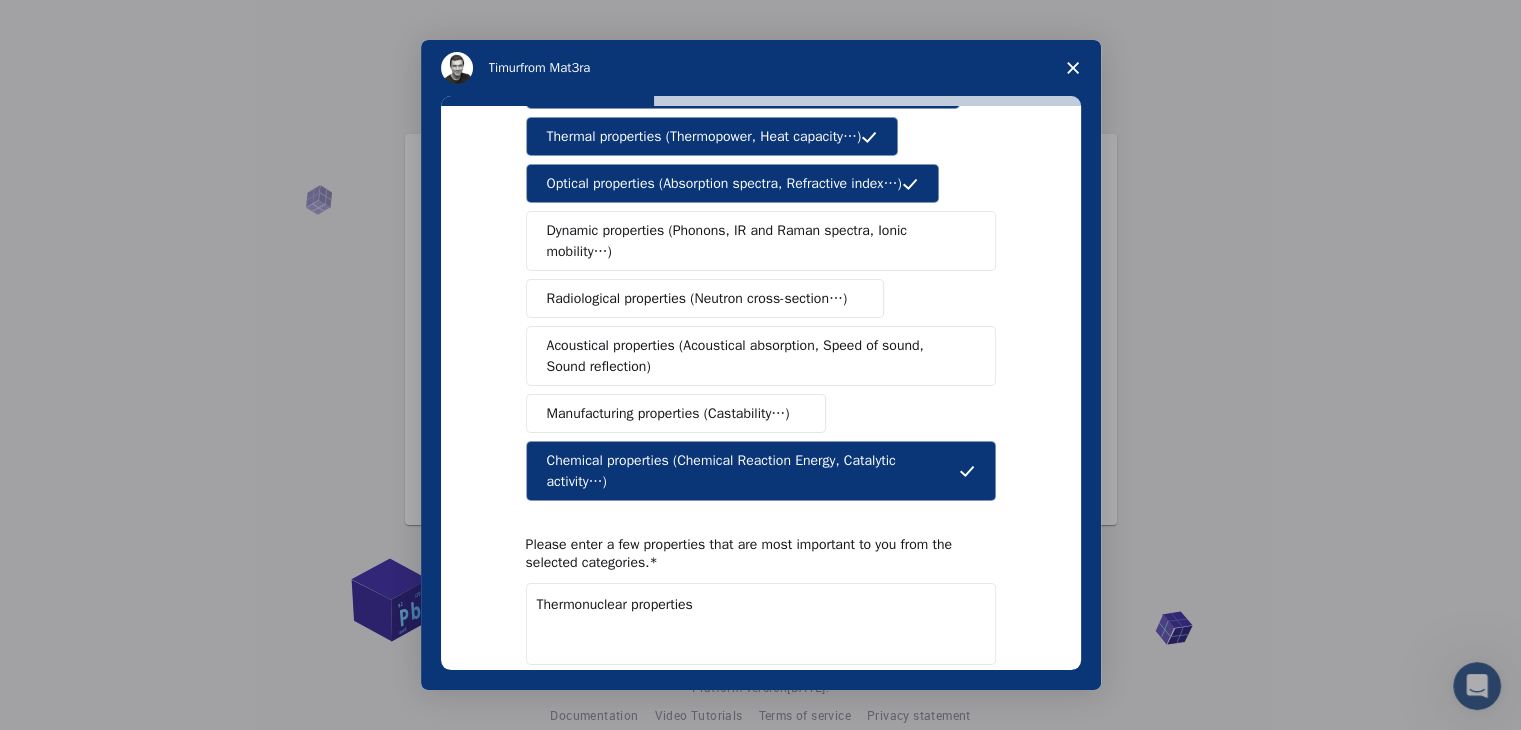 scroll, scrollTop: 334, scrollLeft: 0, axis: vertical 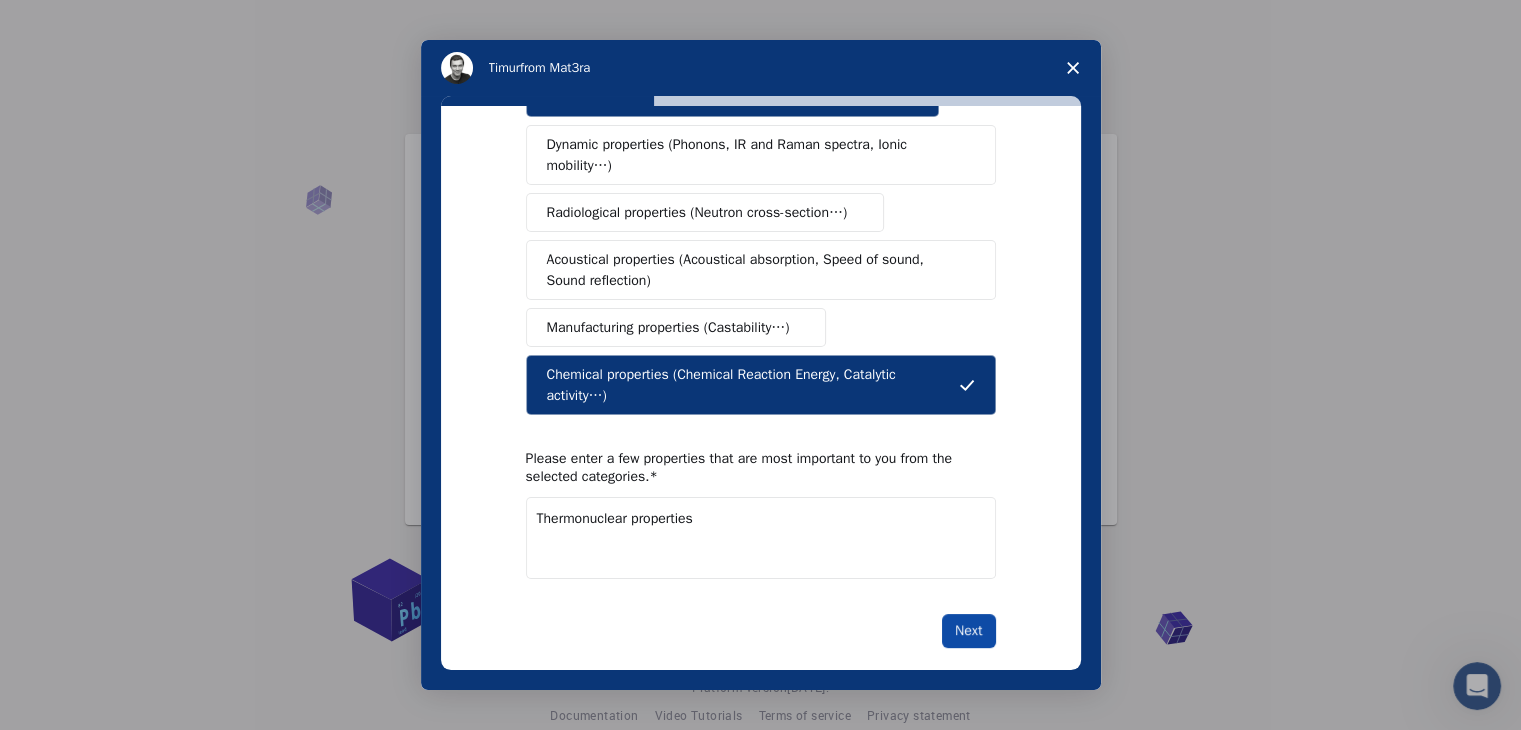 click on "Next" at bounding box center [968, 631] 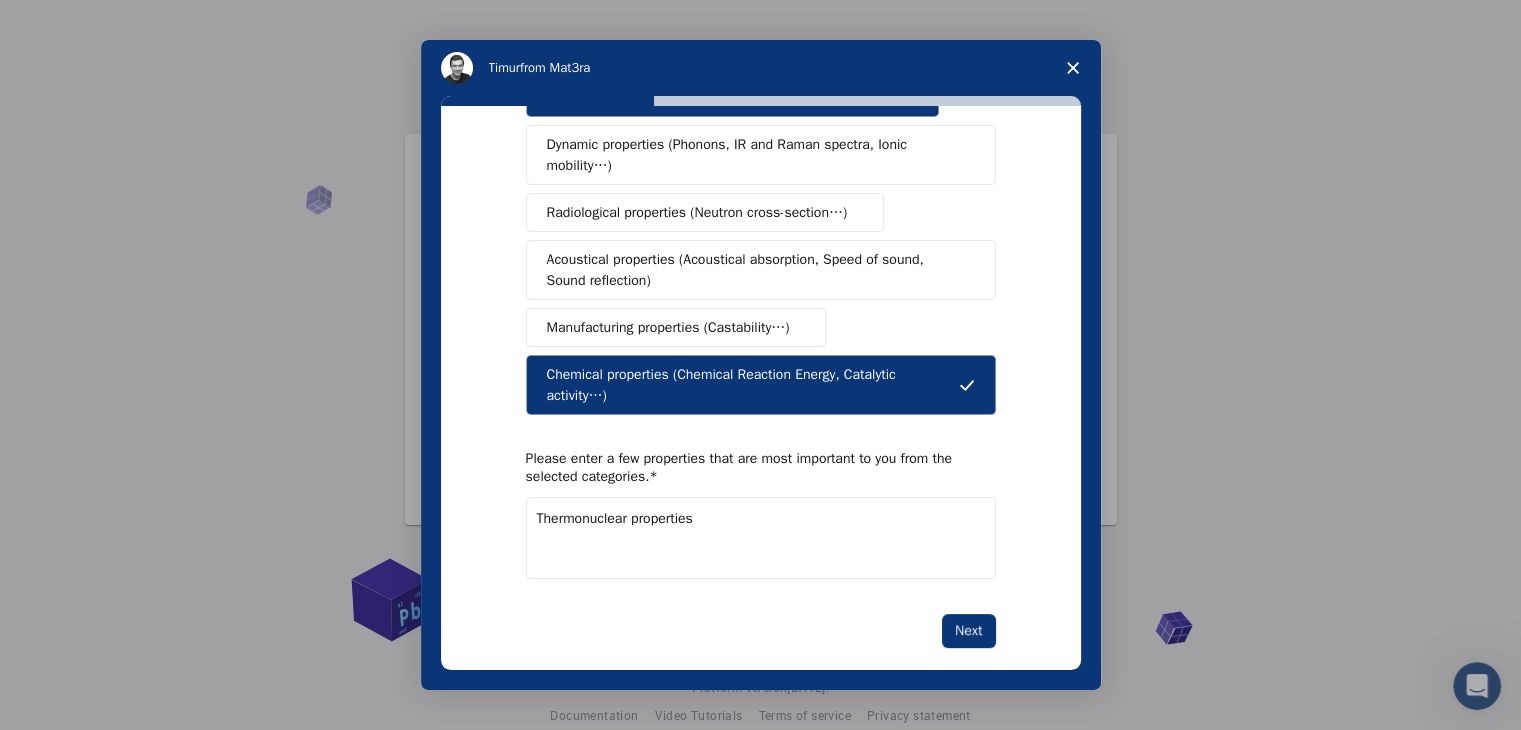 drag, startPoint x: 724, startPoint y: 527, endPoint x: 531, endPoint y: 517, distance: 193.2589 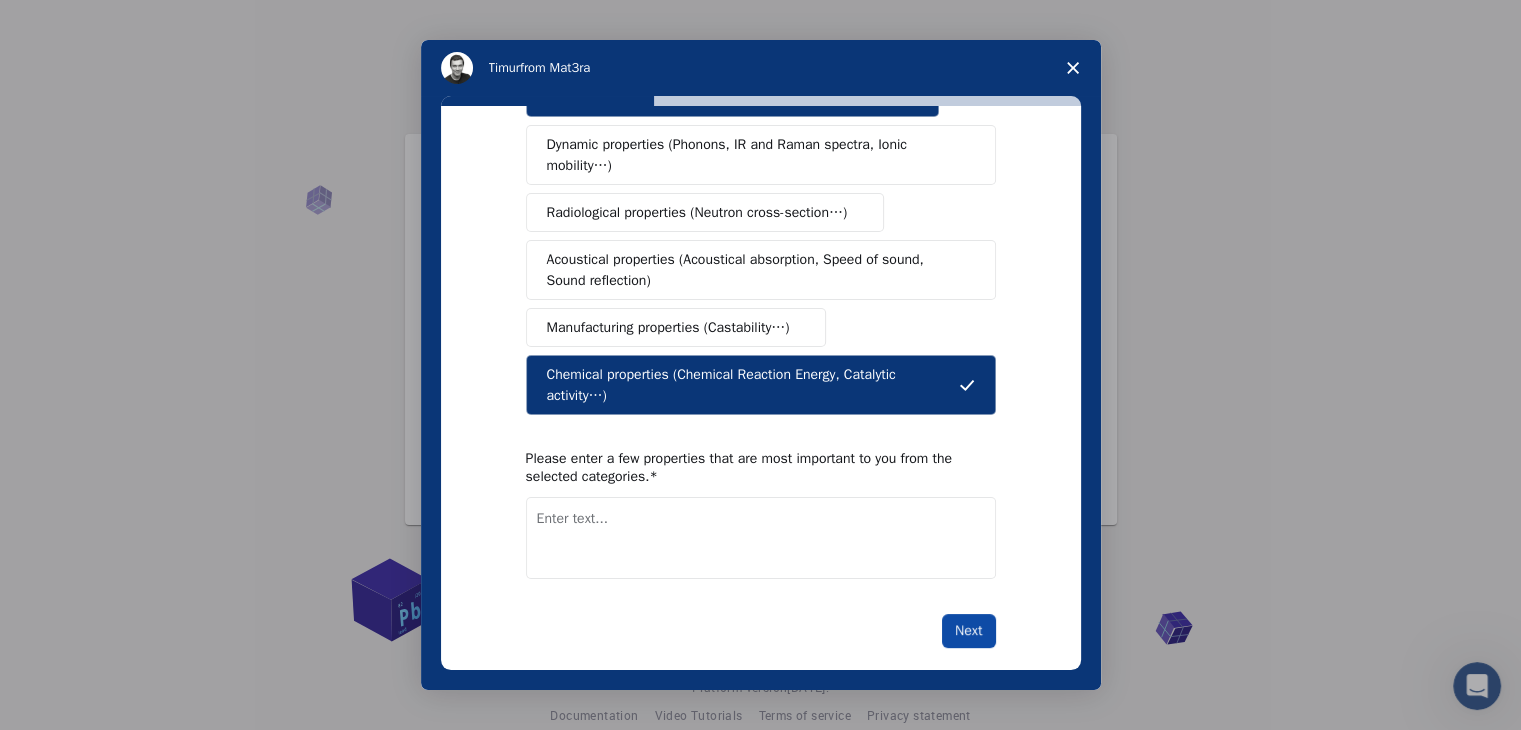 type 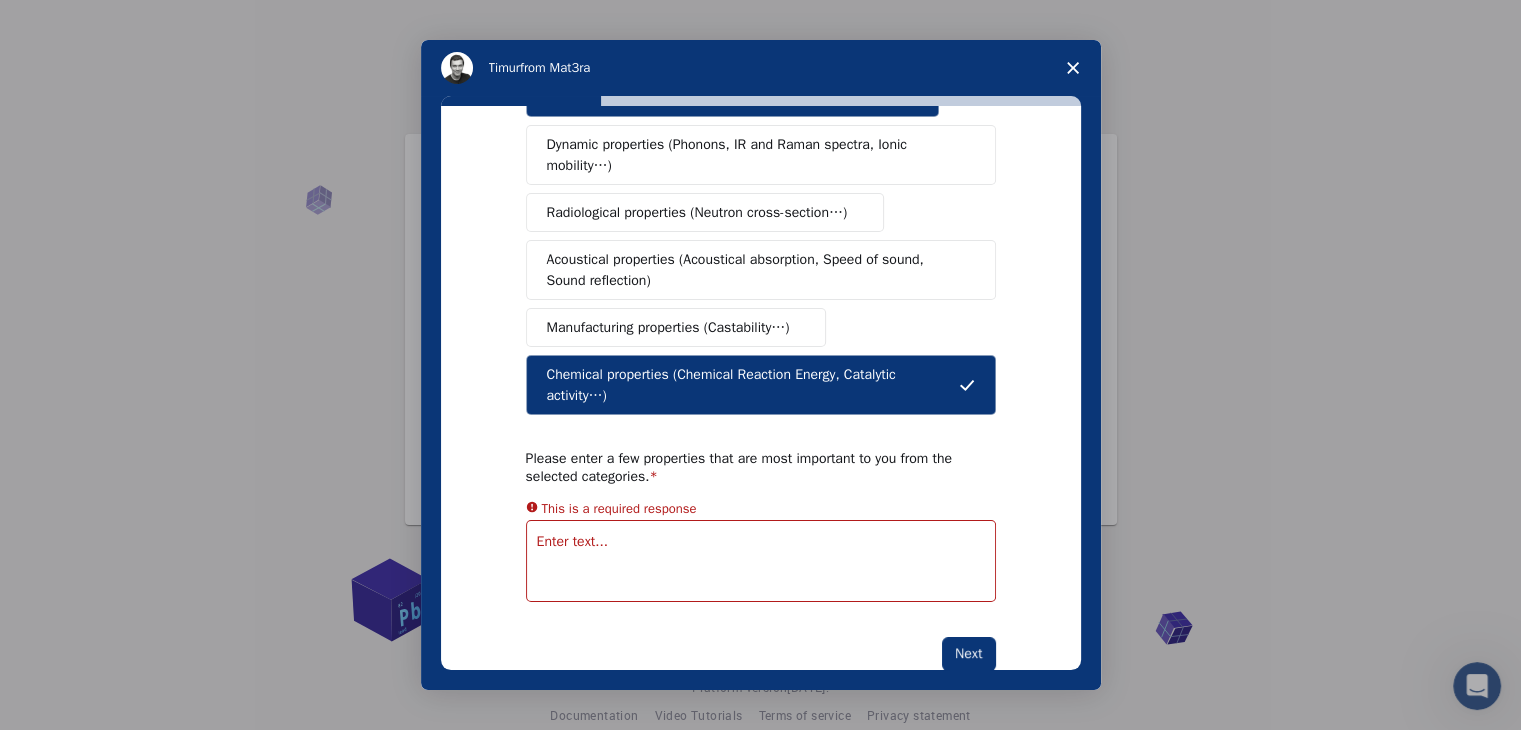 click on "Chemical properties (Chemical Reaction Energy, Catalytic activity…)" at bounding box center (753, 385) 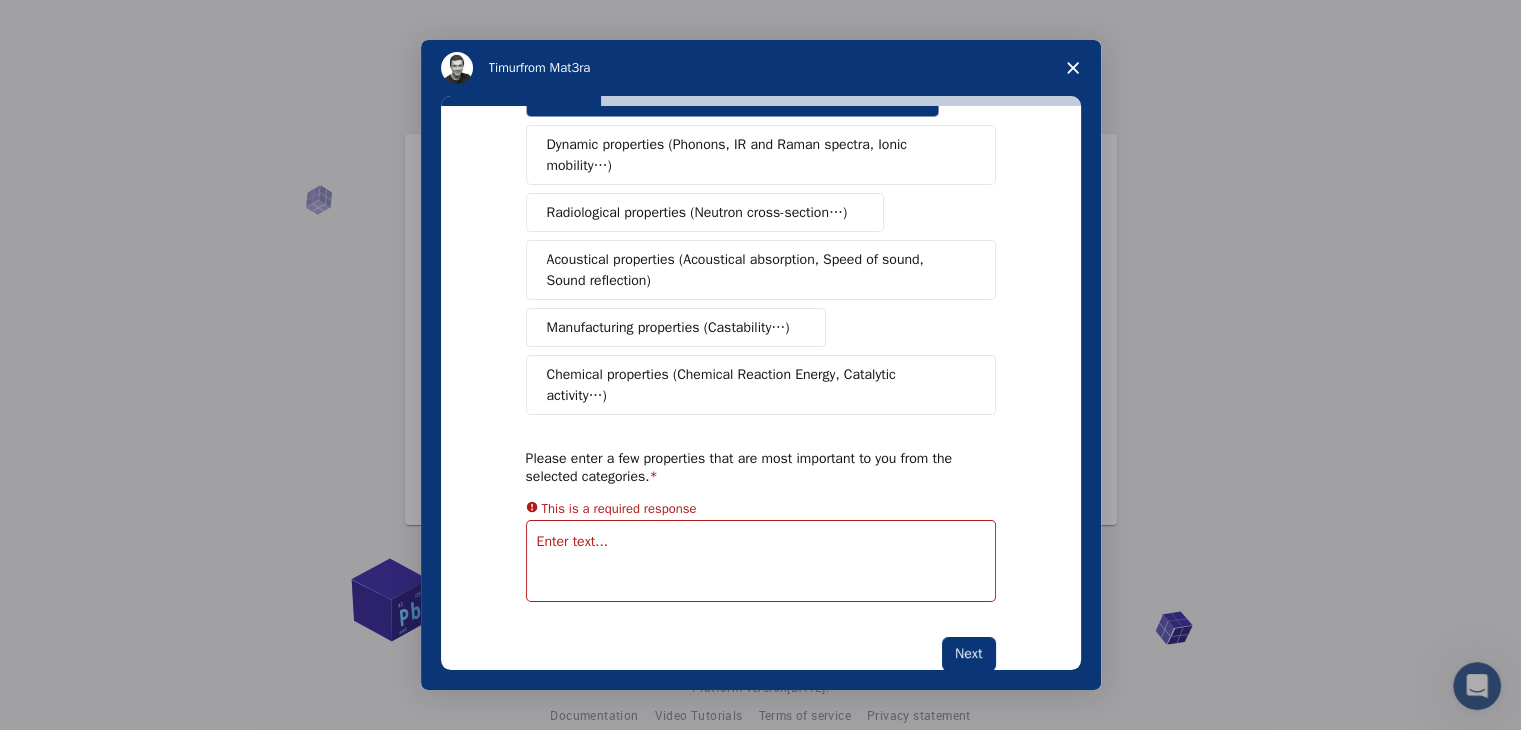 click on "Chemical properties (Chemical Reaction Energy, Catalytic activity…)" at bounding box center [753, 385] 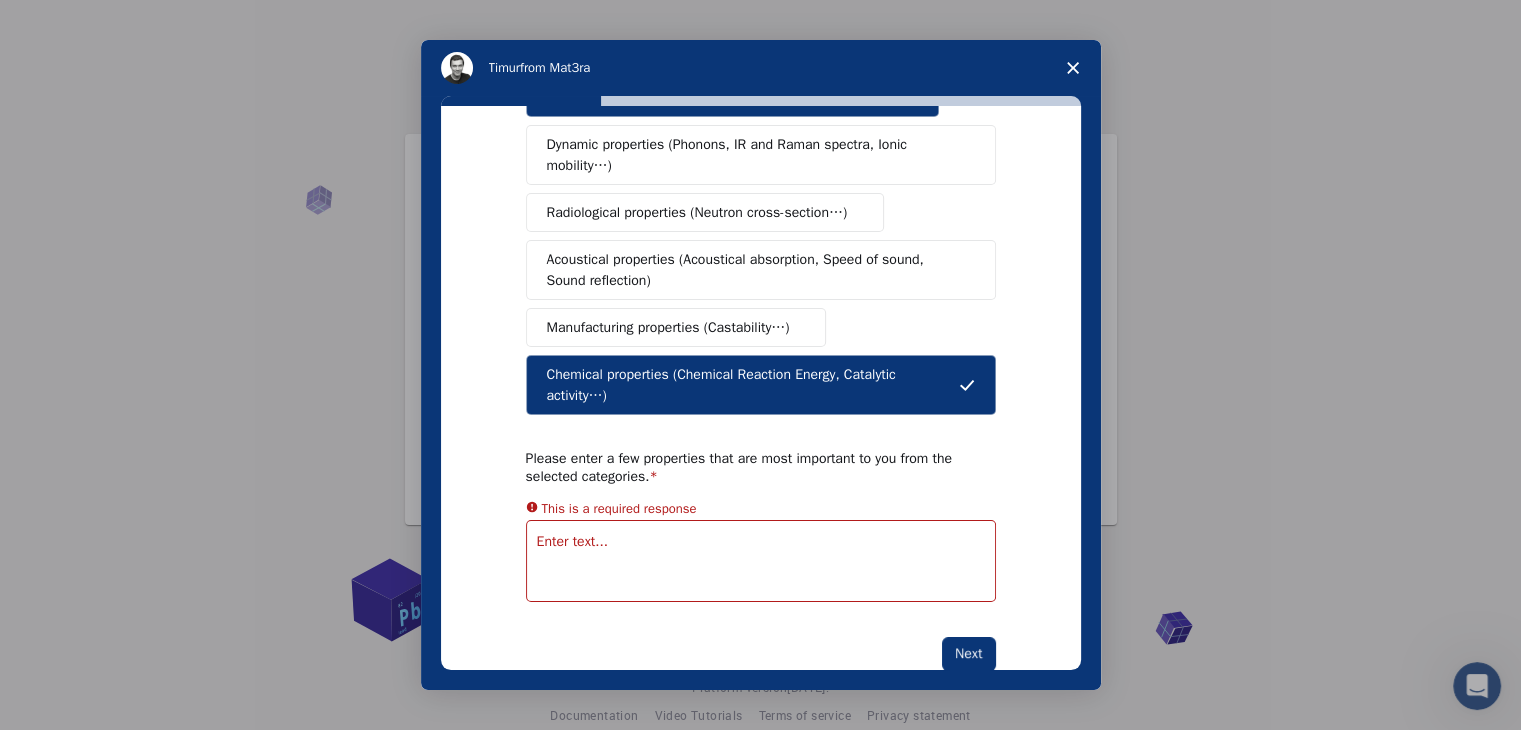 type 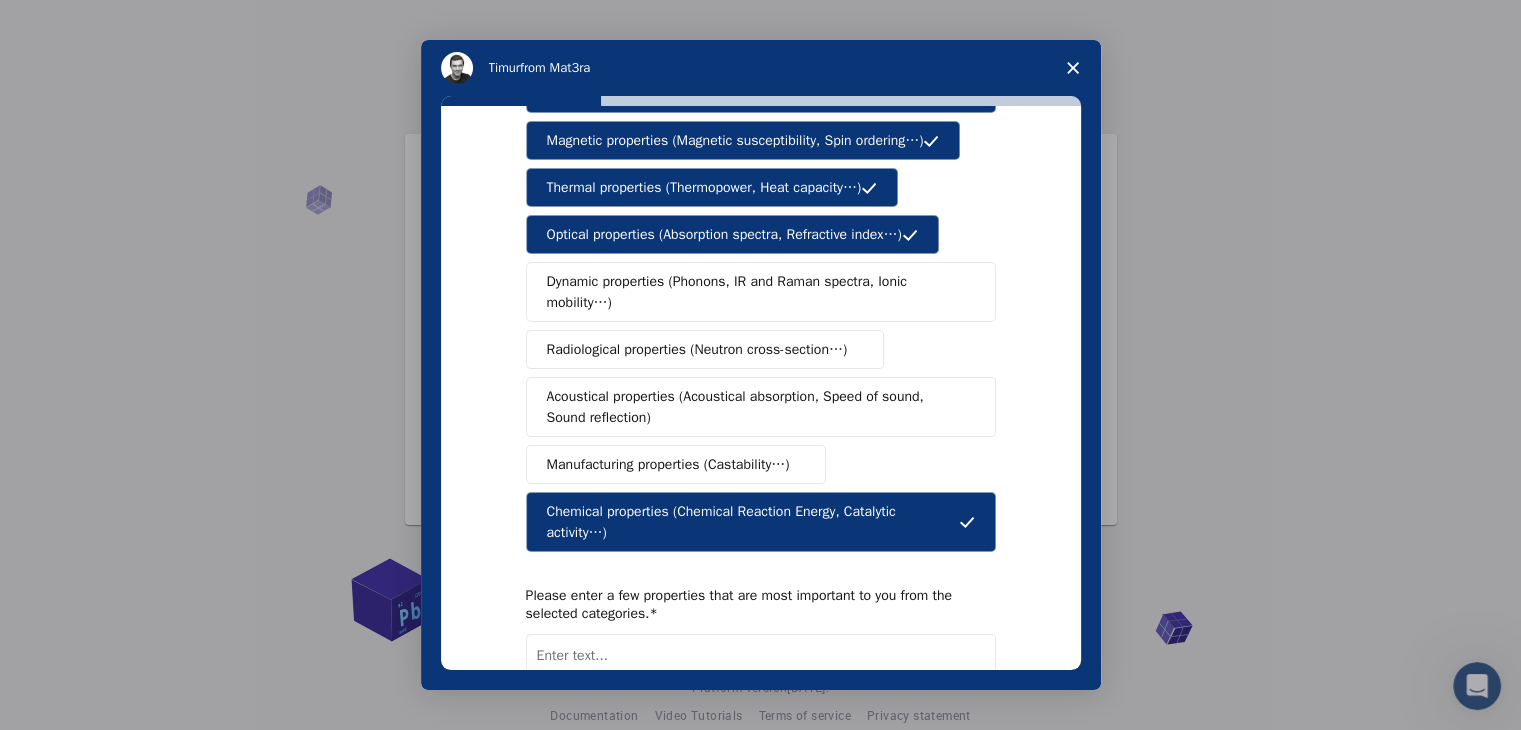 scroll, scrollTop: 334, scrollLeft: 0, axis: vertical 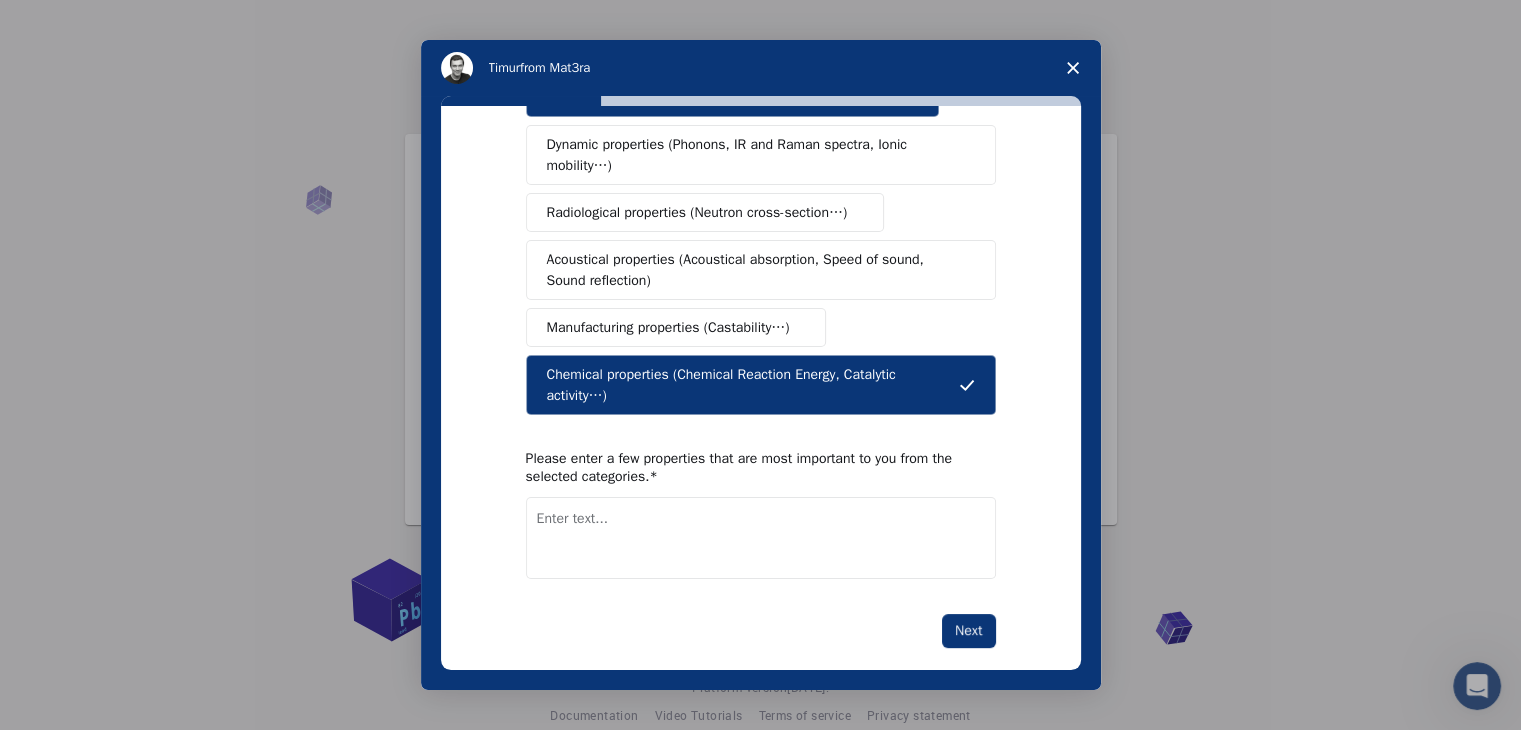 click at bounding box center [761, 538] 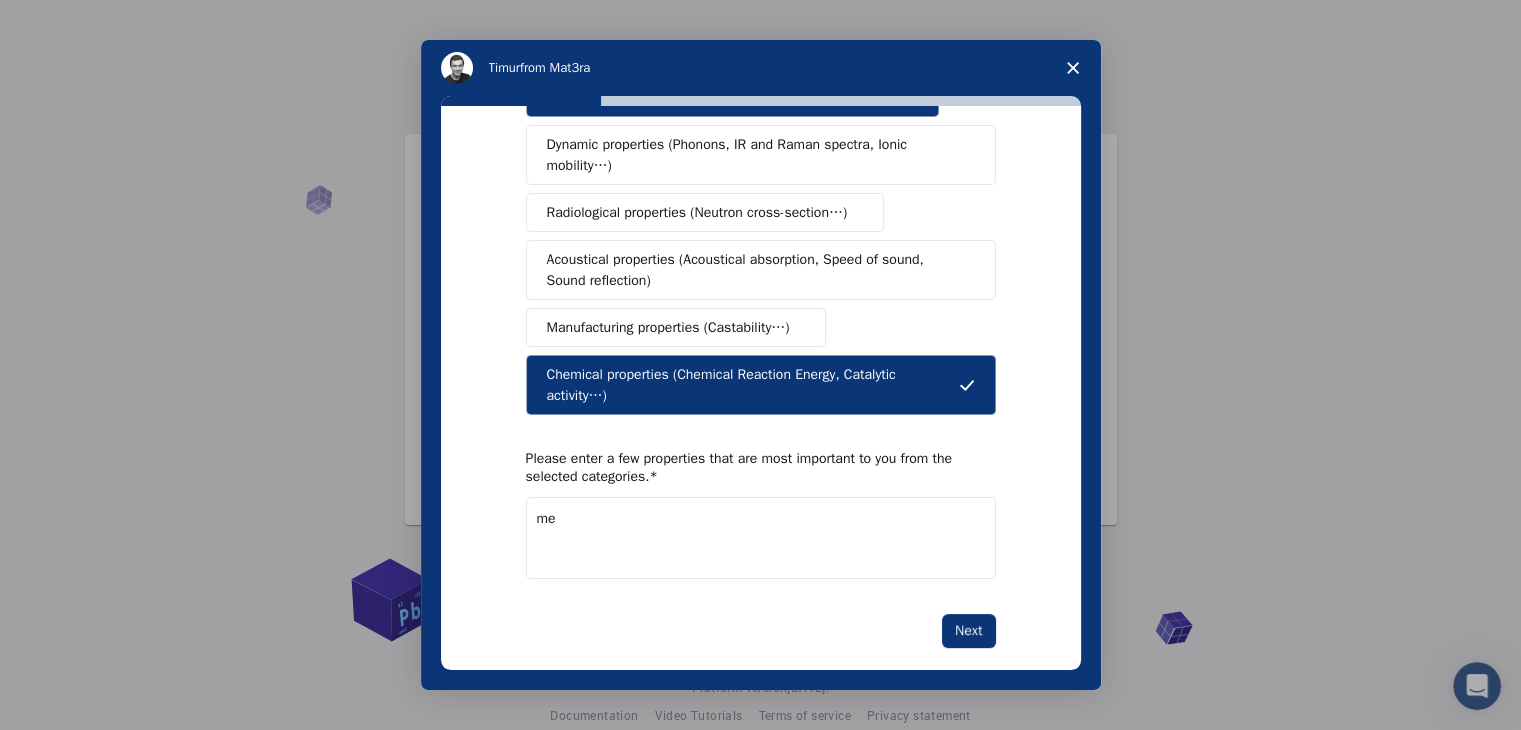 type on "m" 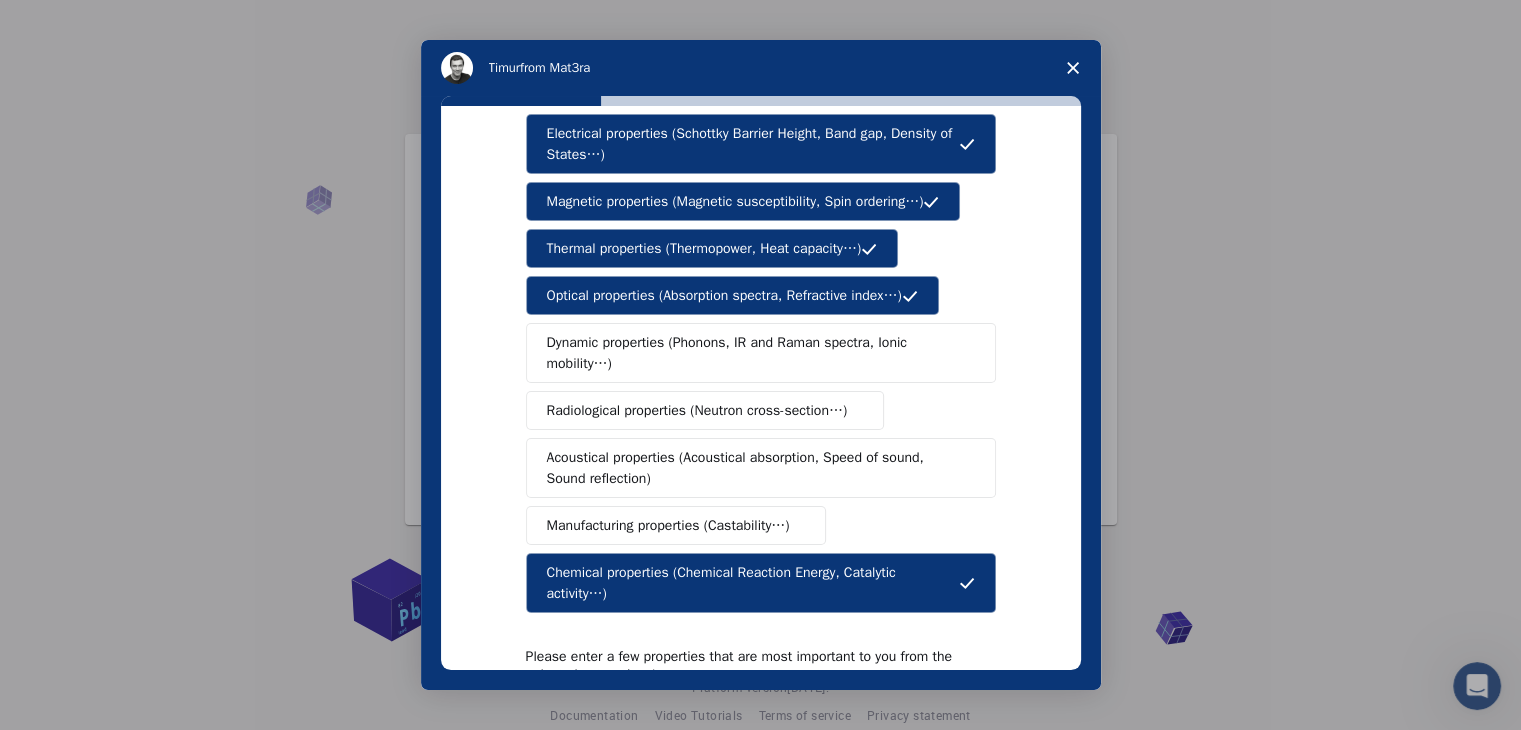 scroll, scrollTop: 334, scrollLeft: 0, axis: vertical 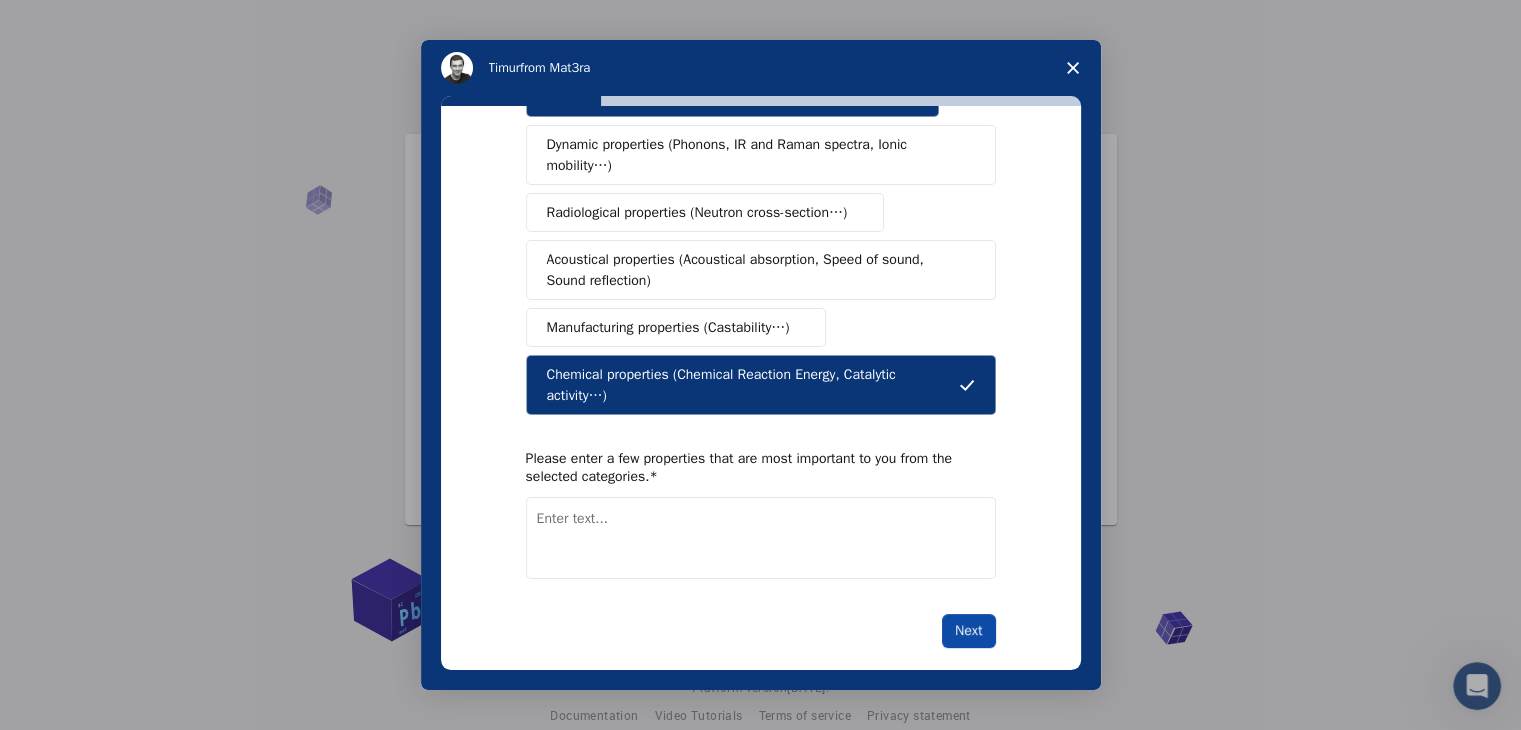 click on "Next" at bounding box center (968, 631) 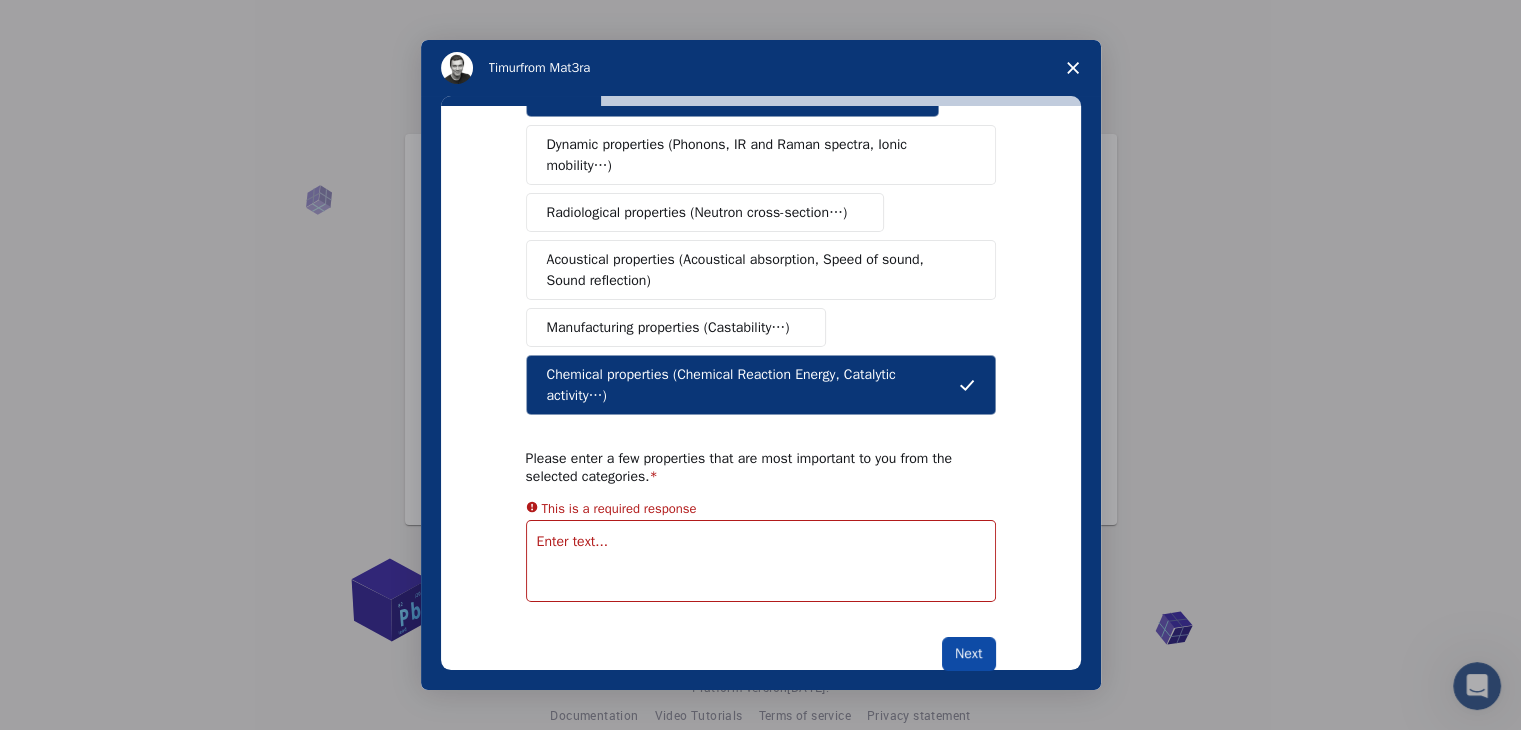 click on "Next" at bounding box center [968, 654] 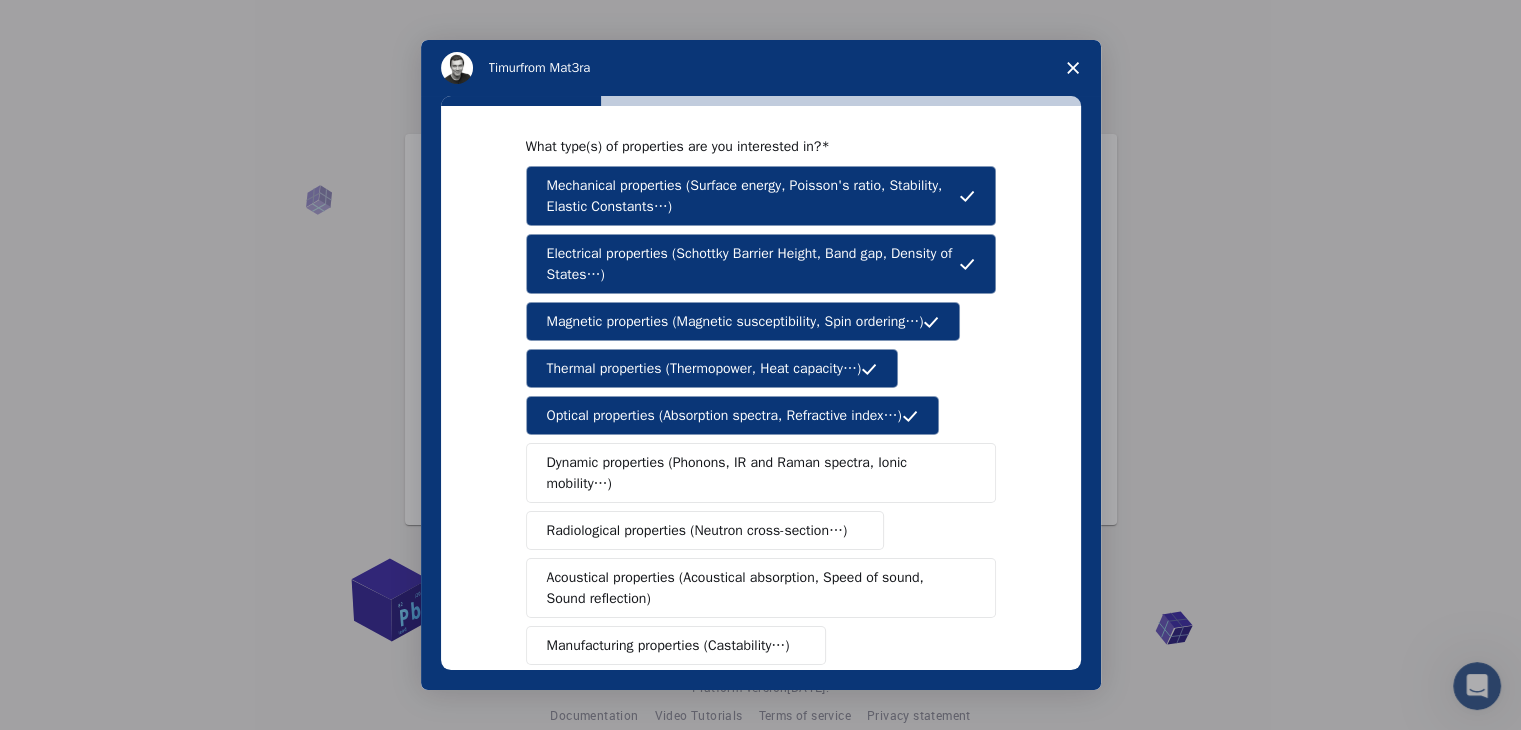 scroll, scrollTop: 0, scrollLeft: 0, axis: both 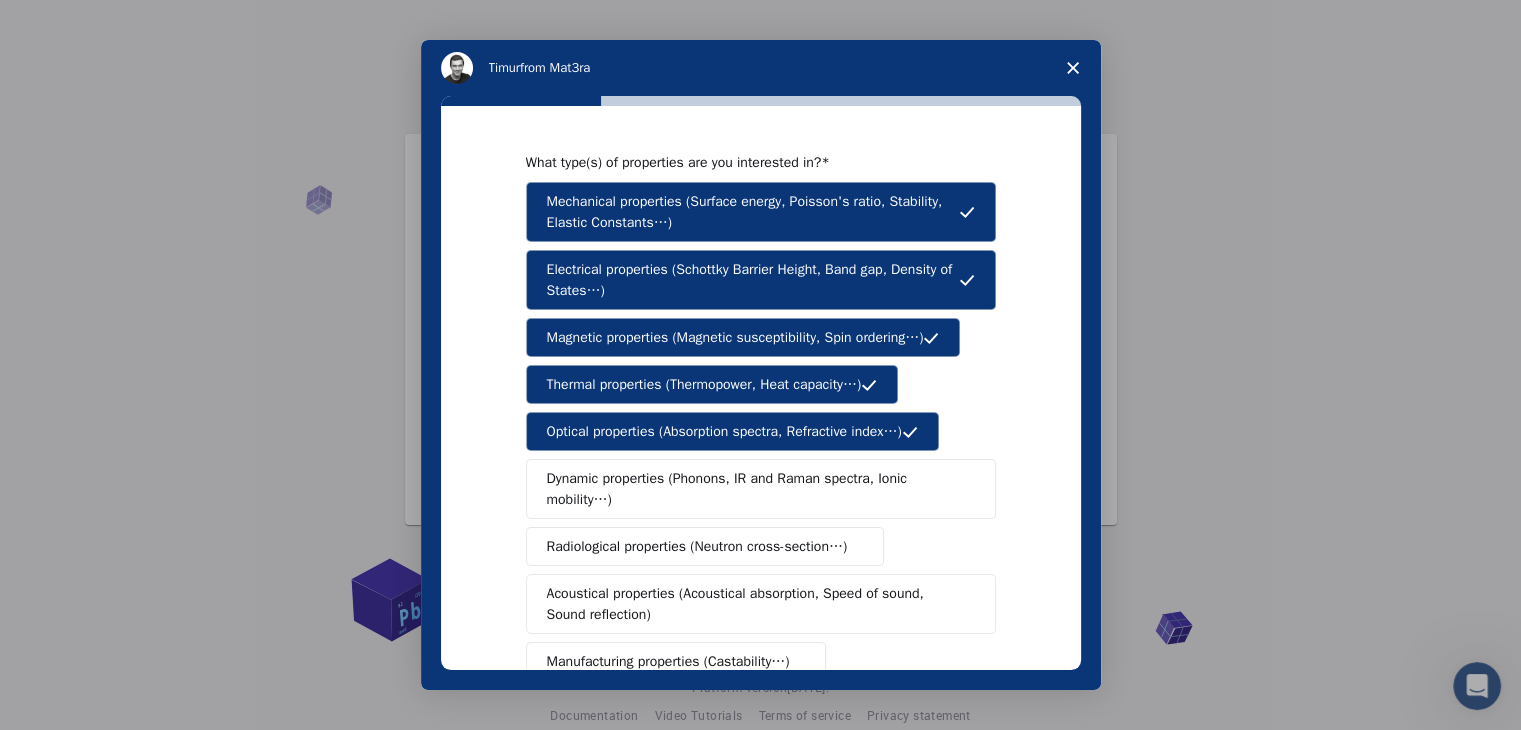 drag, startPoint x: 665, startPoint y: 227, endPoint x: 578, endPoint y: 206, distance: 89.498604 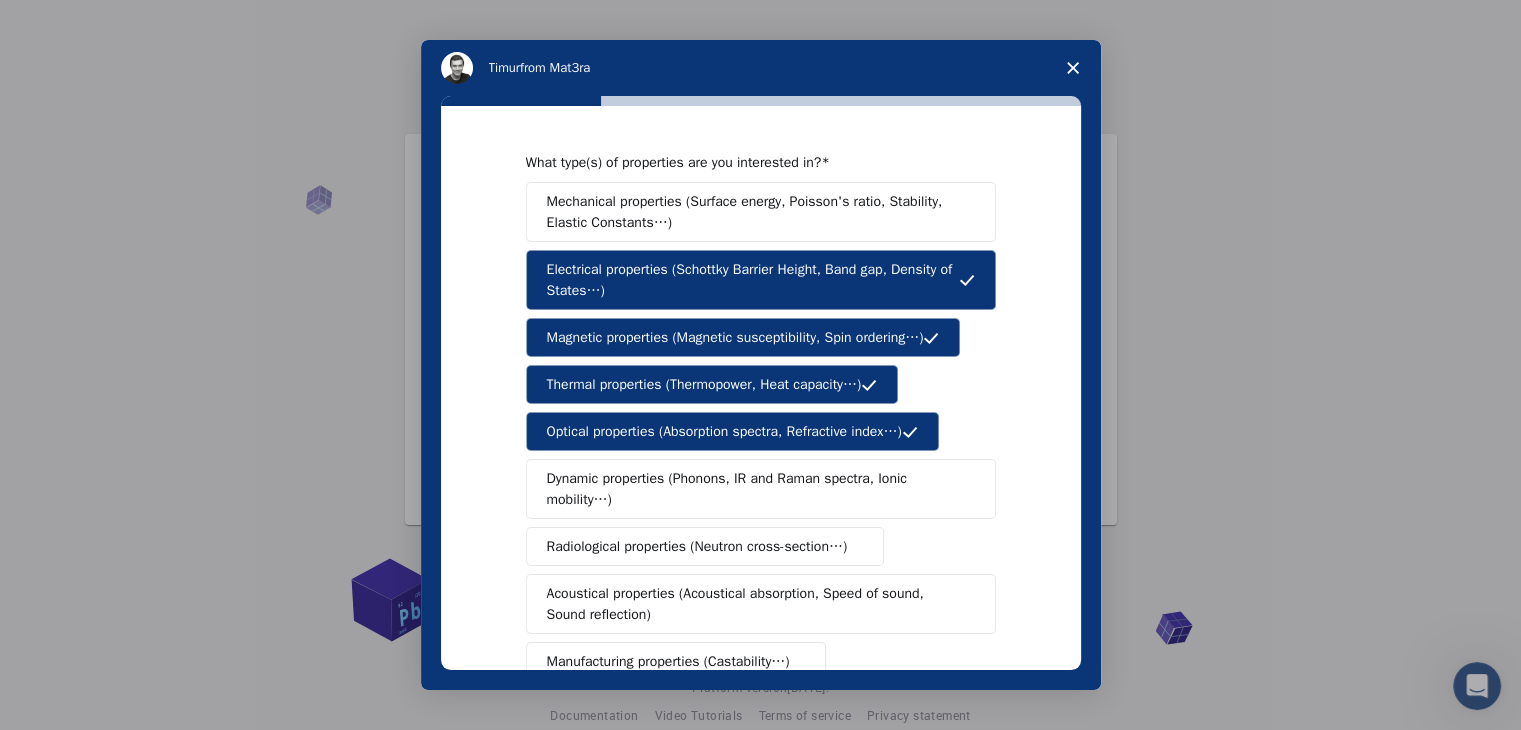 click on "Mechanical properties (Surface energy, Poisson's ratio, Stability, Elastic Constants…)" at bounding box center [754, 212] 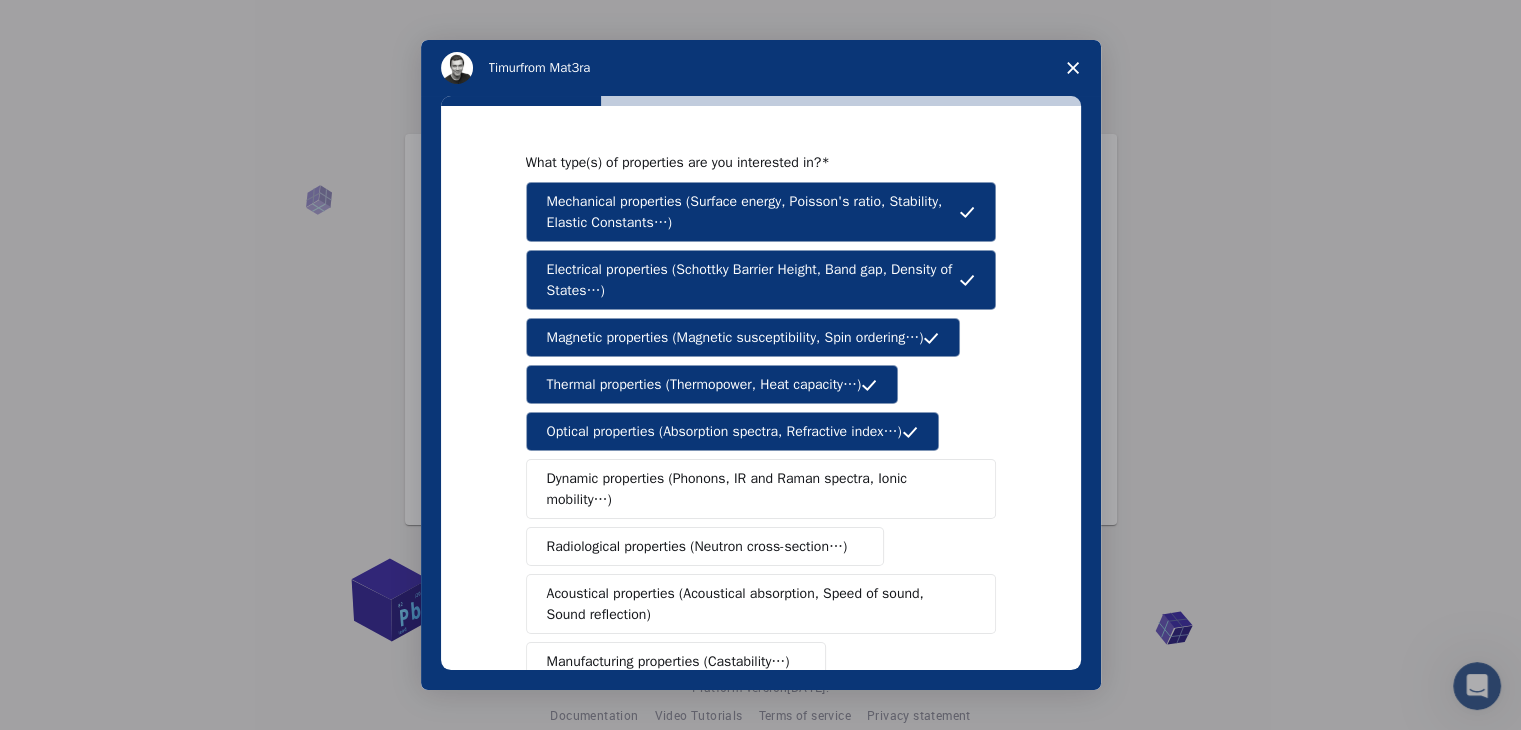 click on "Mechanical properties (Surface energy, Poisson's ratio, Stability, Elastic Constants…)" at bounding box center [753, 212] 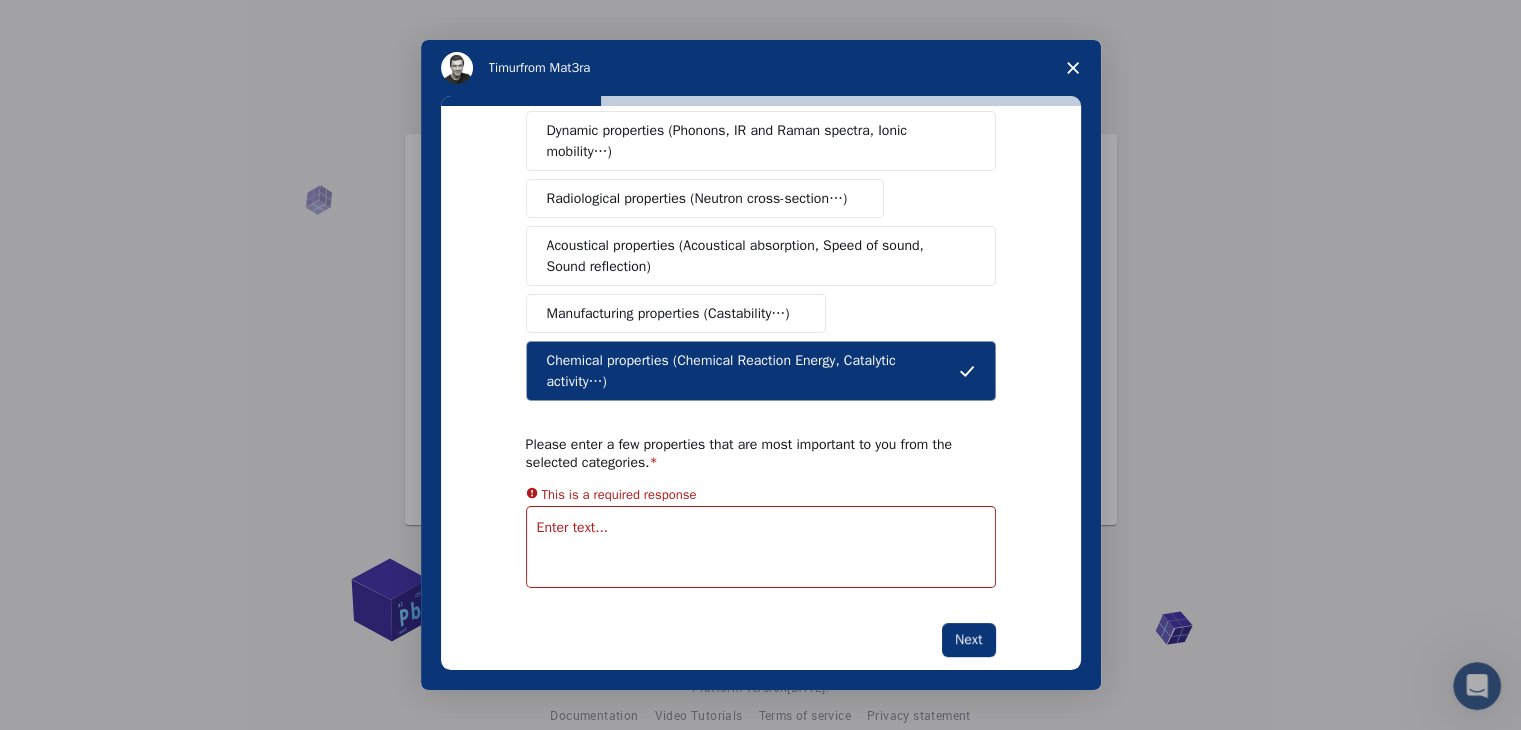 scroll, scrollTop: 358, scrollLeft: 0, axis: vertical 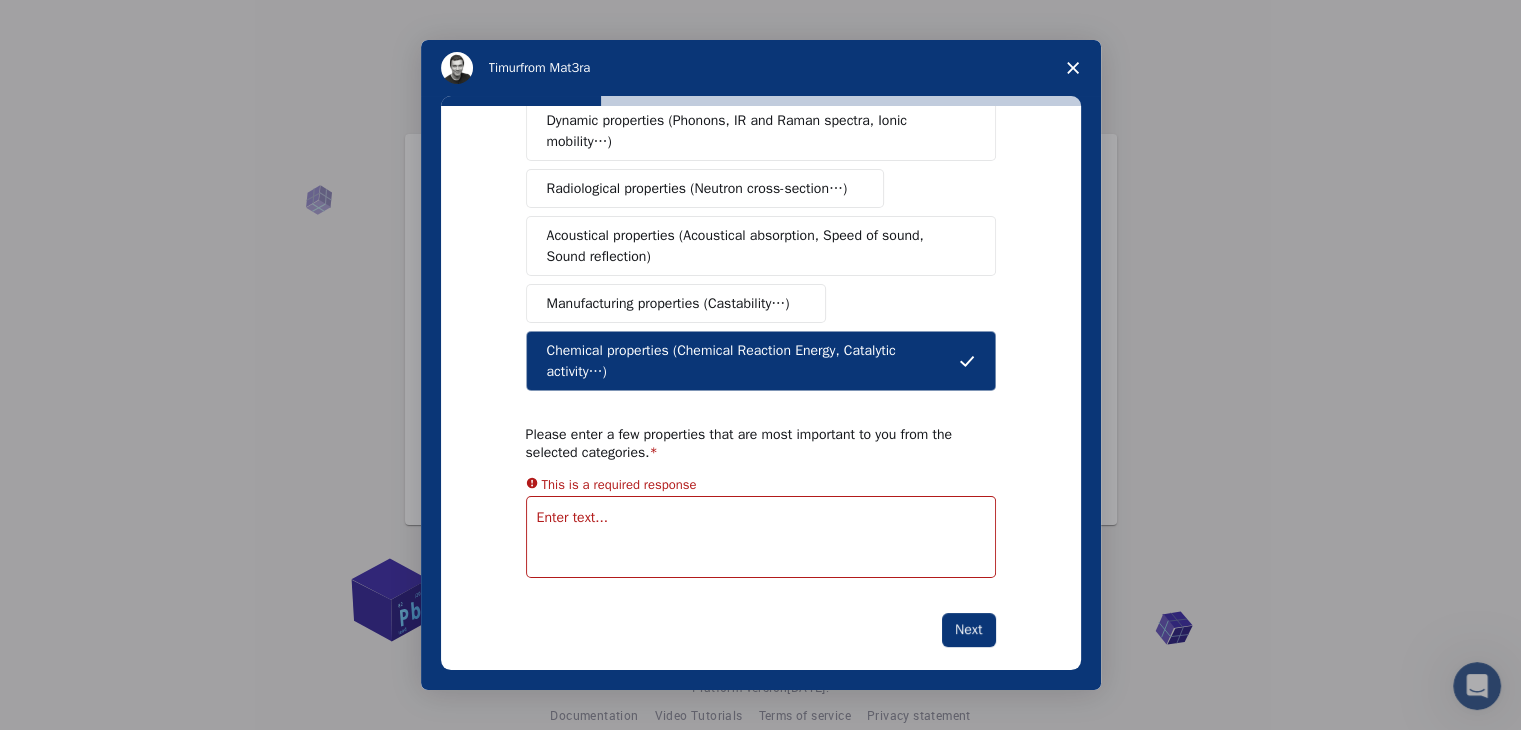click at bounding box center (761, 537) 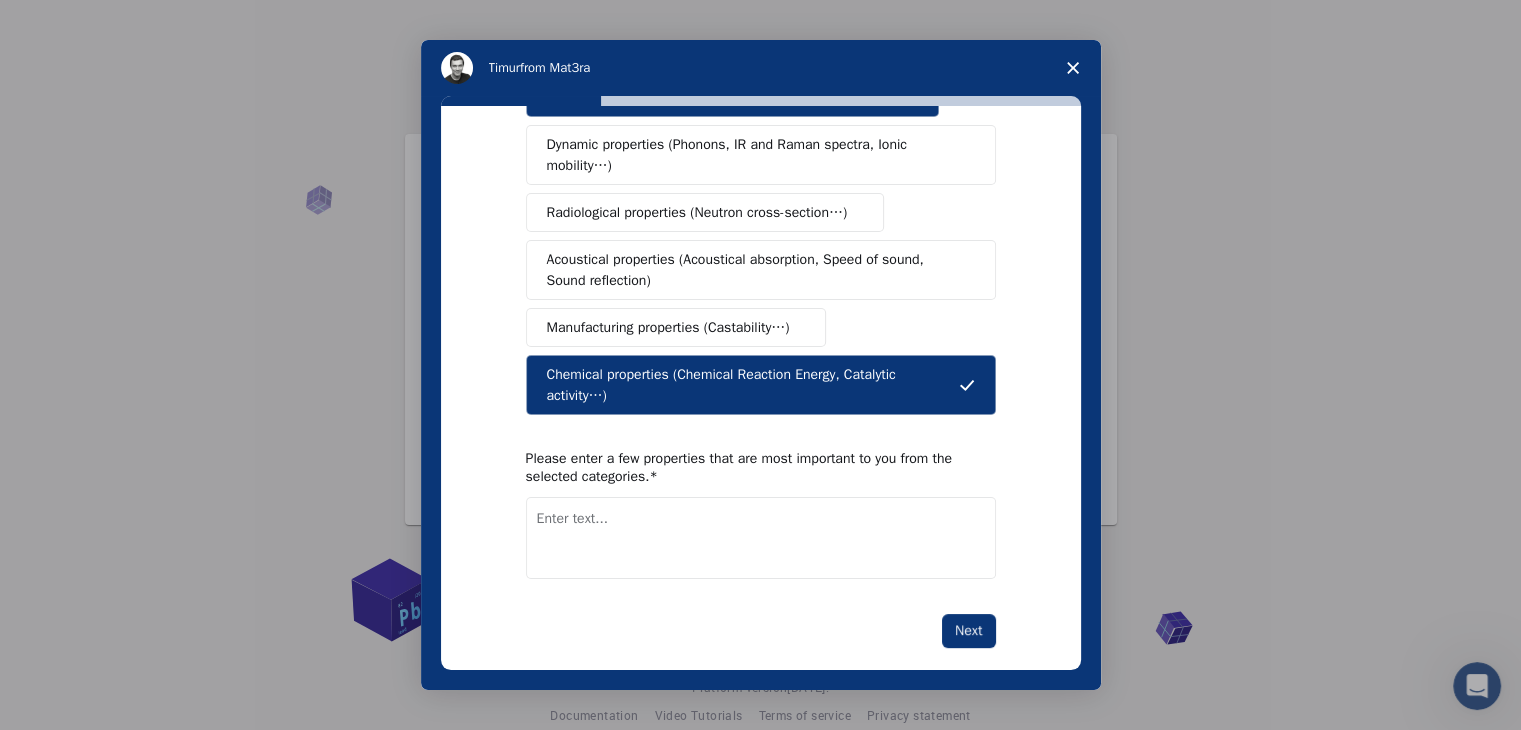 click at bounding box center (761, 538) 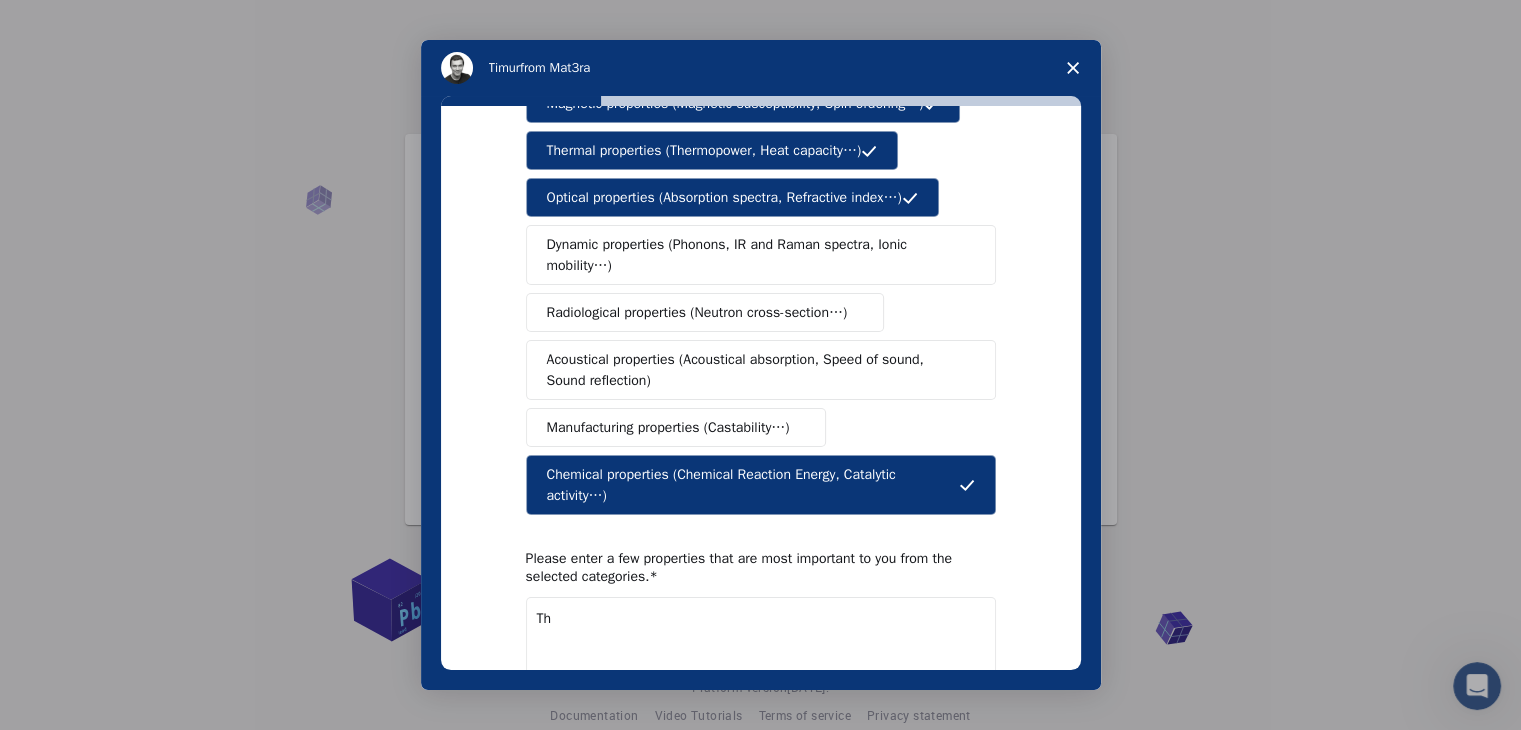 type on "T" 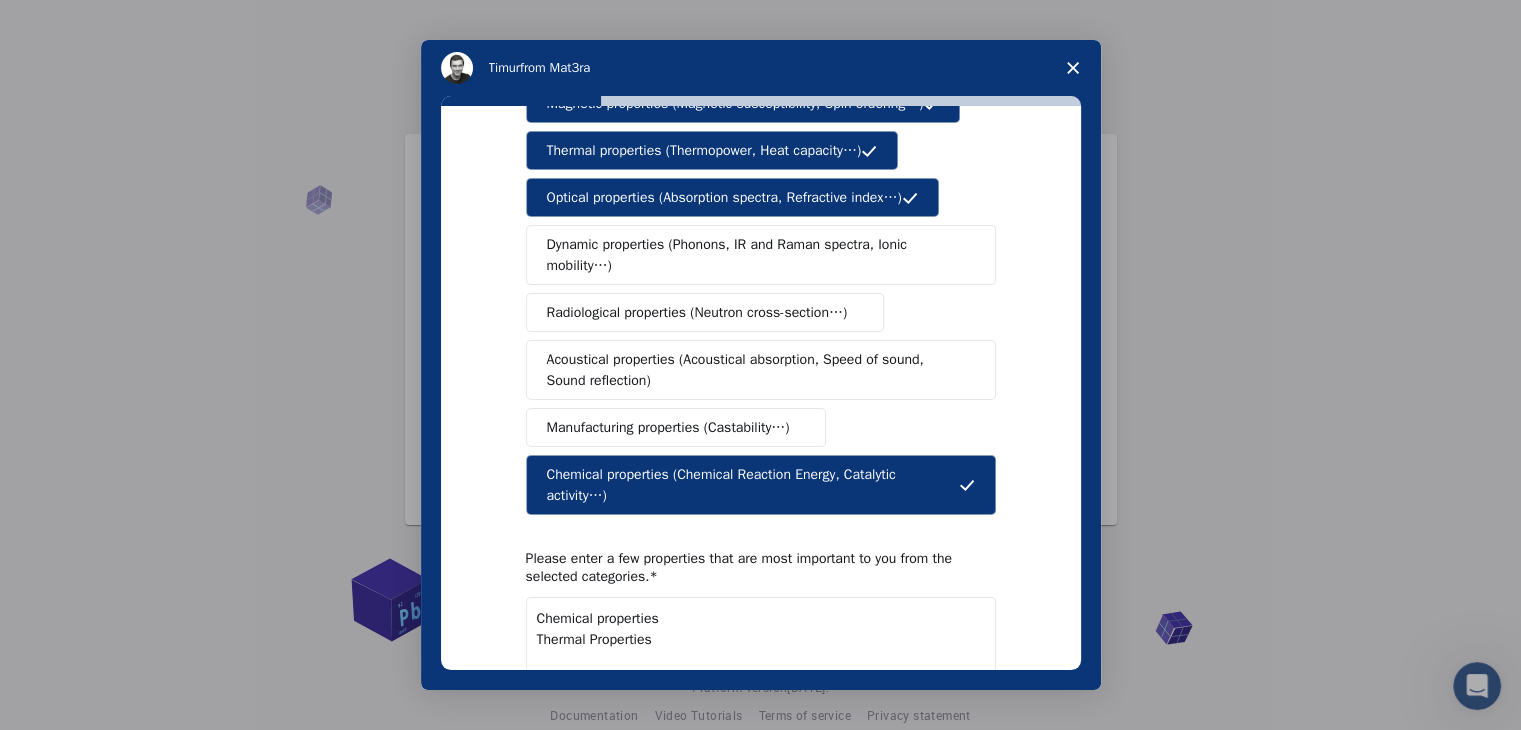 scroll, scrollTop: 1, scrollLeft: 0, axis: vertical 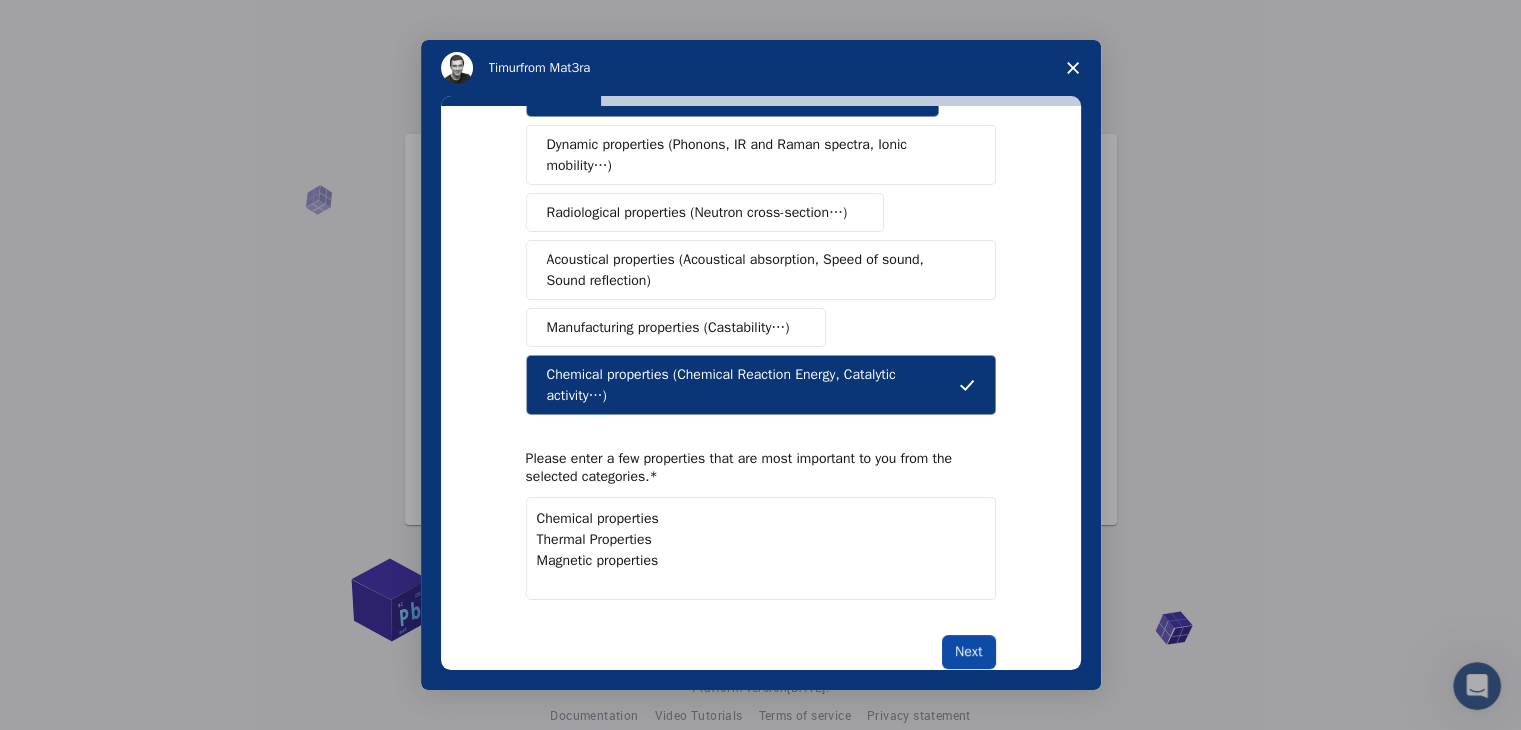 click on "Next" at bounding box center (968, 652) 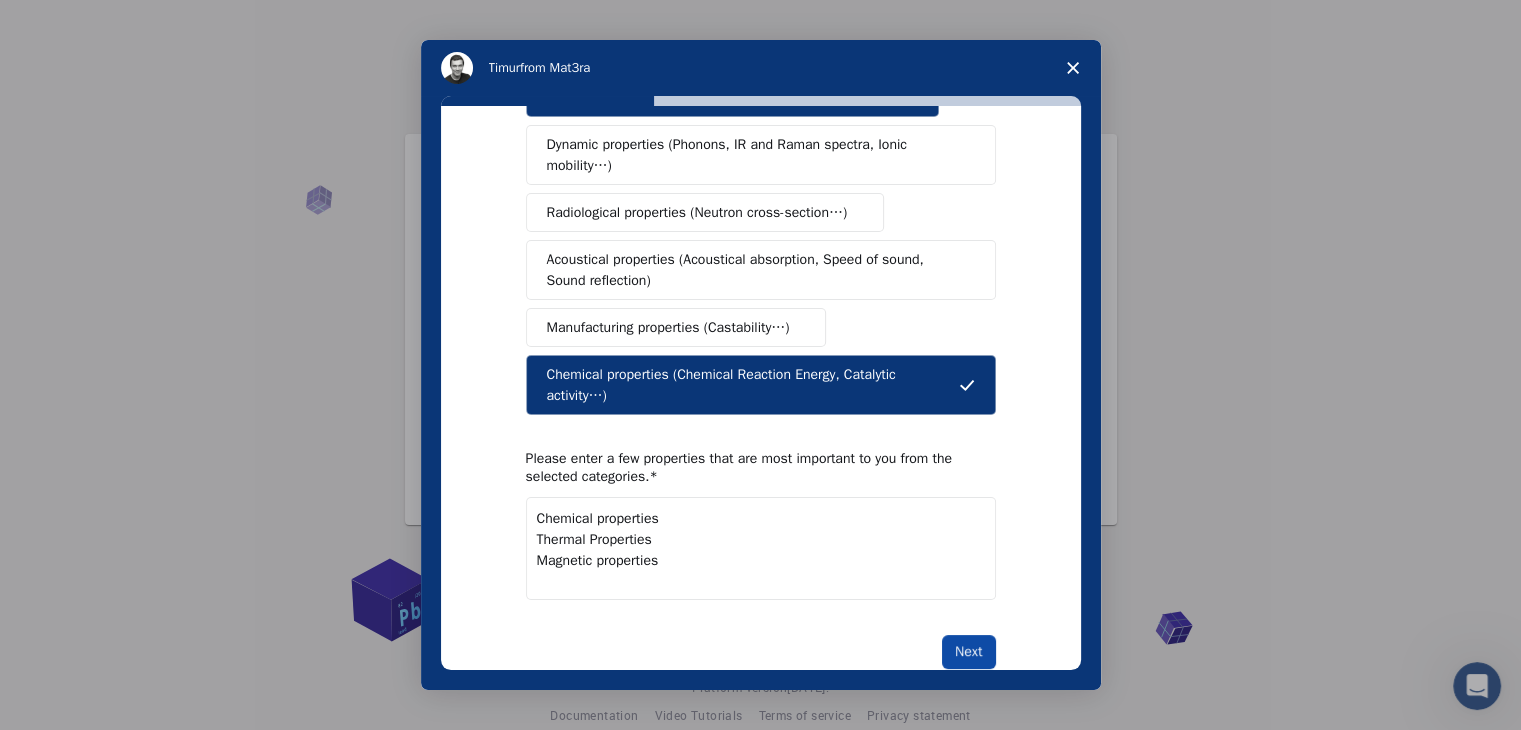 click on "Next" at bounding box center [968, 652] 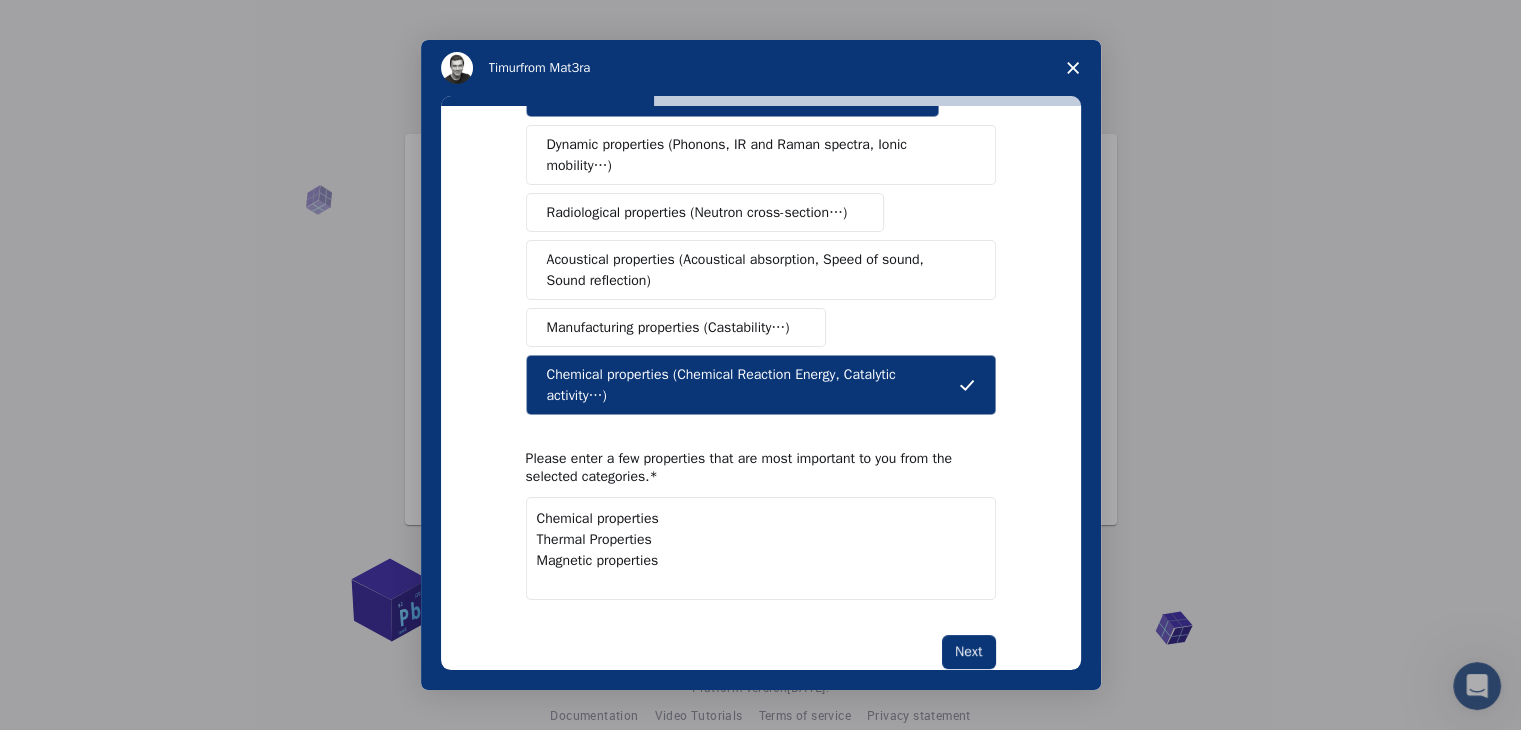 click on "Chemical properties
Thermal Properties
Magnetic properties" at bounding box center (761, 548) 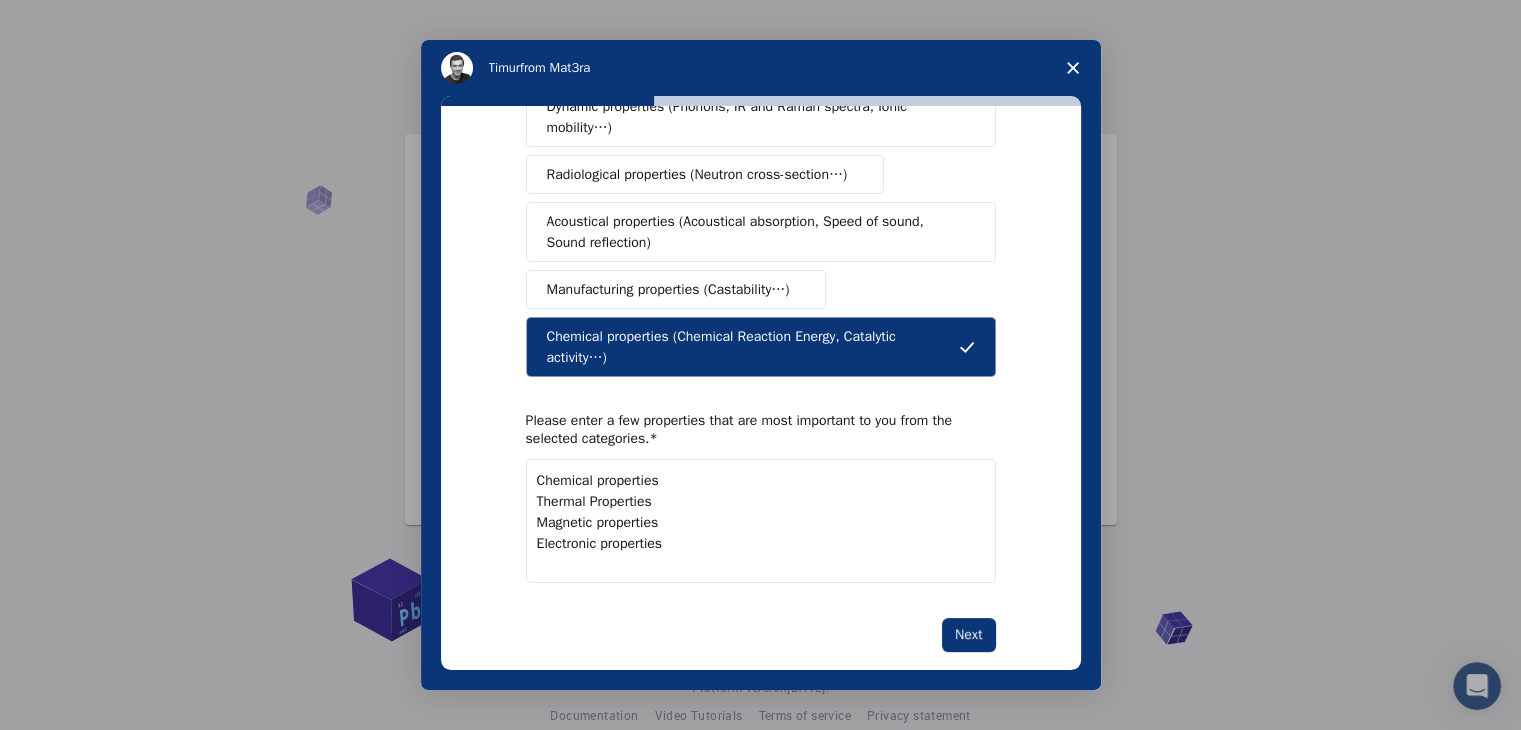 scroll, scrollTop: 376, scrollLeft: 0, axis: vertical 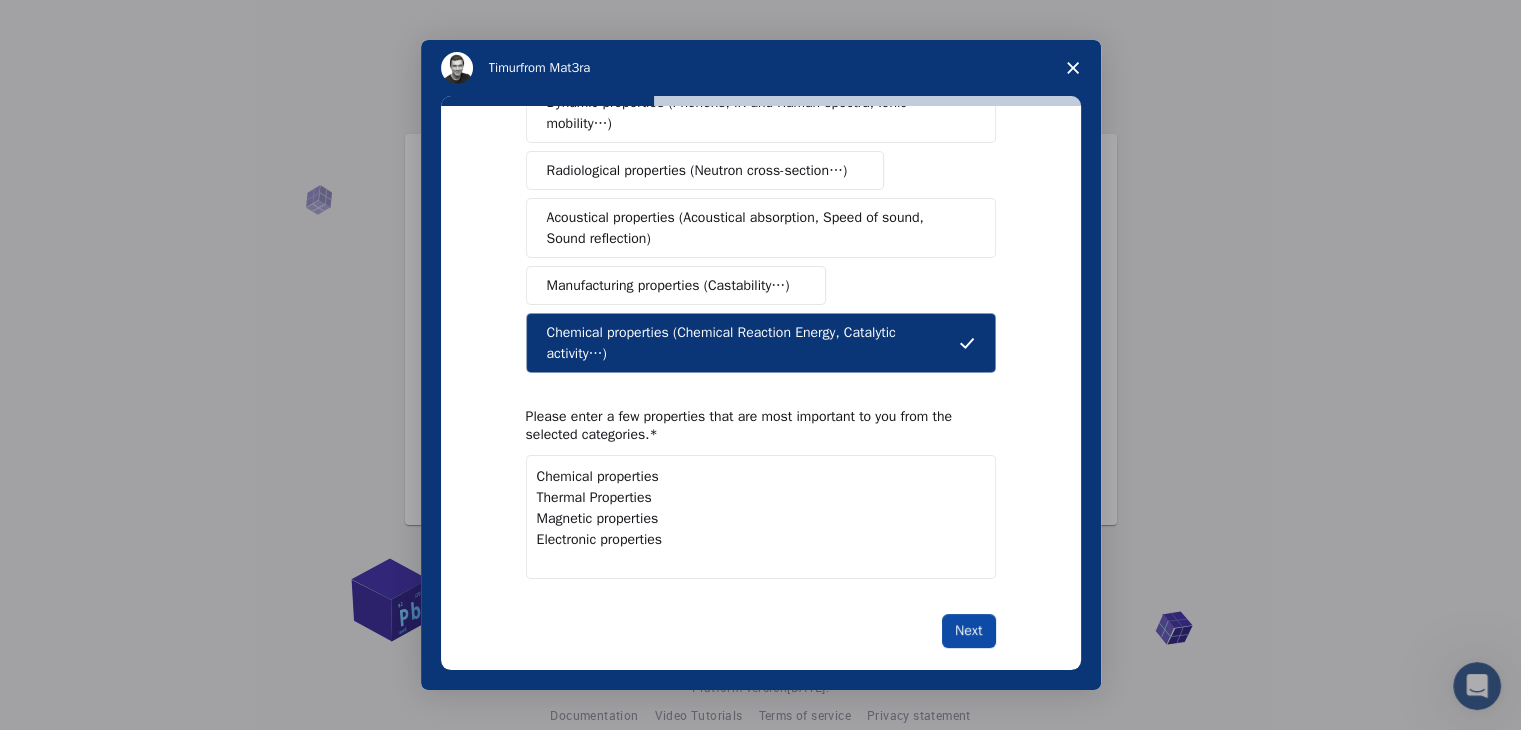 type on "Chemical properties
Thermal Properties
Magnetic properties
Electronic properties" 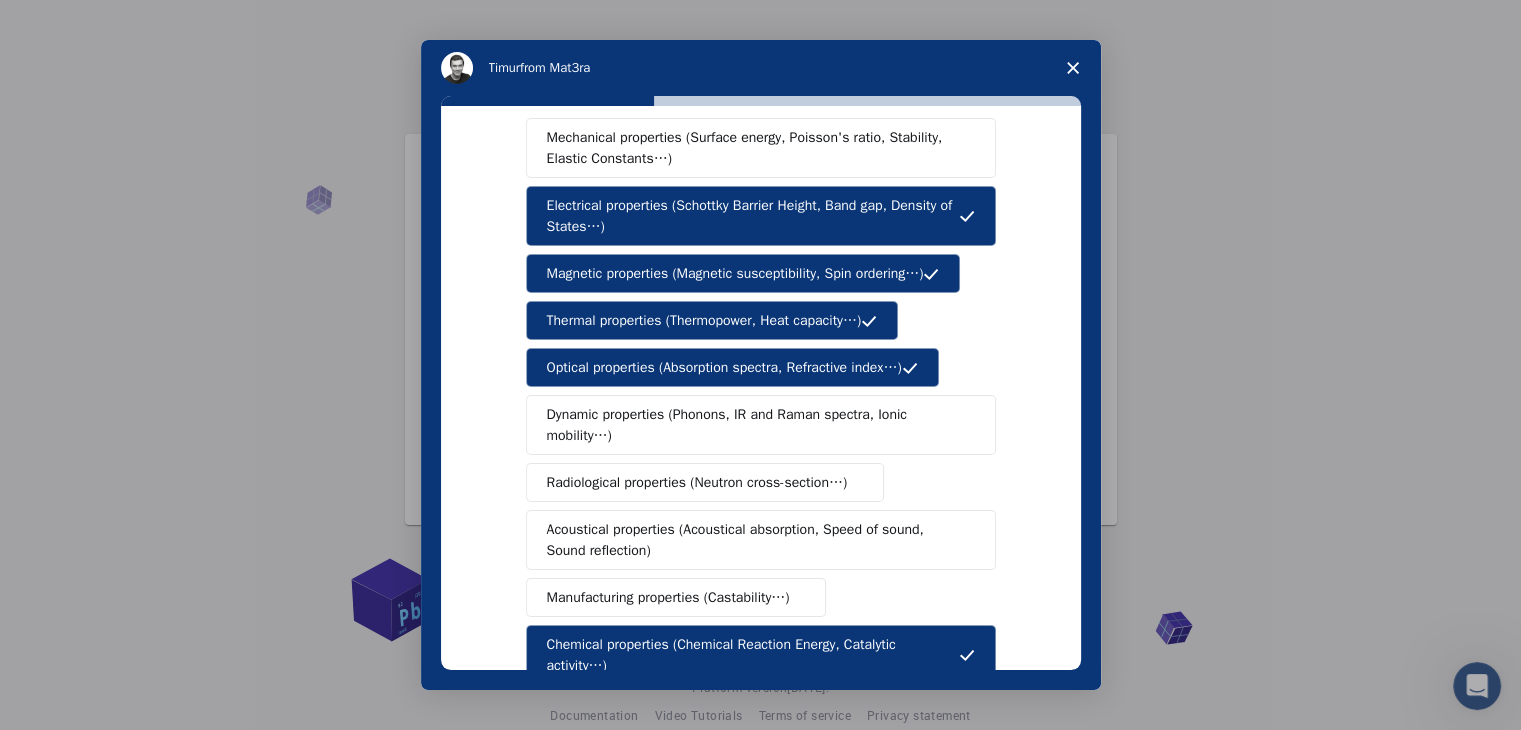 scroll, scrollTop: 60, scrollLeft: 0, axis: vertical 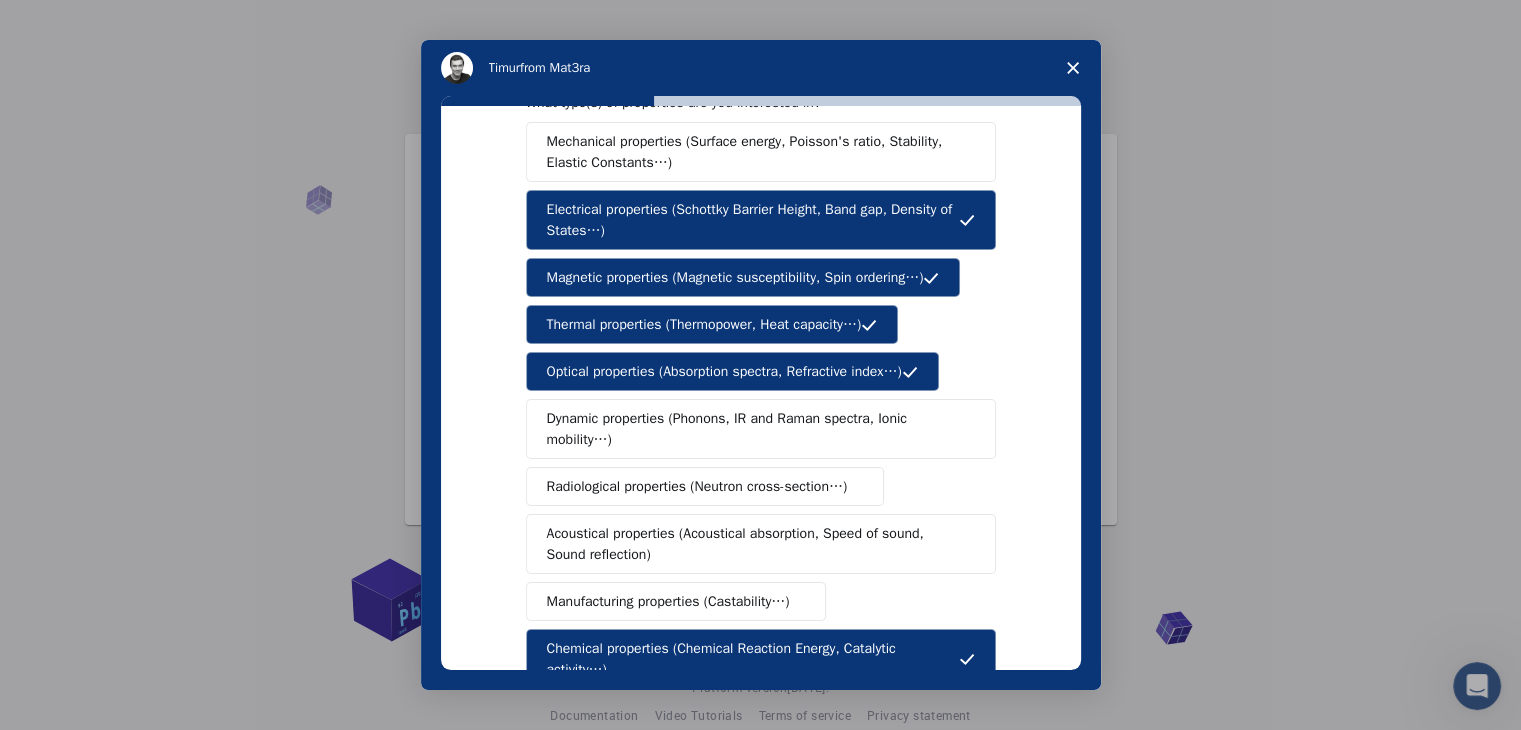 click 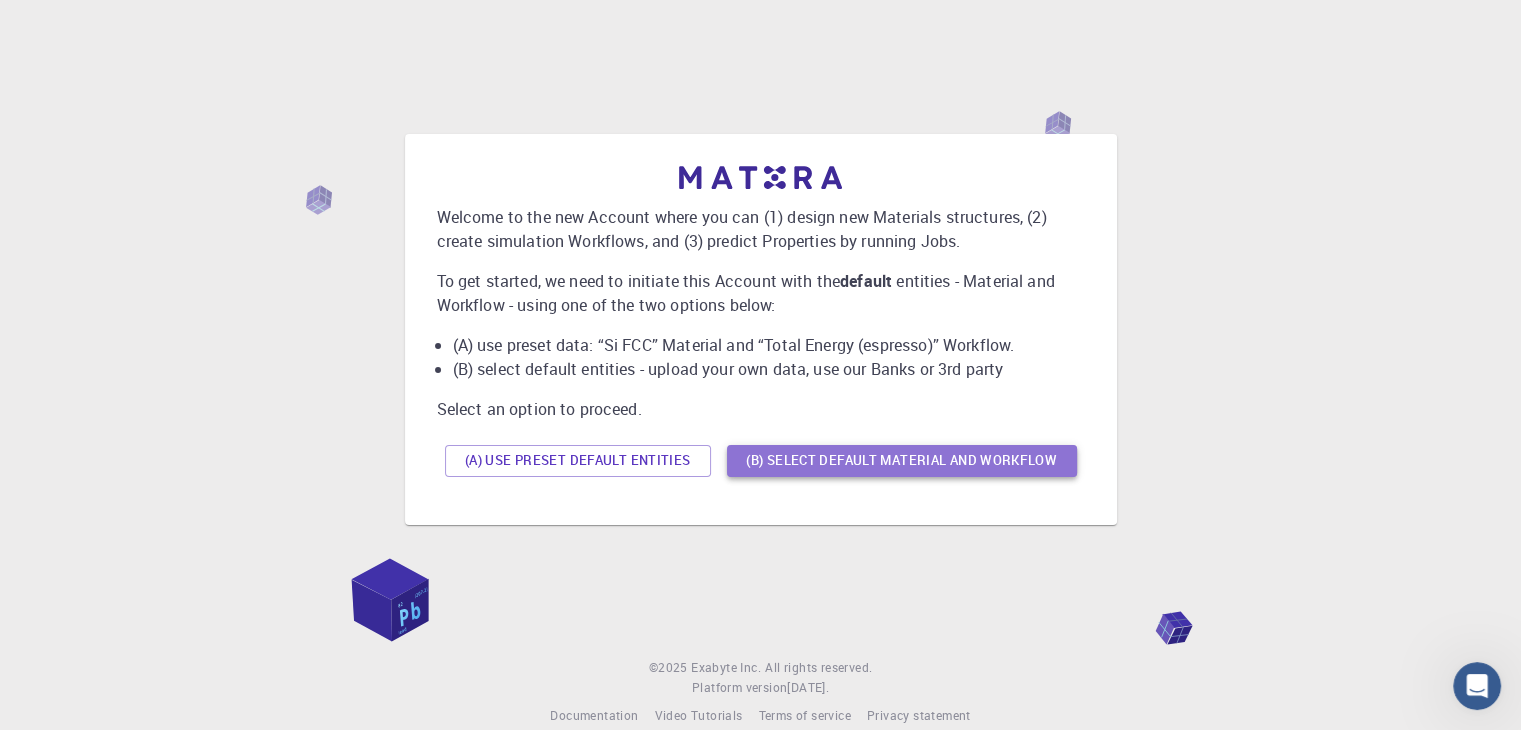 click on "(B) Select default material and workflow" at bounding box center [902, 461] 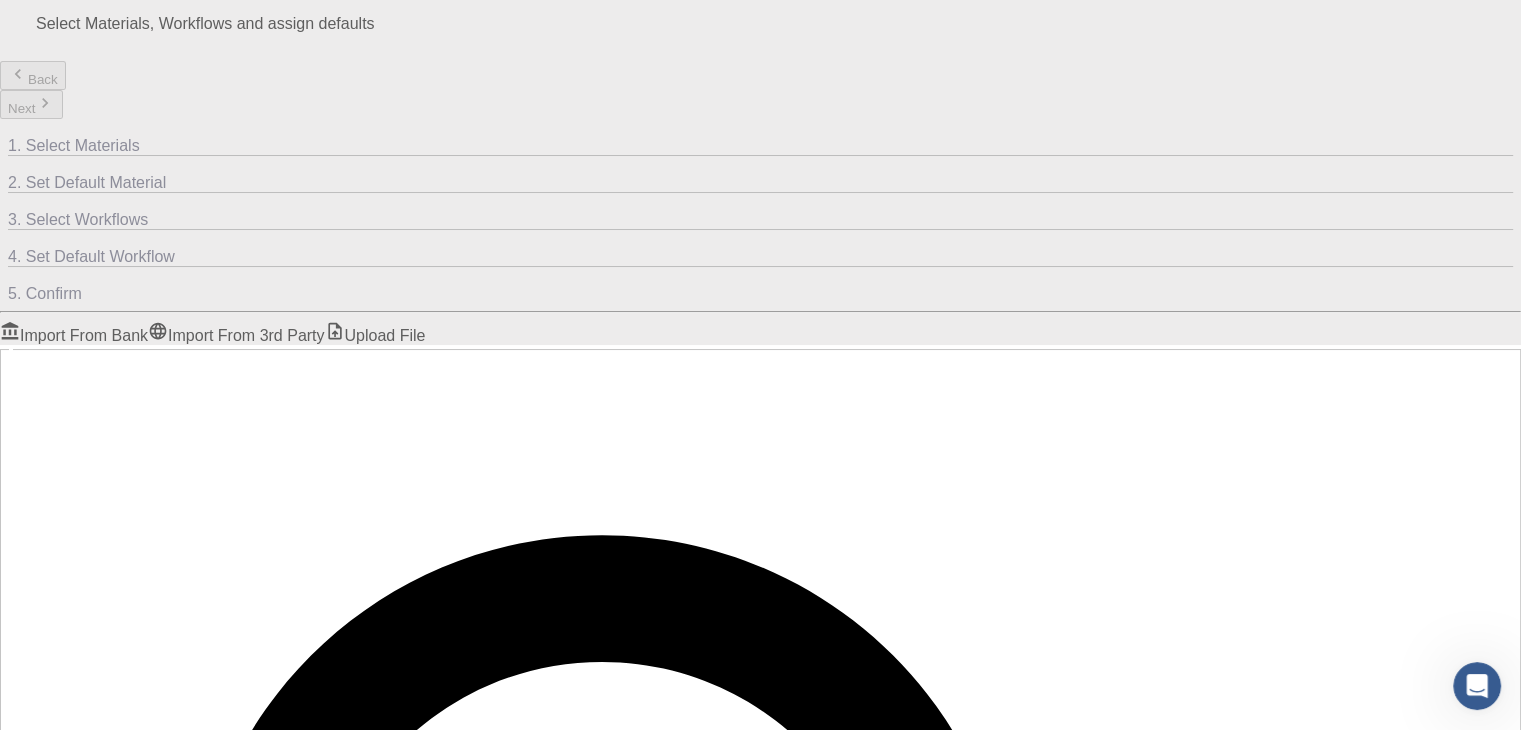 scroll, scrollTop: 178, scrollLeft: 0, axis: vertical 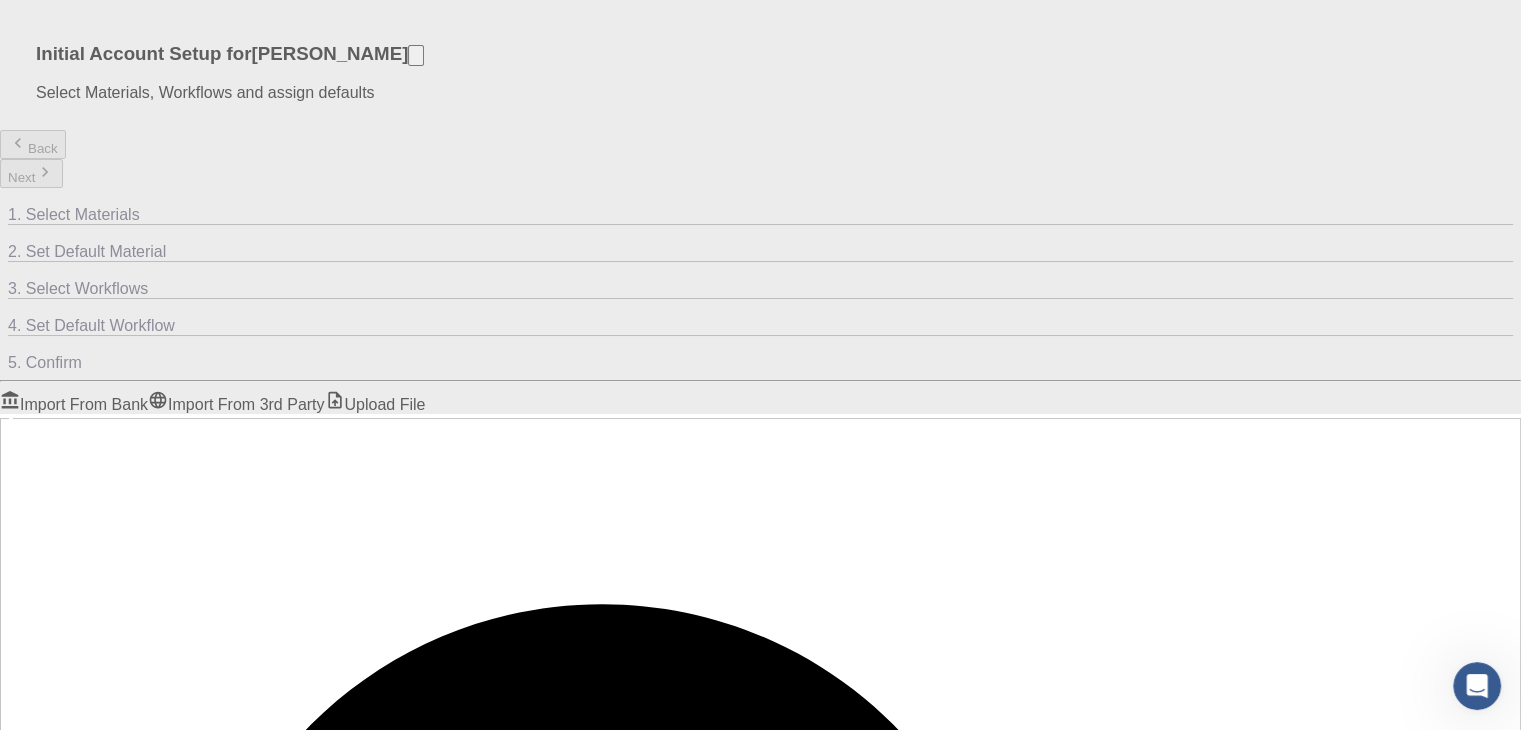 click at bounding box center (88, 1949) 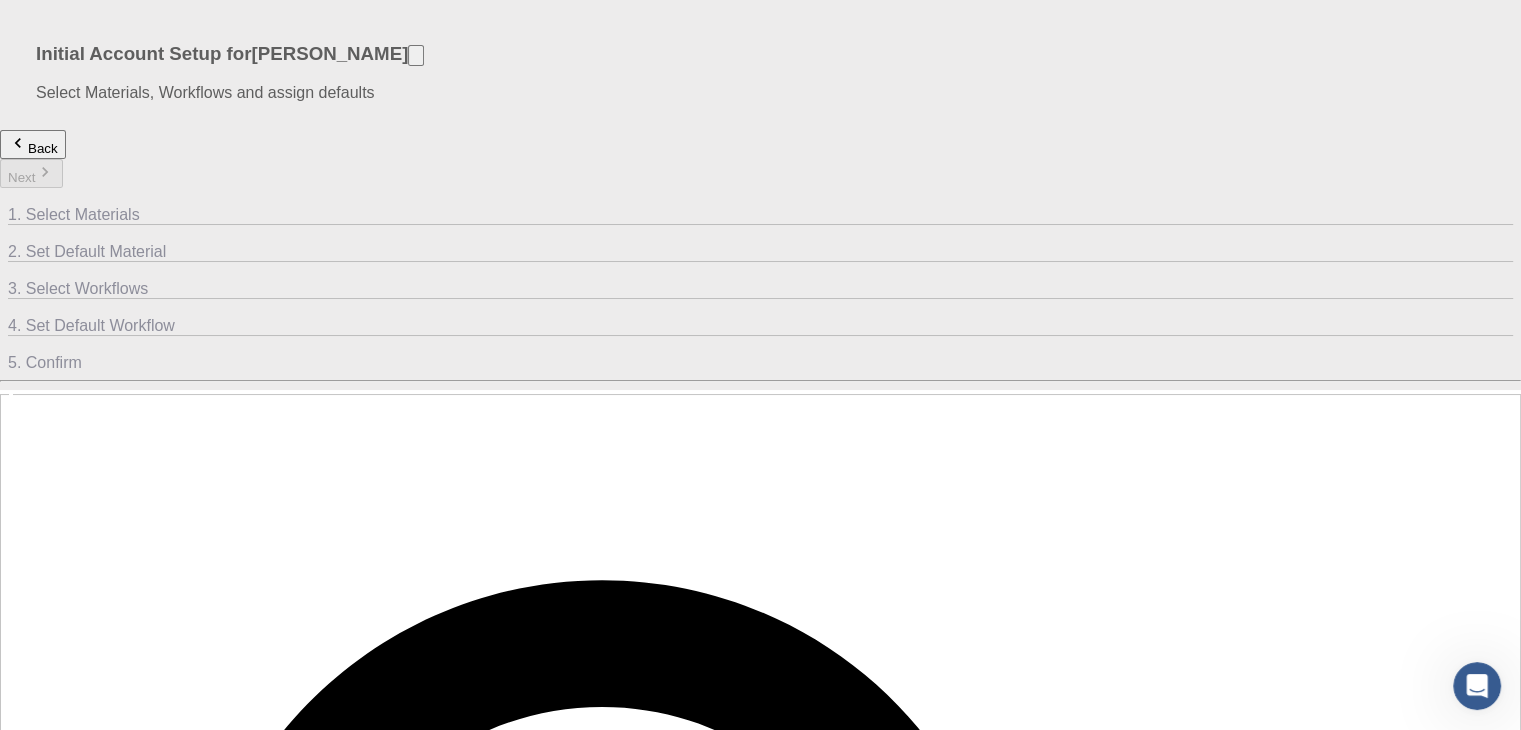click on "​" at bounding box center [760, 1173] 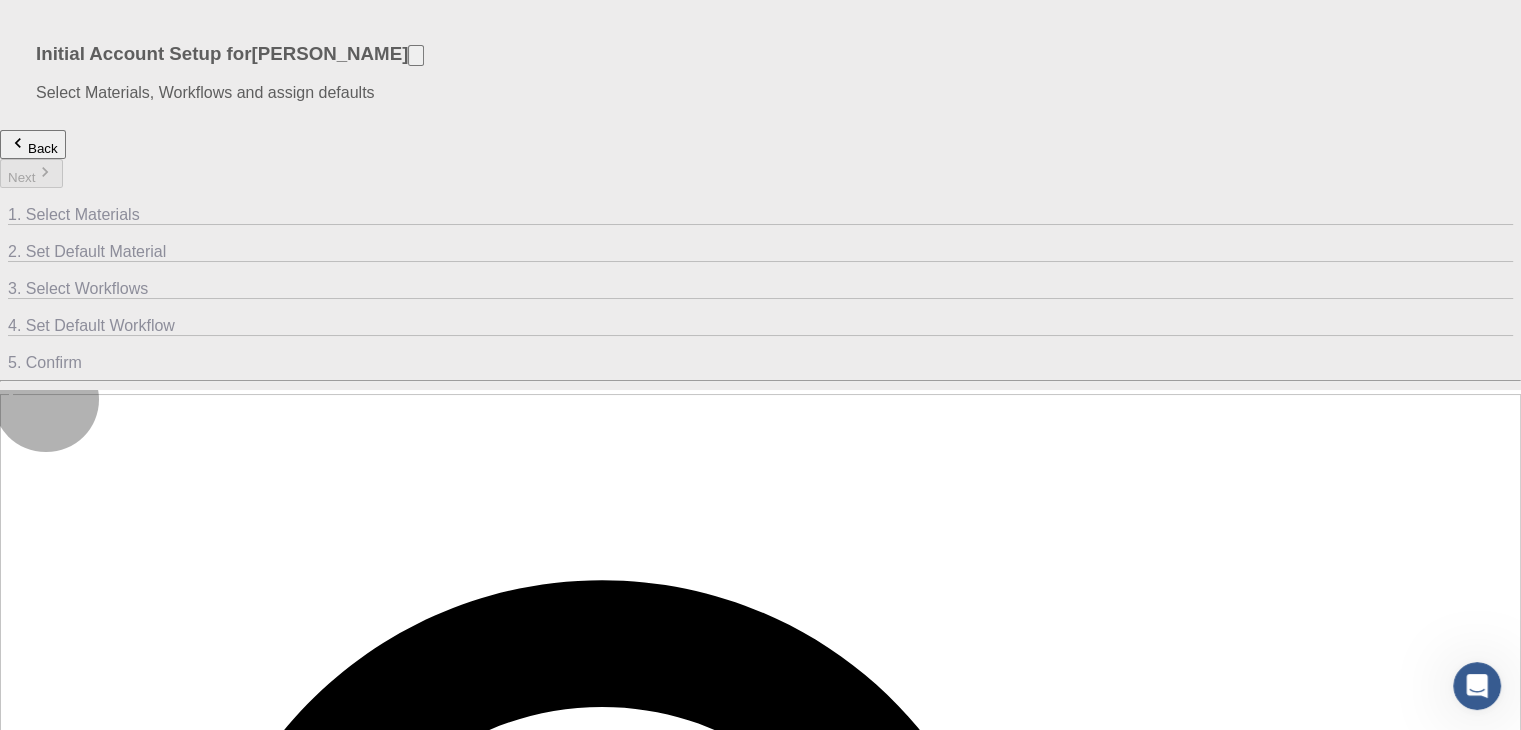 click on "Select" at bounding box center (38, 1997) 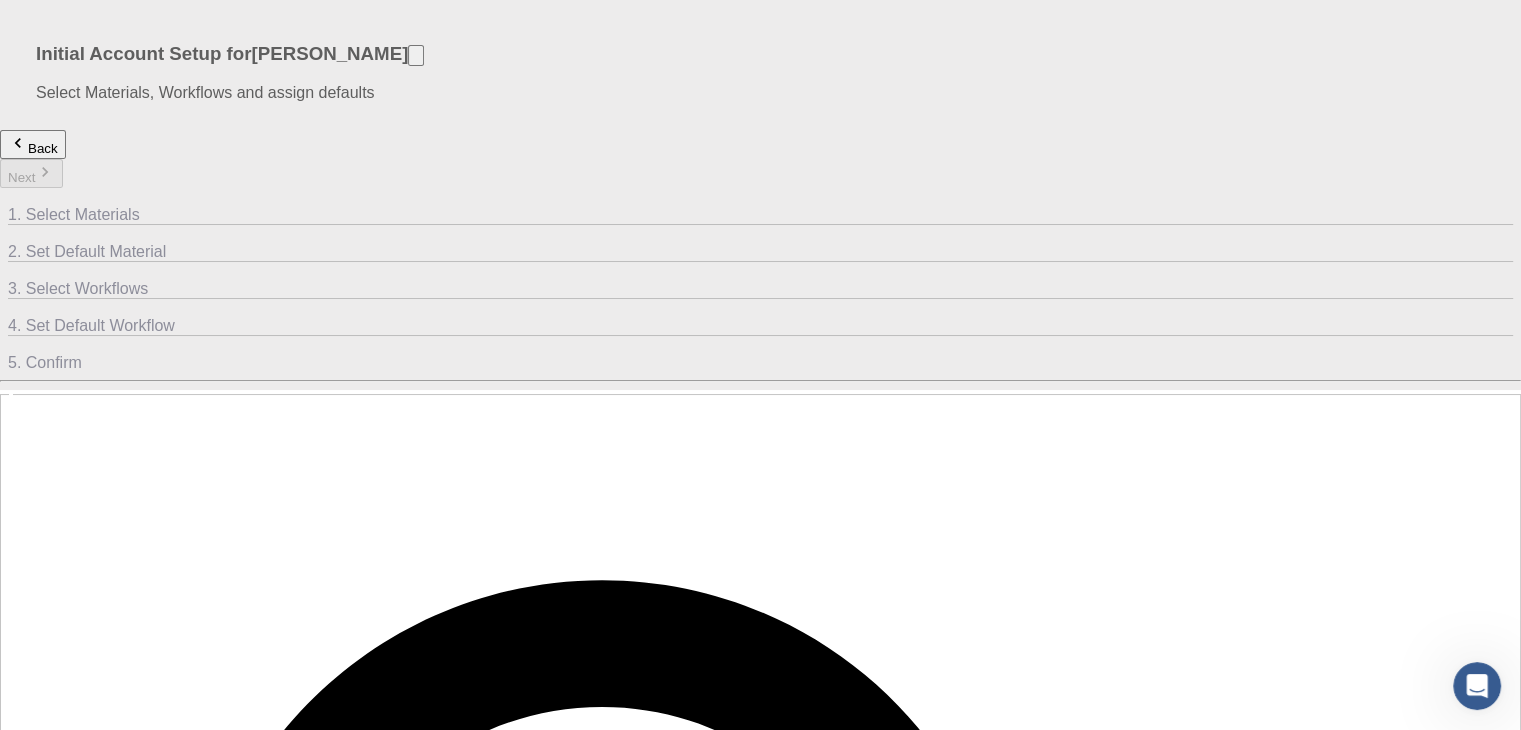 scroll, scrollTop: 25, scrollLeft: 0, axis: vertical 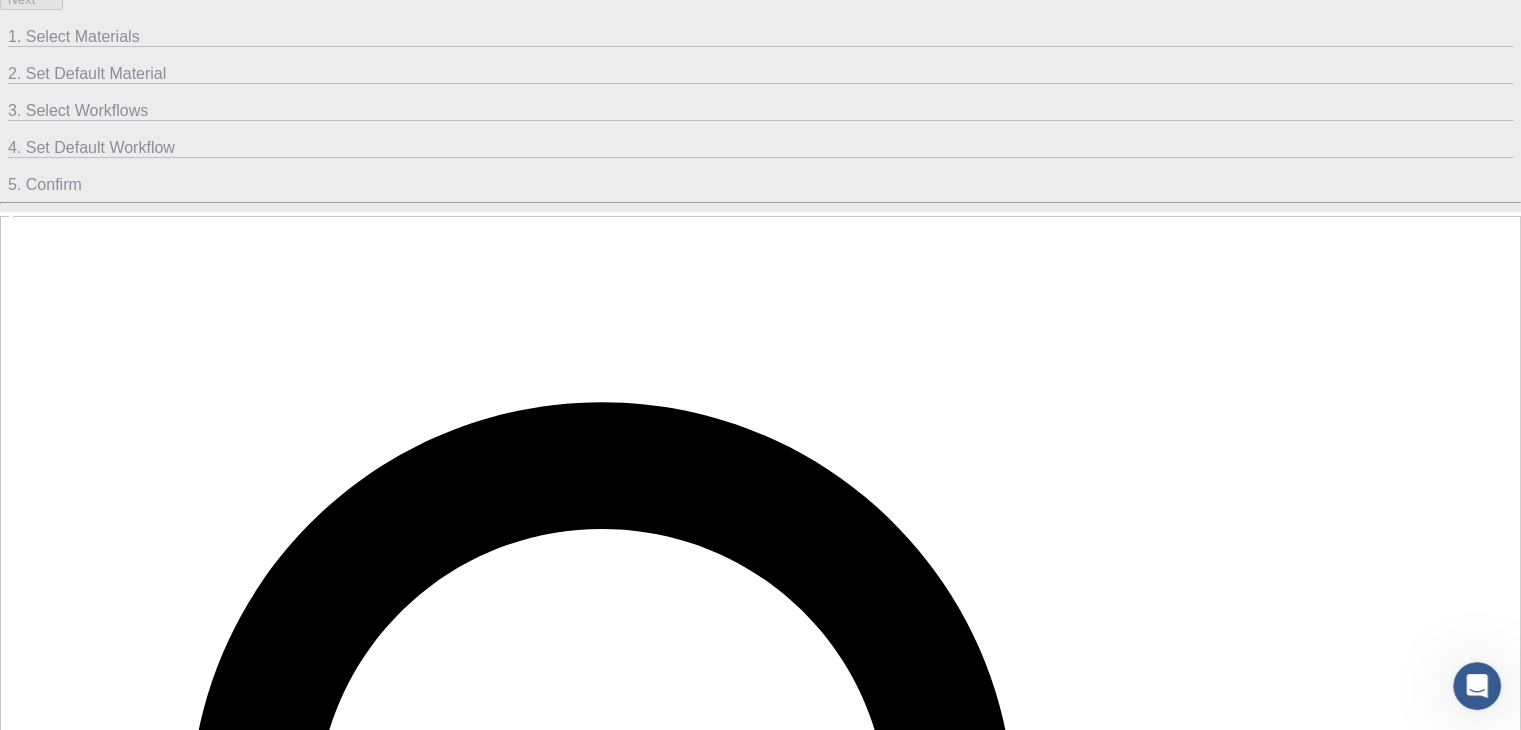 click at bounding box center (760, 2053) 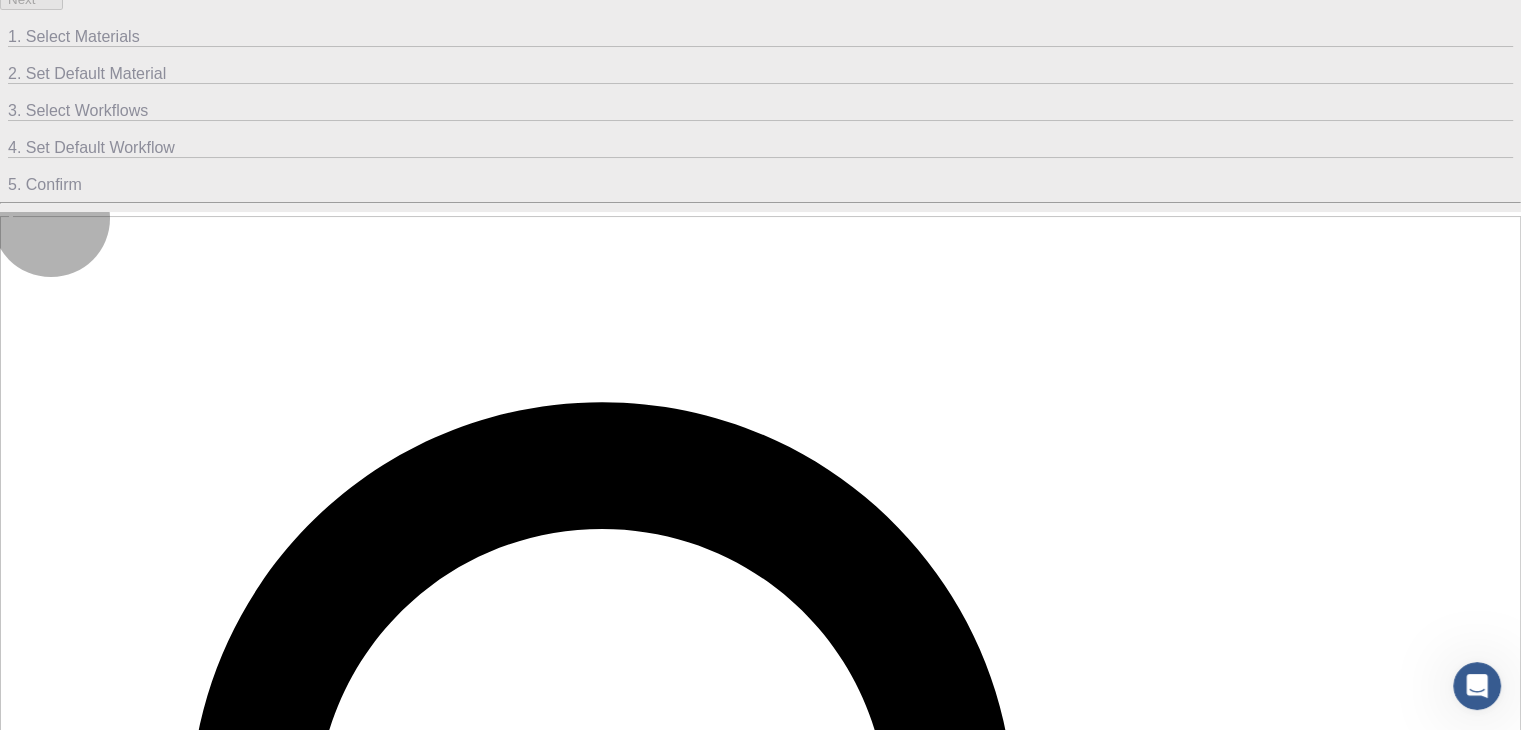 click on "Select" at bounding box center (38, 1792) 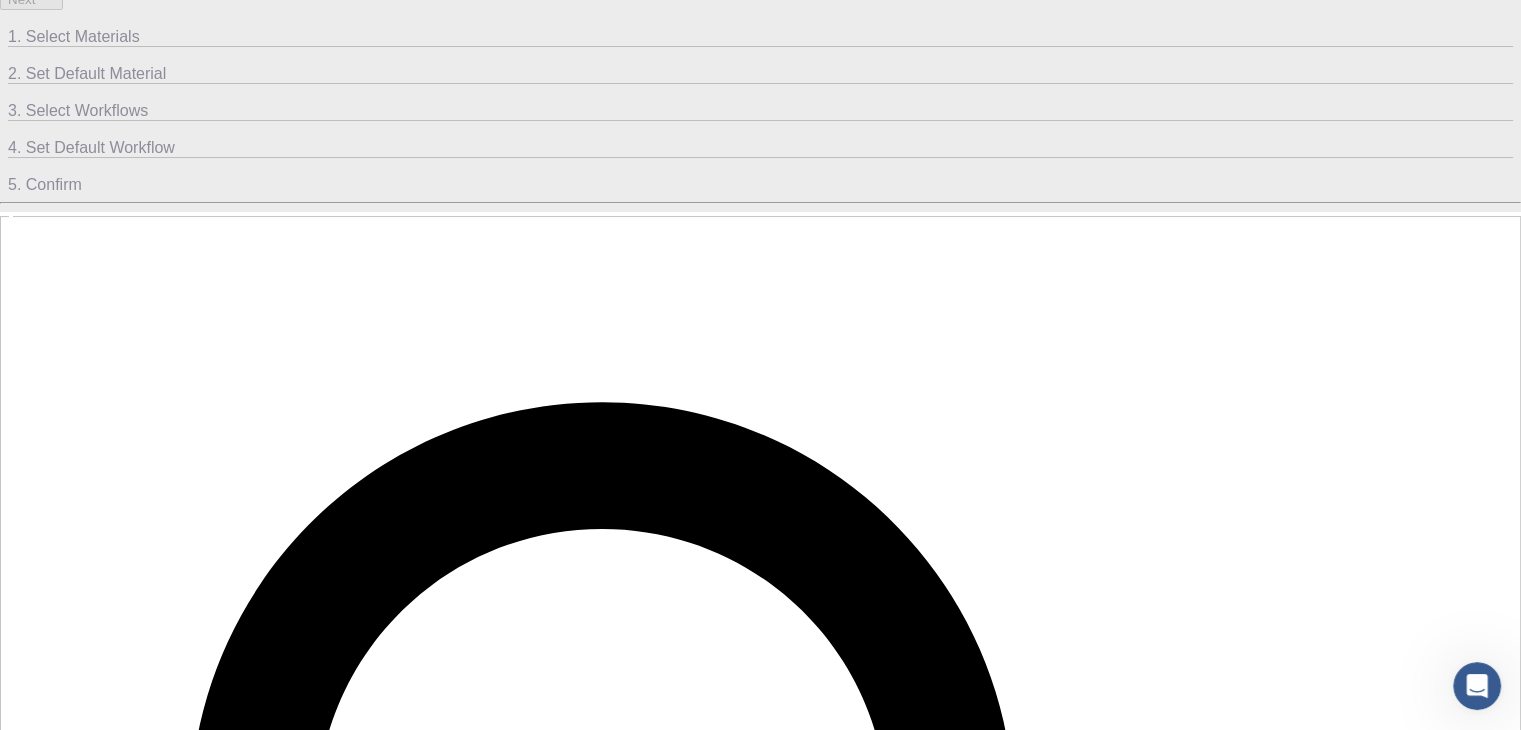 click at bounding box center [828, 2039] 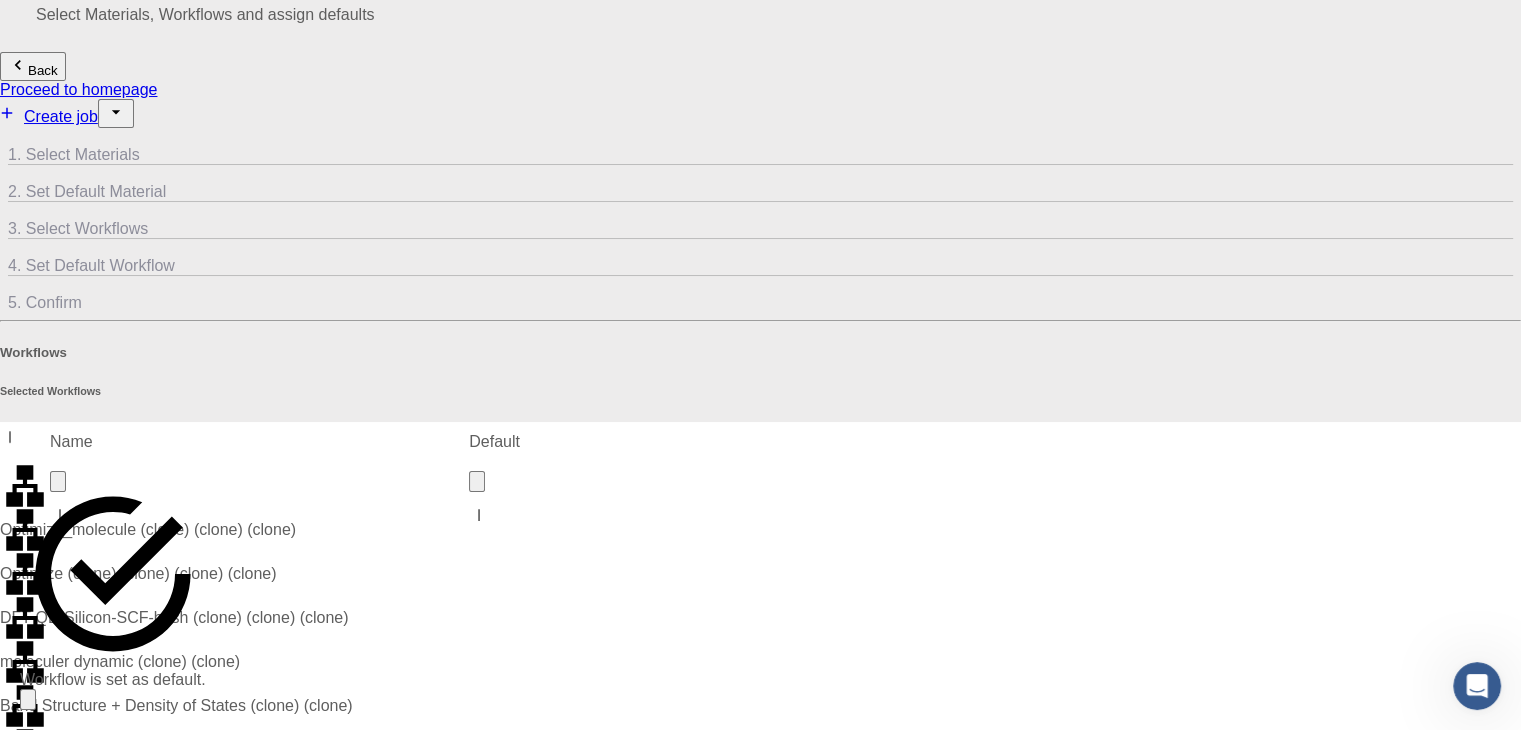 scroll, scrollTop: 0, scrollLeft: 0, axis: both 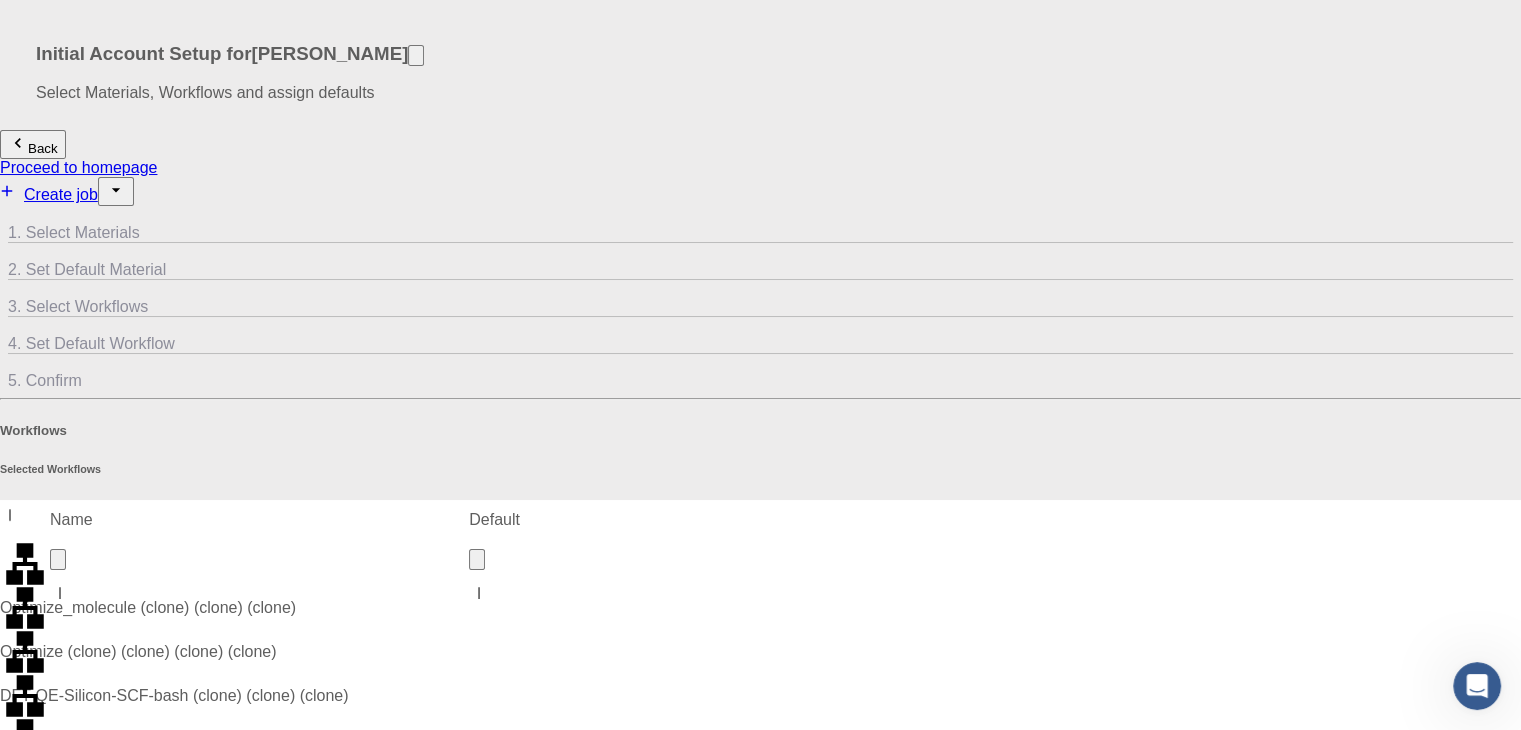 click on "Create job" at bounding box center (49, 194) 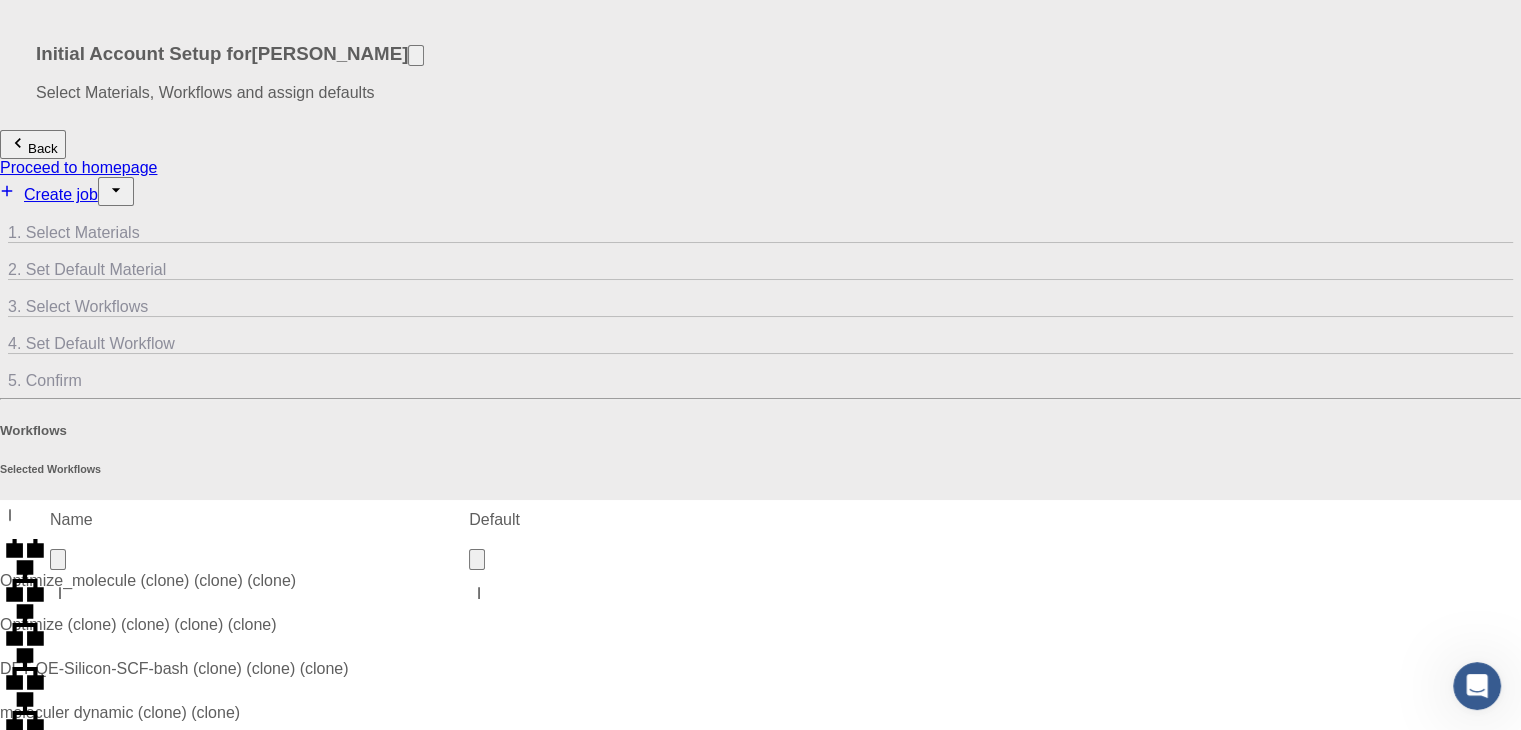 scroll, scrollTop: 0, scrollLeft: 0, axis: both 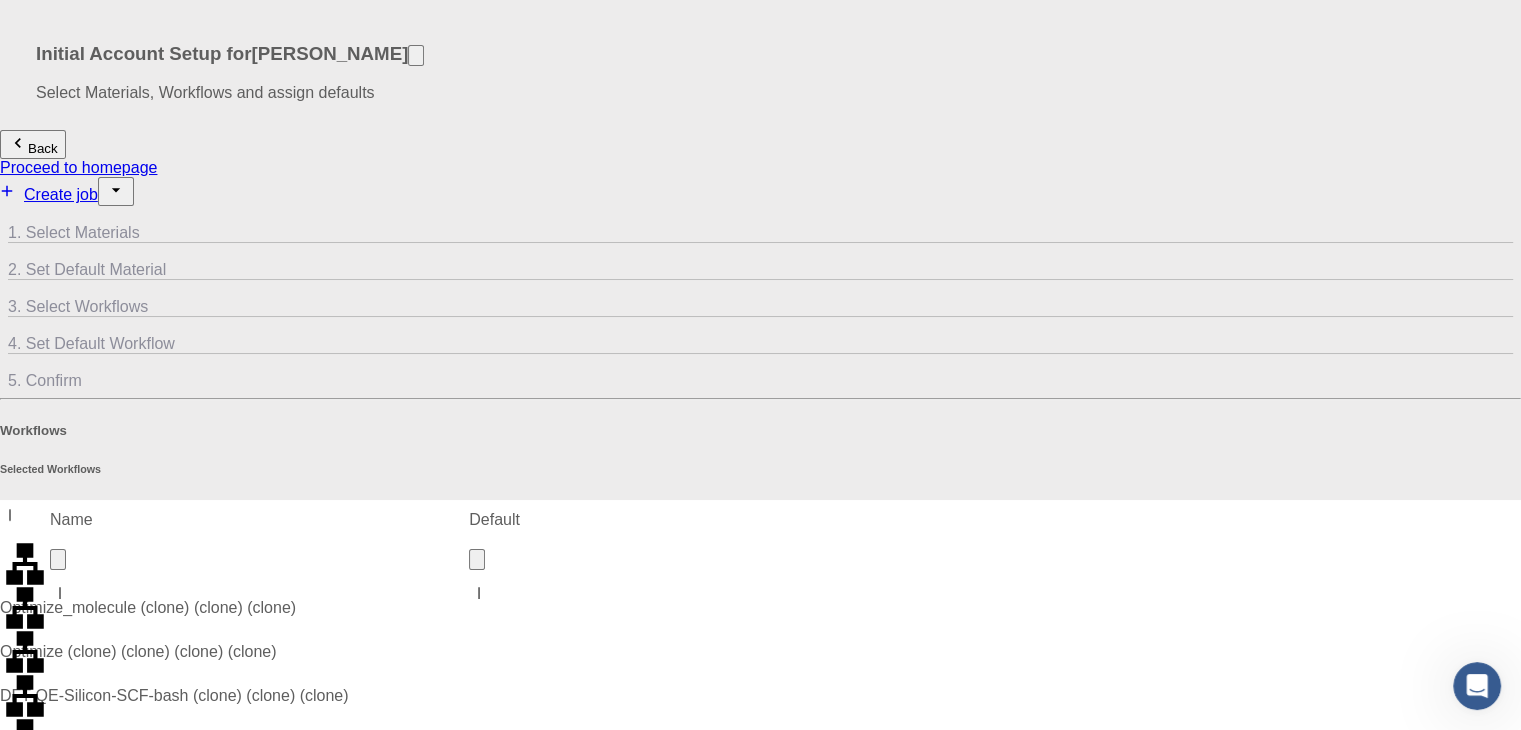 click on "FeSi2 (clone)" at bounding box center [105, 2768] 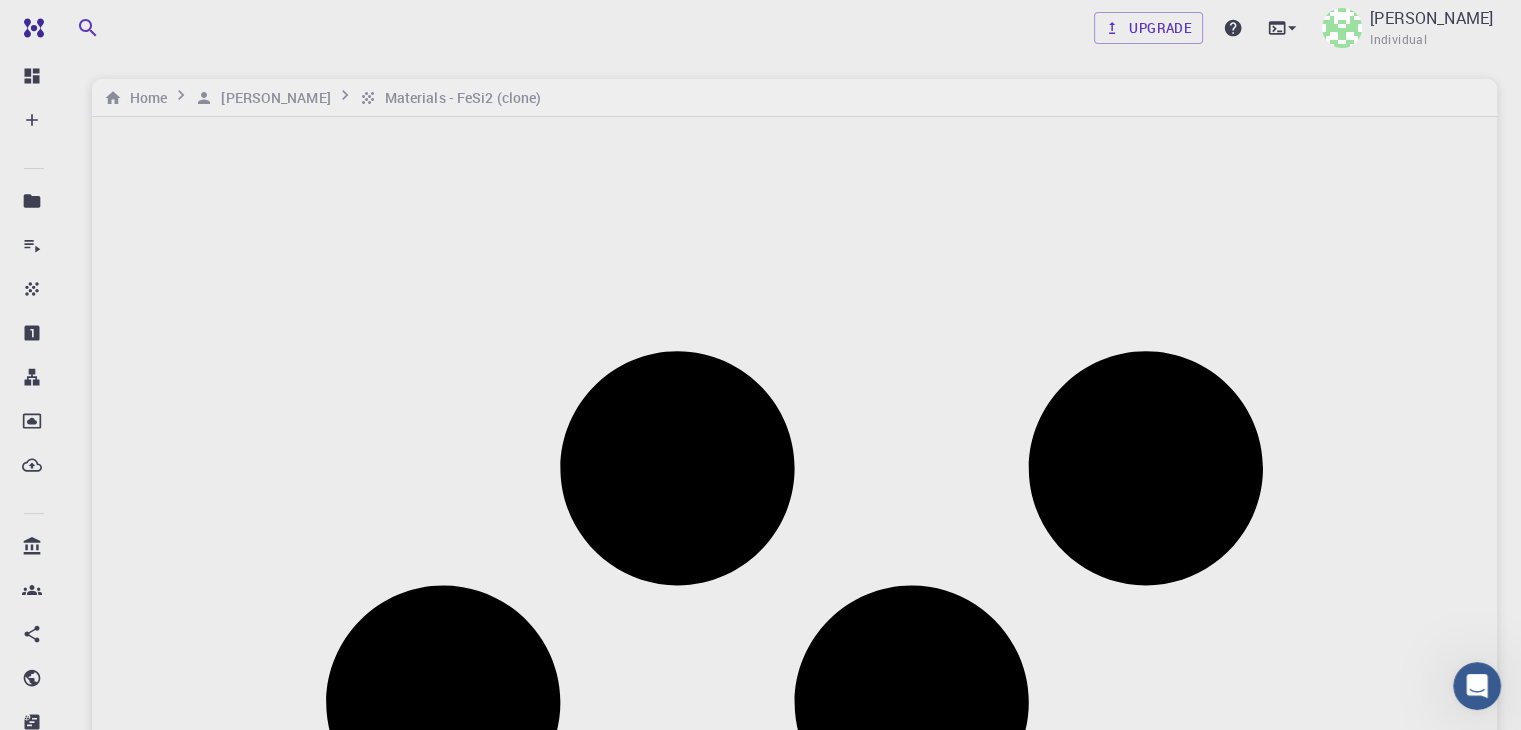 drag, startPoint x: 1198, startPoint y: 421, endPoint x: 1112, endPoint y: 417, distance: 86.09297 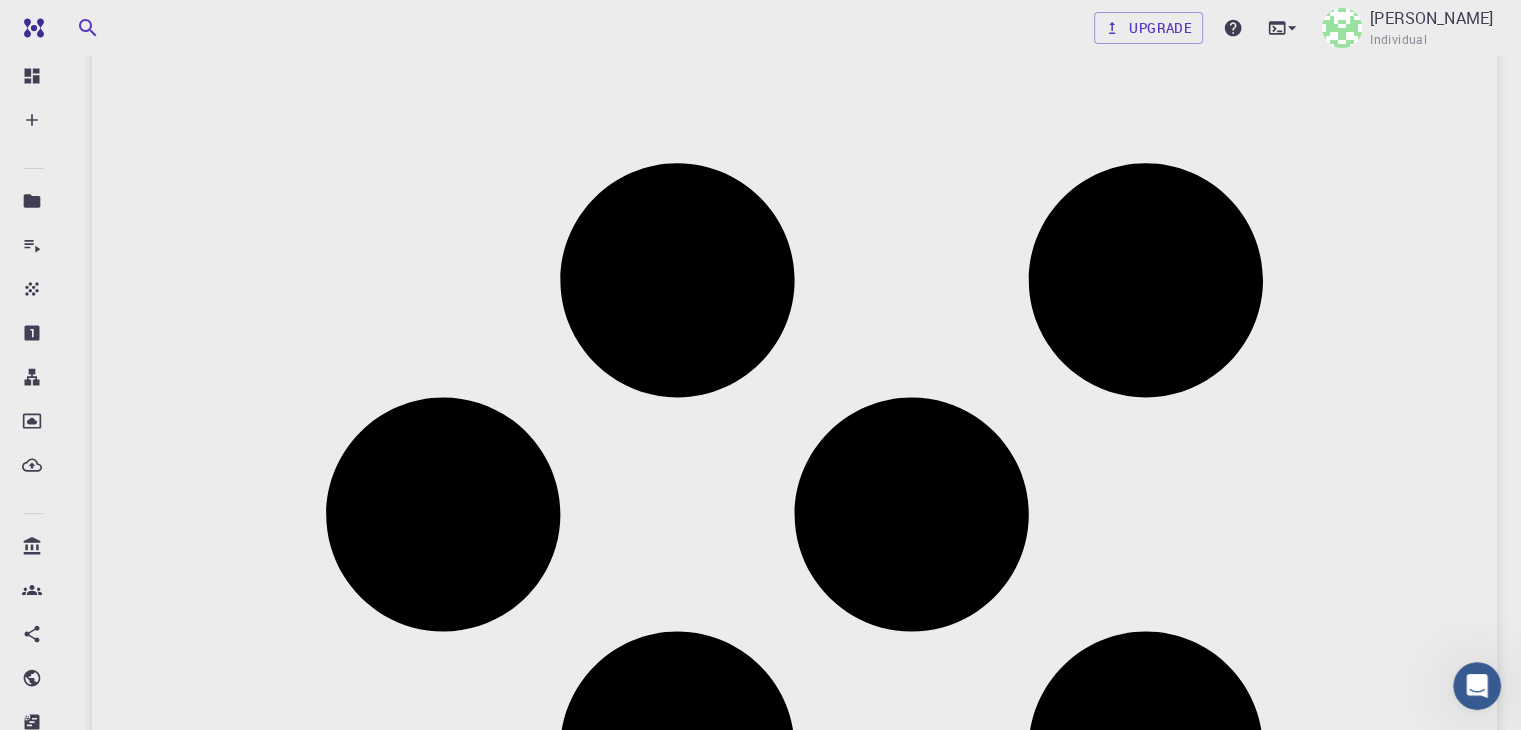 scroll, scrollTop: 200, scrollLeft: 0, axis: vertical 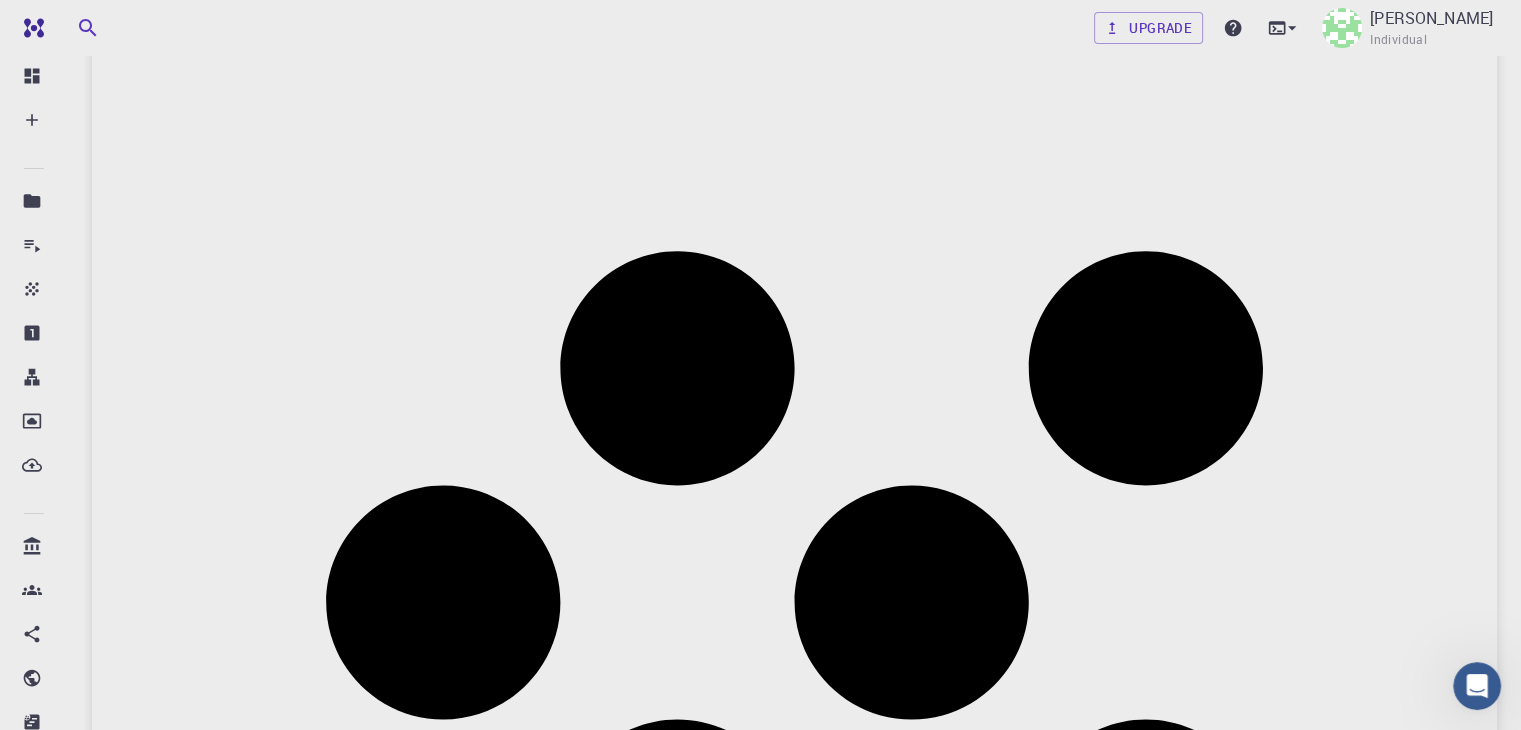 click on "a" at bounding box center (96, 1623) 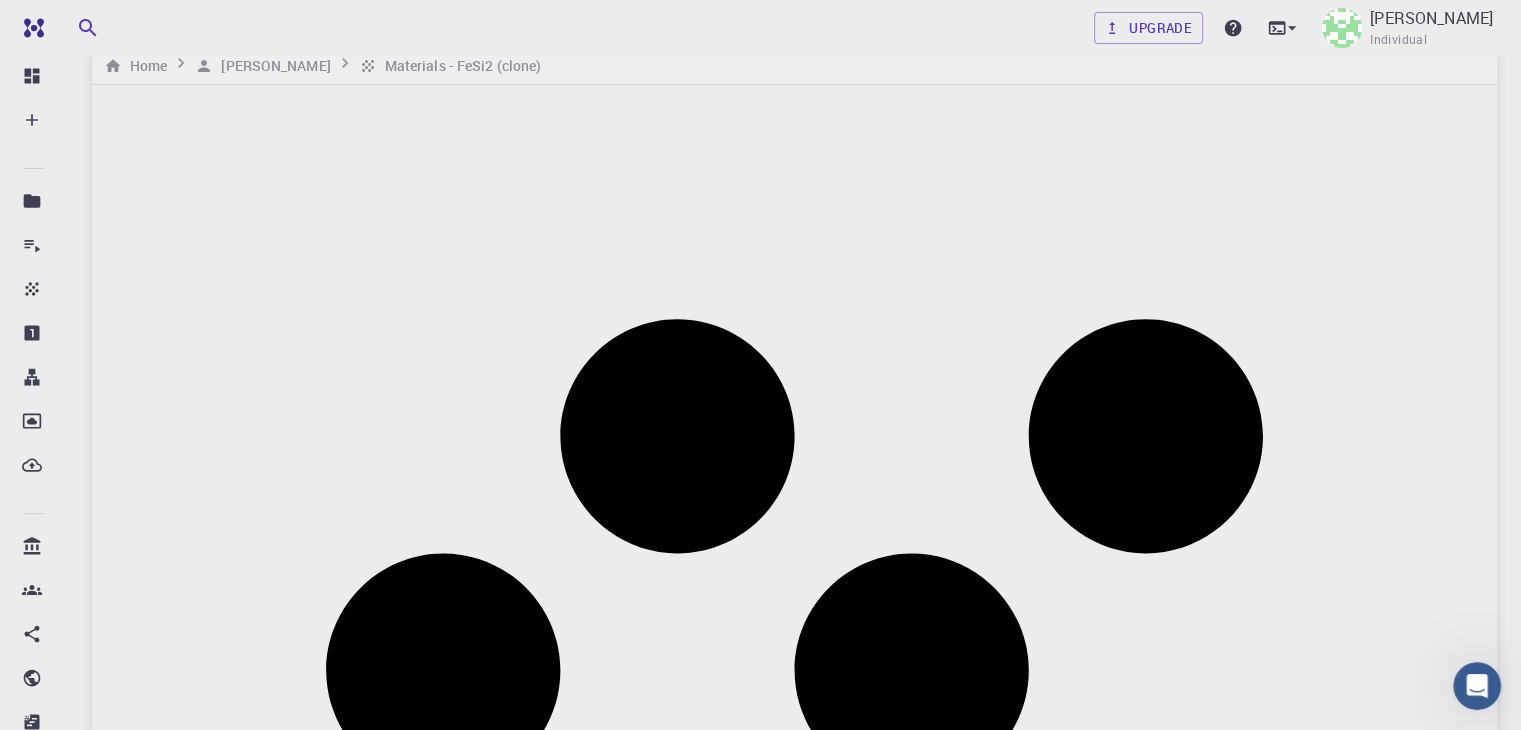 scroll, scrollTop: 0, scrollLeft: 0, axis: both 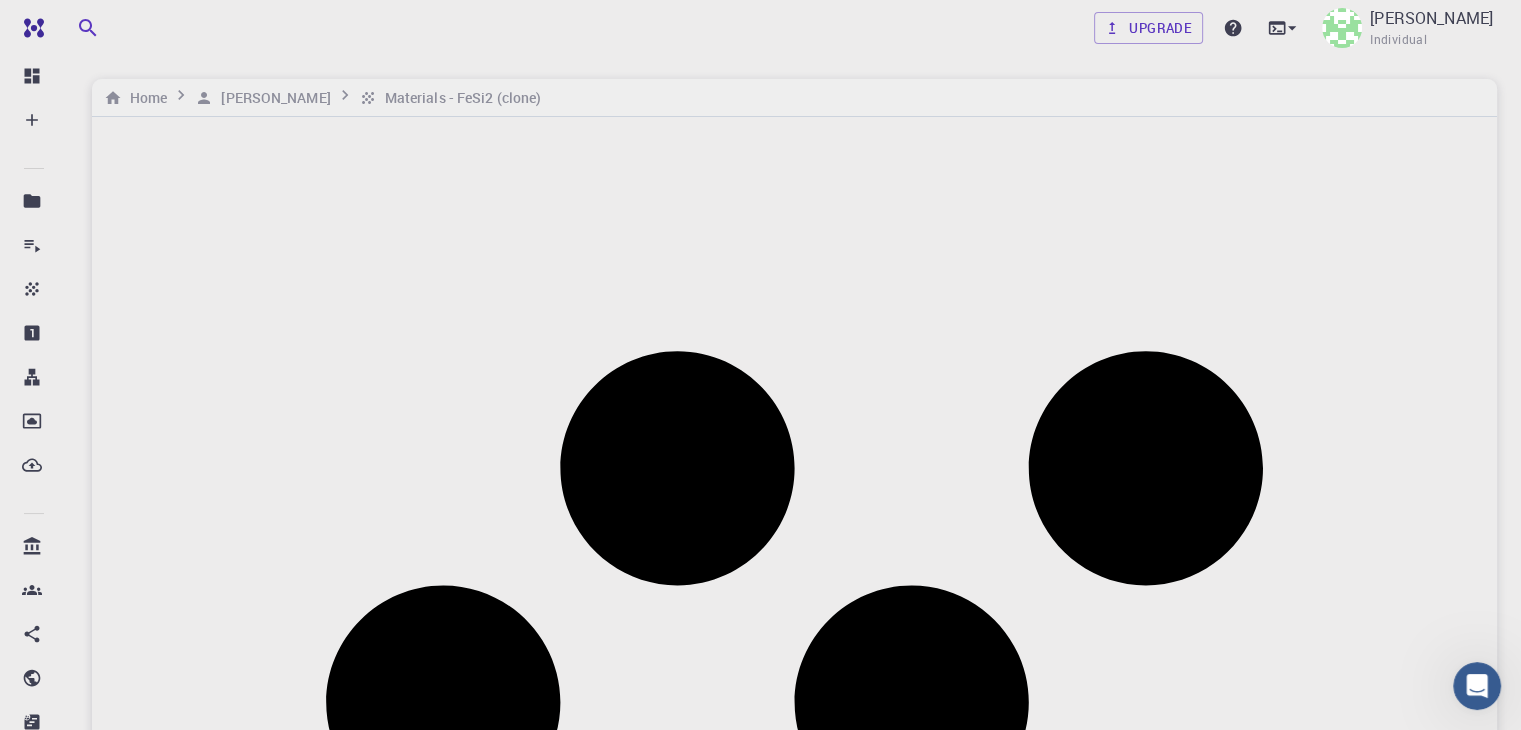 click at bounding box center (110, 2326) 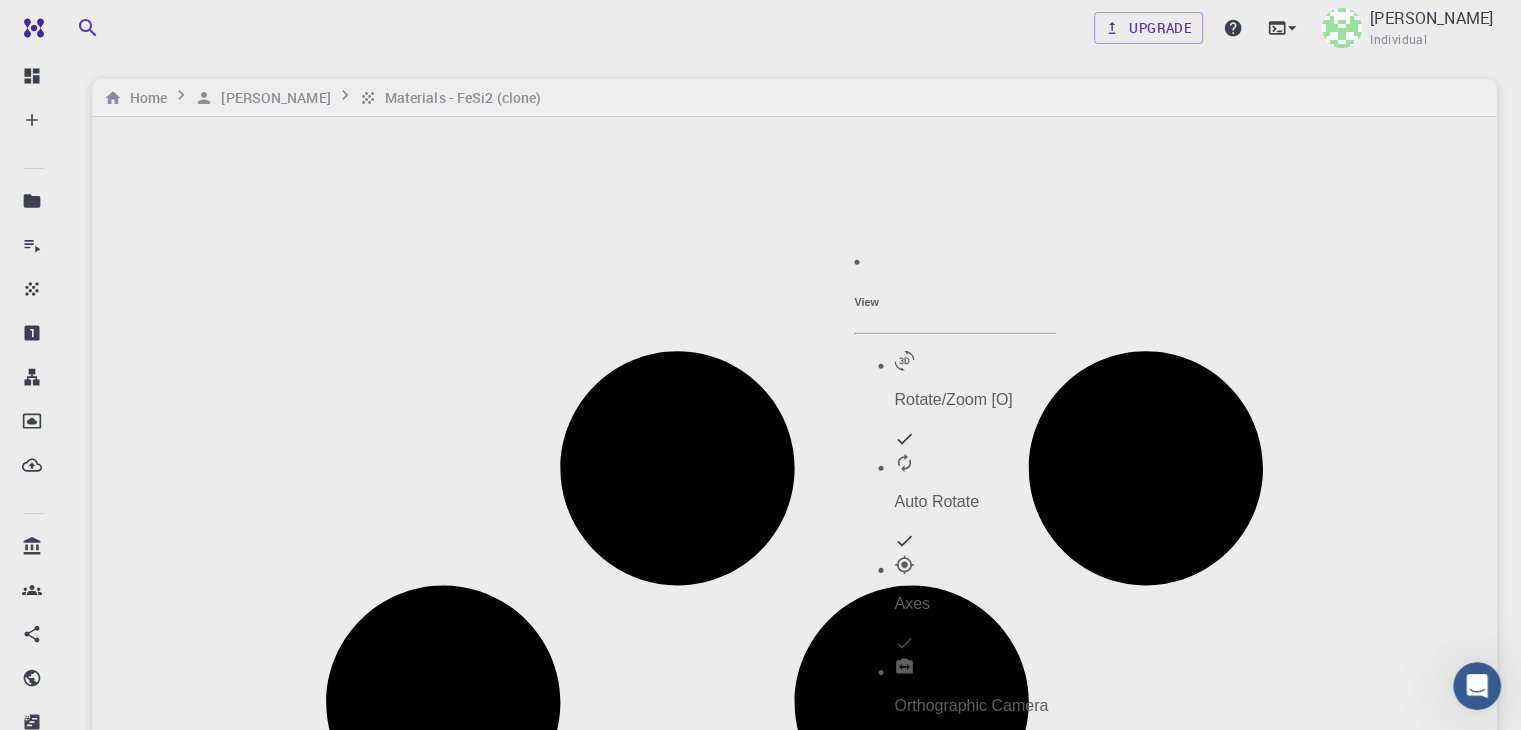 click on "Rotate/Zoom [O]" at bounding box center [975, 400] 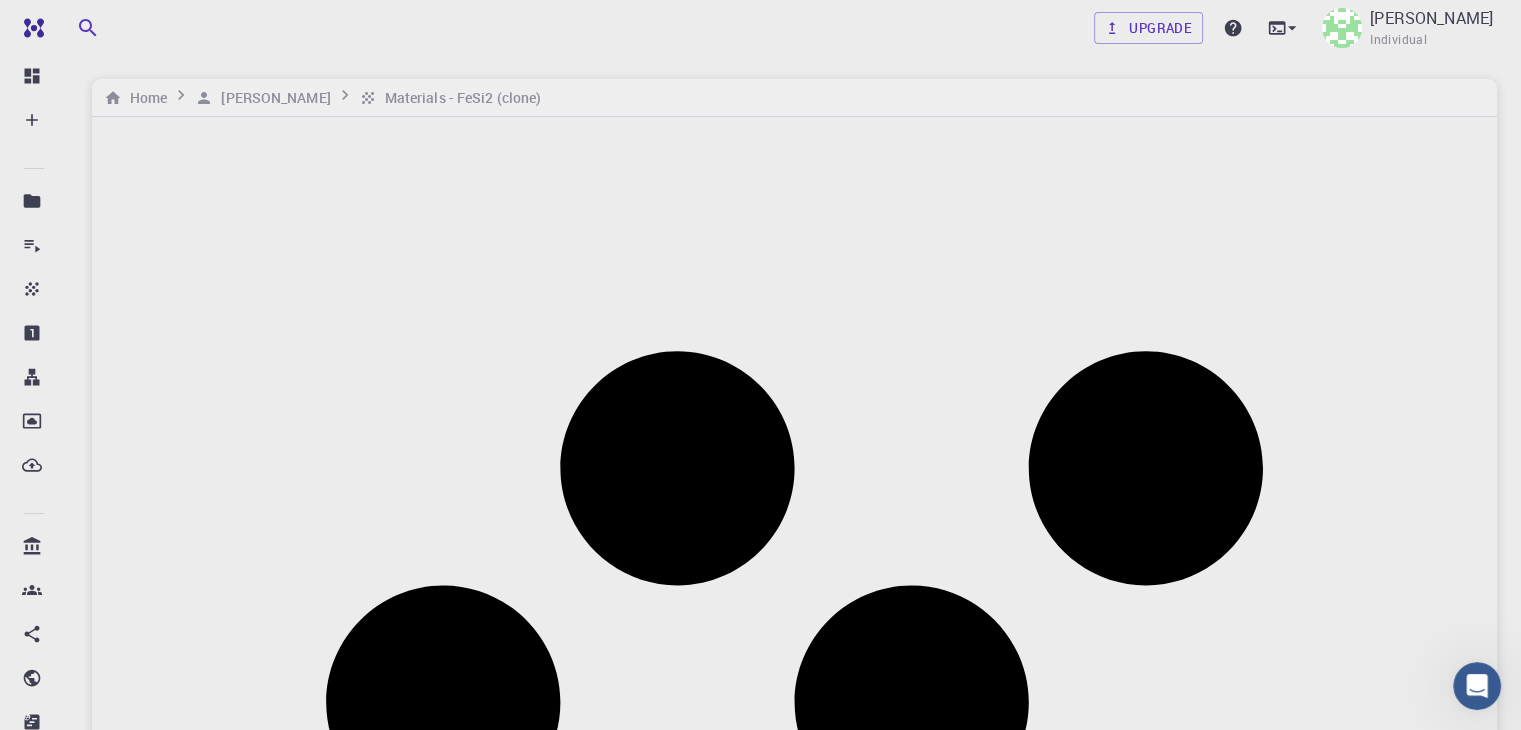 scroll, scrollTop: 117, scrollLeft: 0, axis: vertical 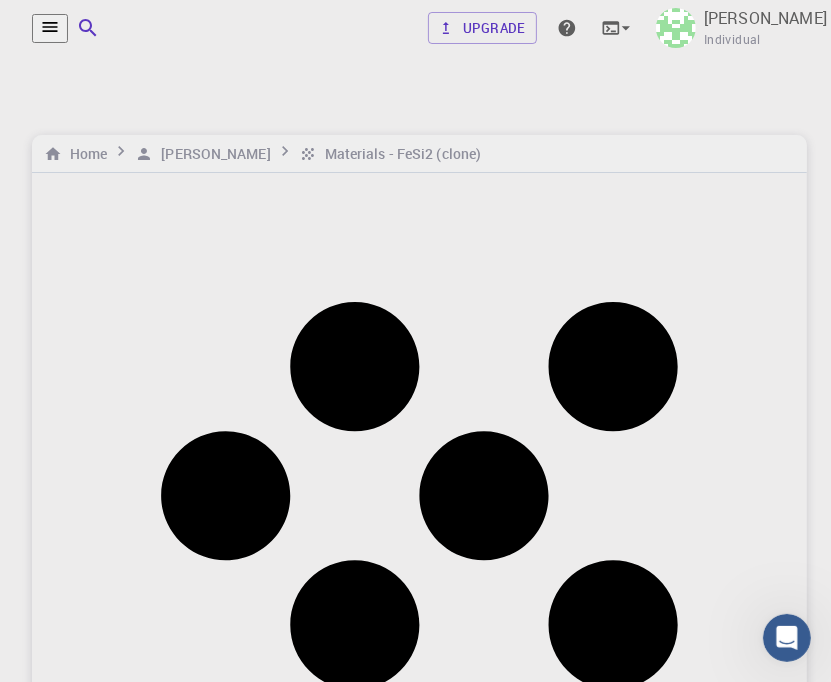 drag, startPoint x: 59, startPoint y: 537, endPoint x: 234, endPoint y: 641, distance: 203.57063 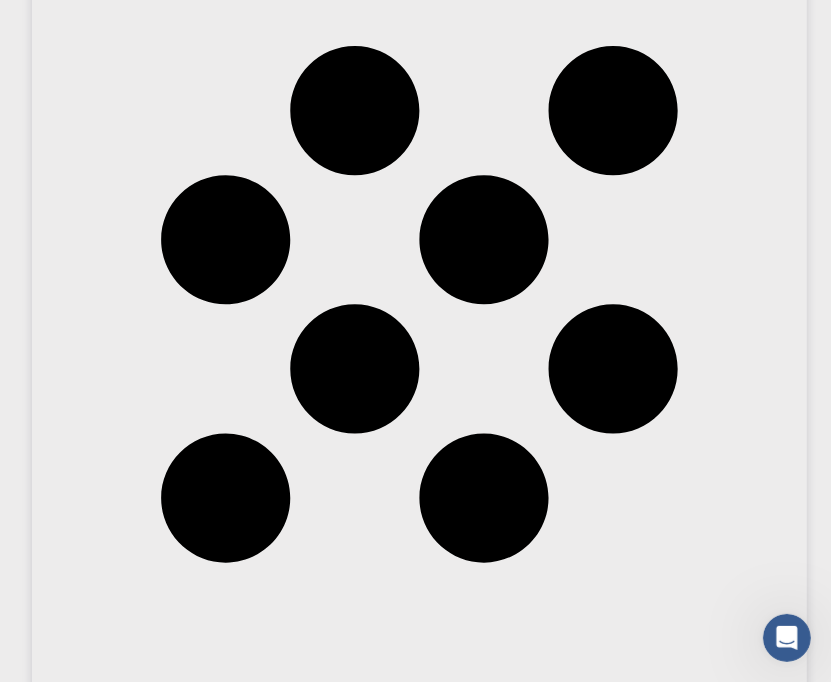 scroll, scrollTop: 300, scrollLeft: 0, axis: vertical 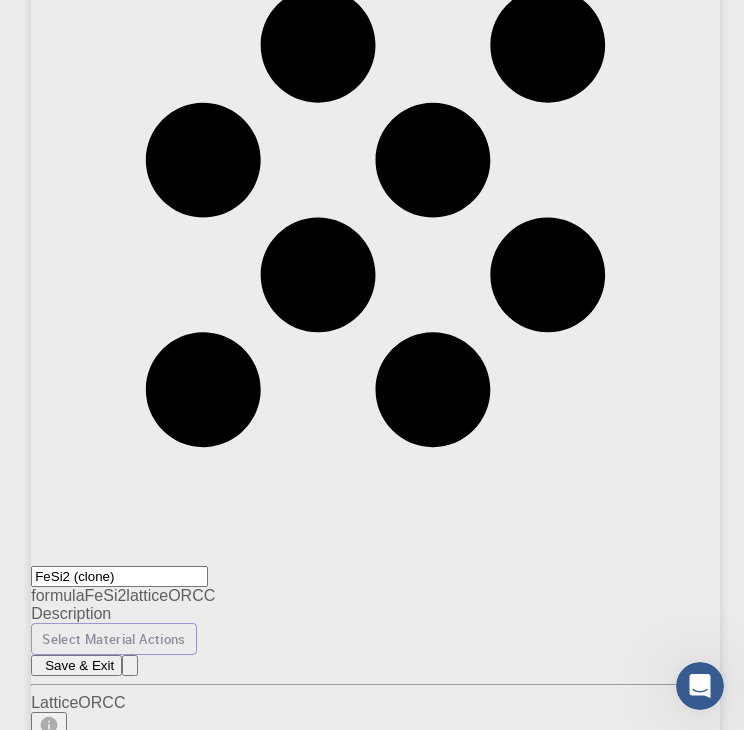 click on "Upgrade [PERSON_NAME] Individual" at bounding box center (399, -272) 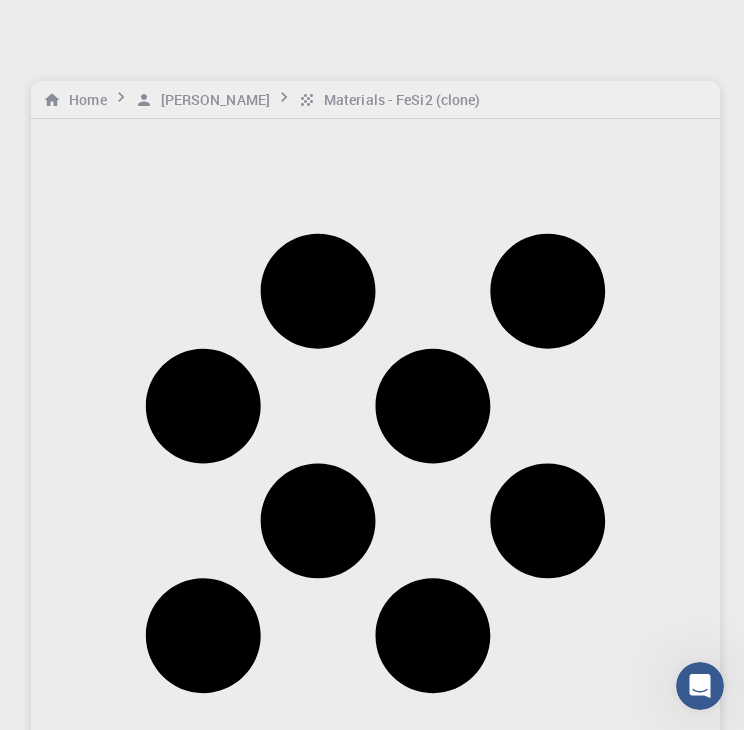scroll, scrollTop: 100, scrollLeft: 0, axis: vertical 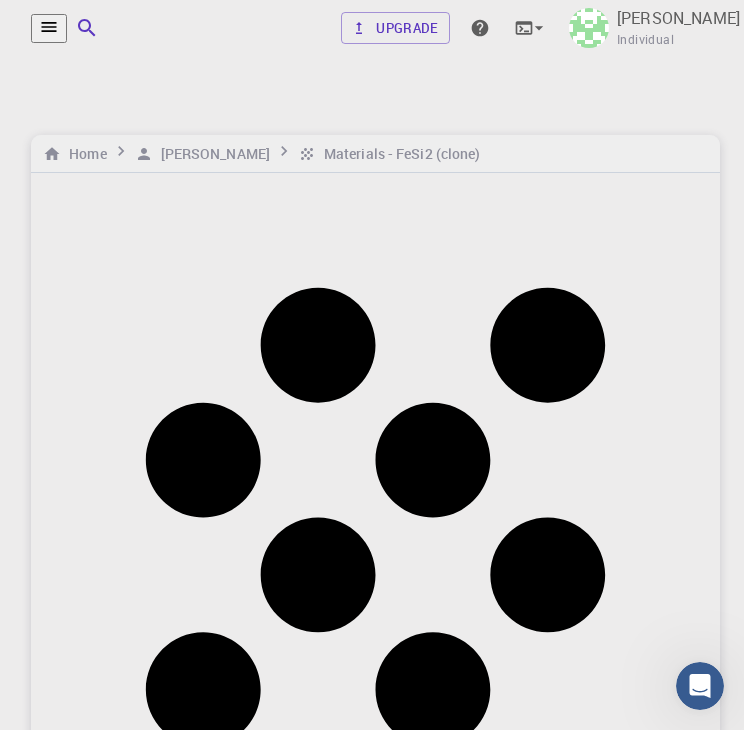 click on "Save & Exit" at bounding box center [76, 965] 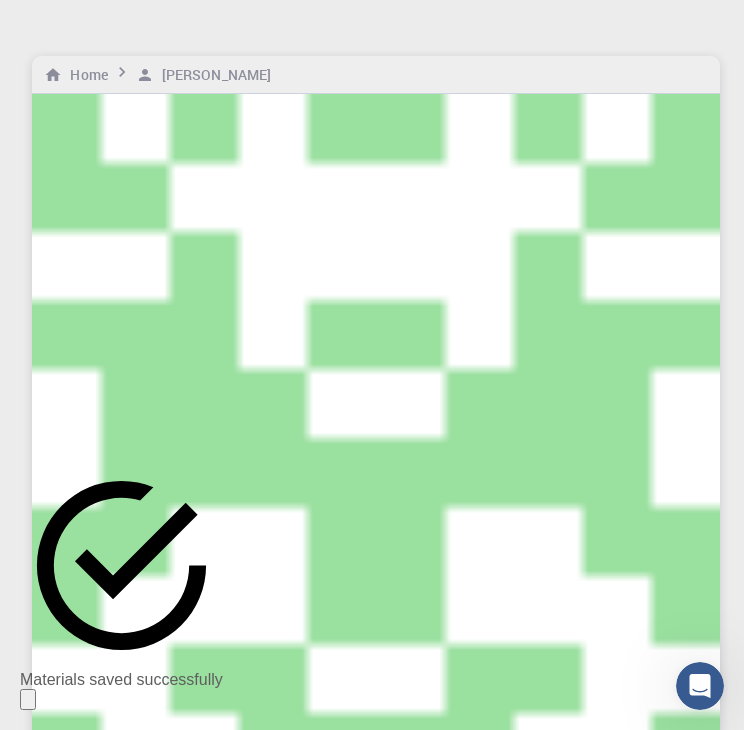 scroll, scrollTop: 188, scrollLeft: 0, axis: vertical 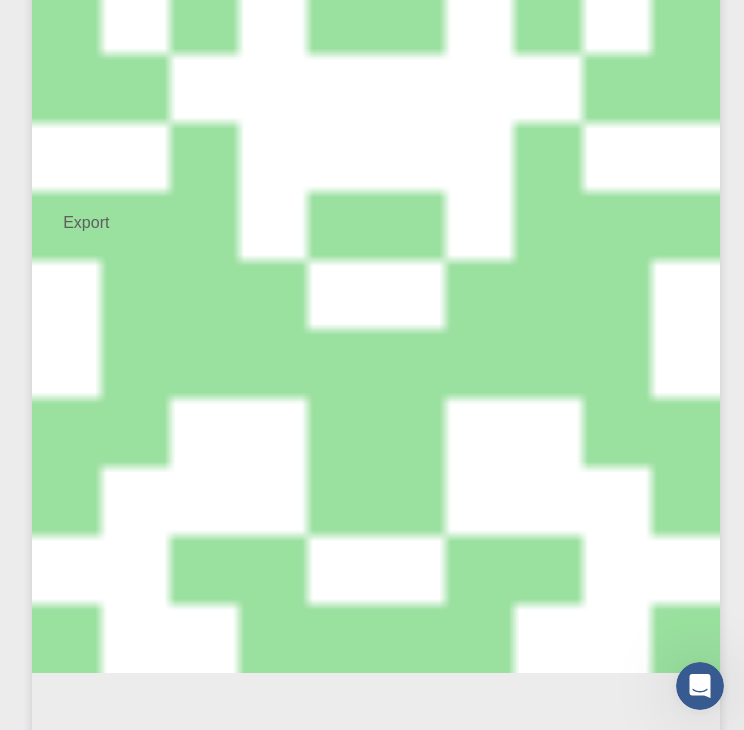 click 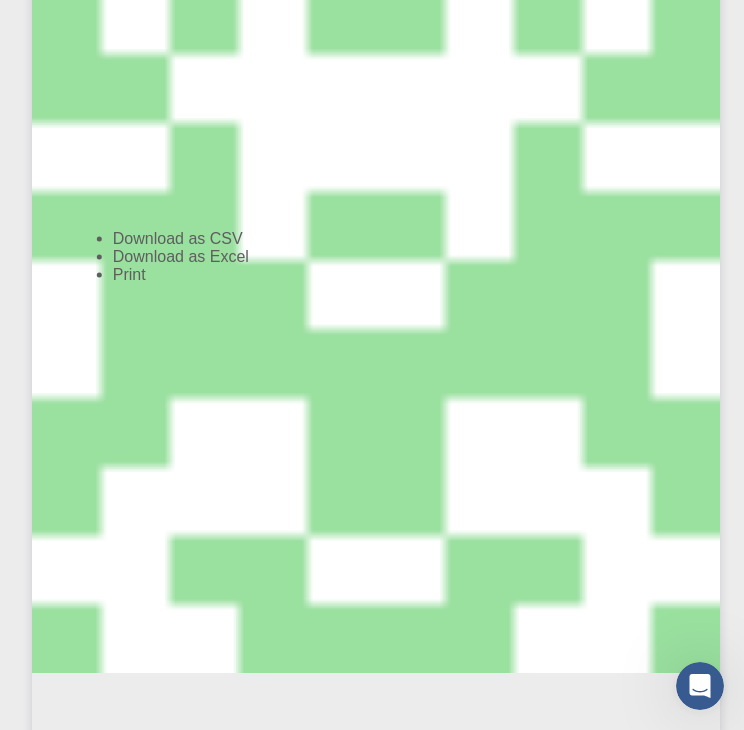 click on "Download as CSV" at bounding box center (181, 239) 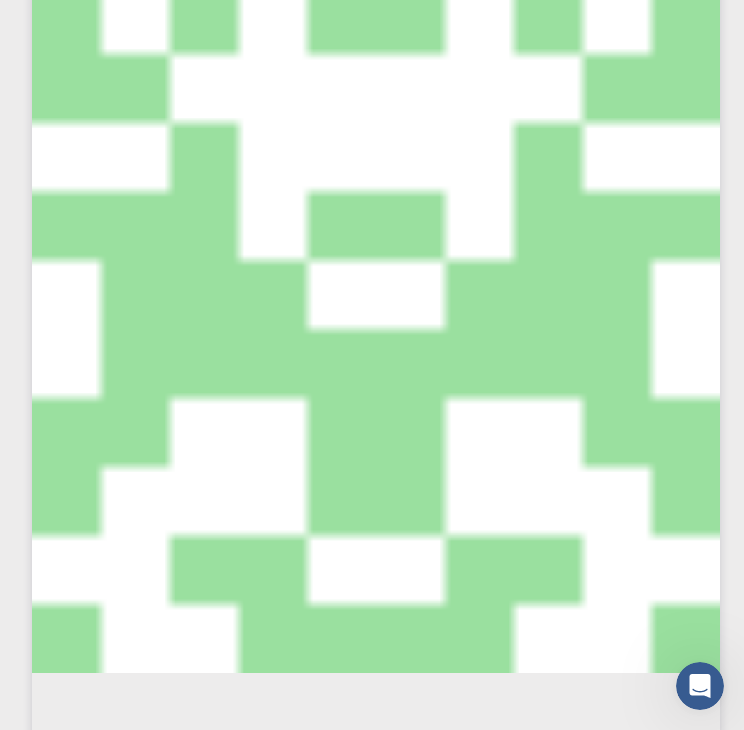 click on "FeSi2 (clone)" at bounding box center (84, 2579) 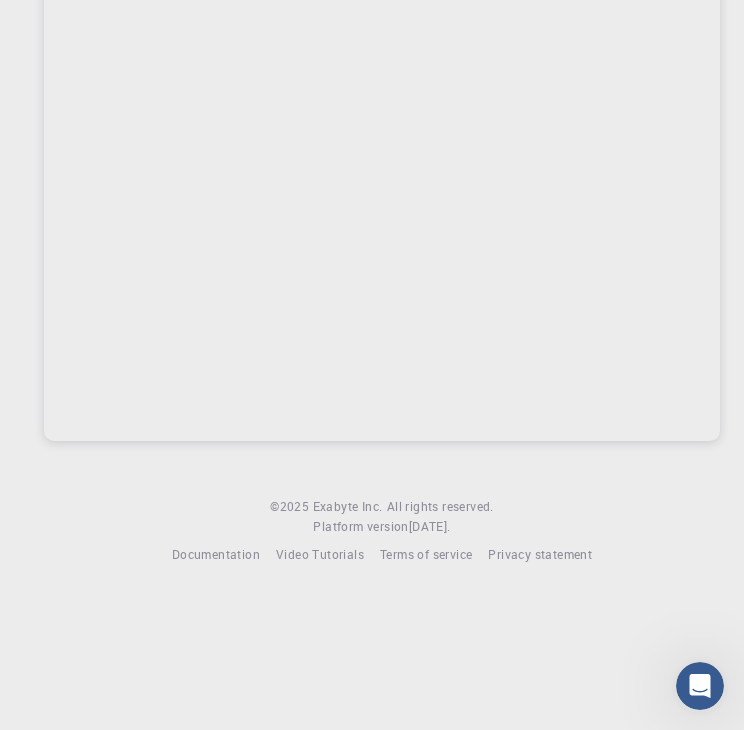 scroll, scrollTop: 0, scrollLeft: 0, axis: both 